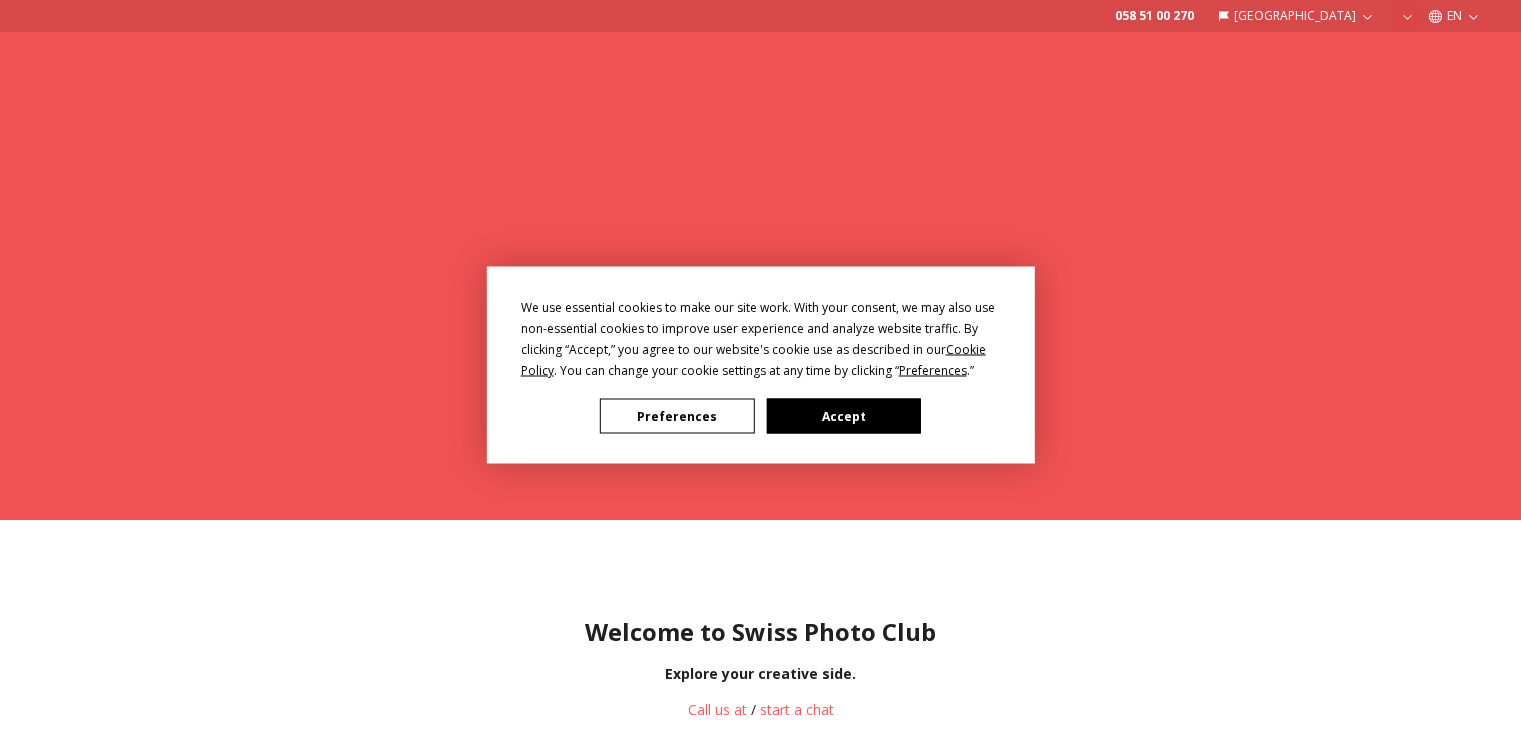 scroll, scrollTop: 0, scrollLeft: 0, axis: both 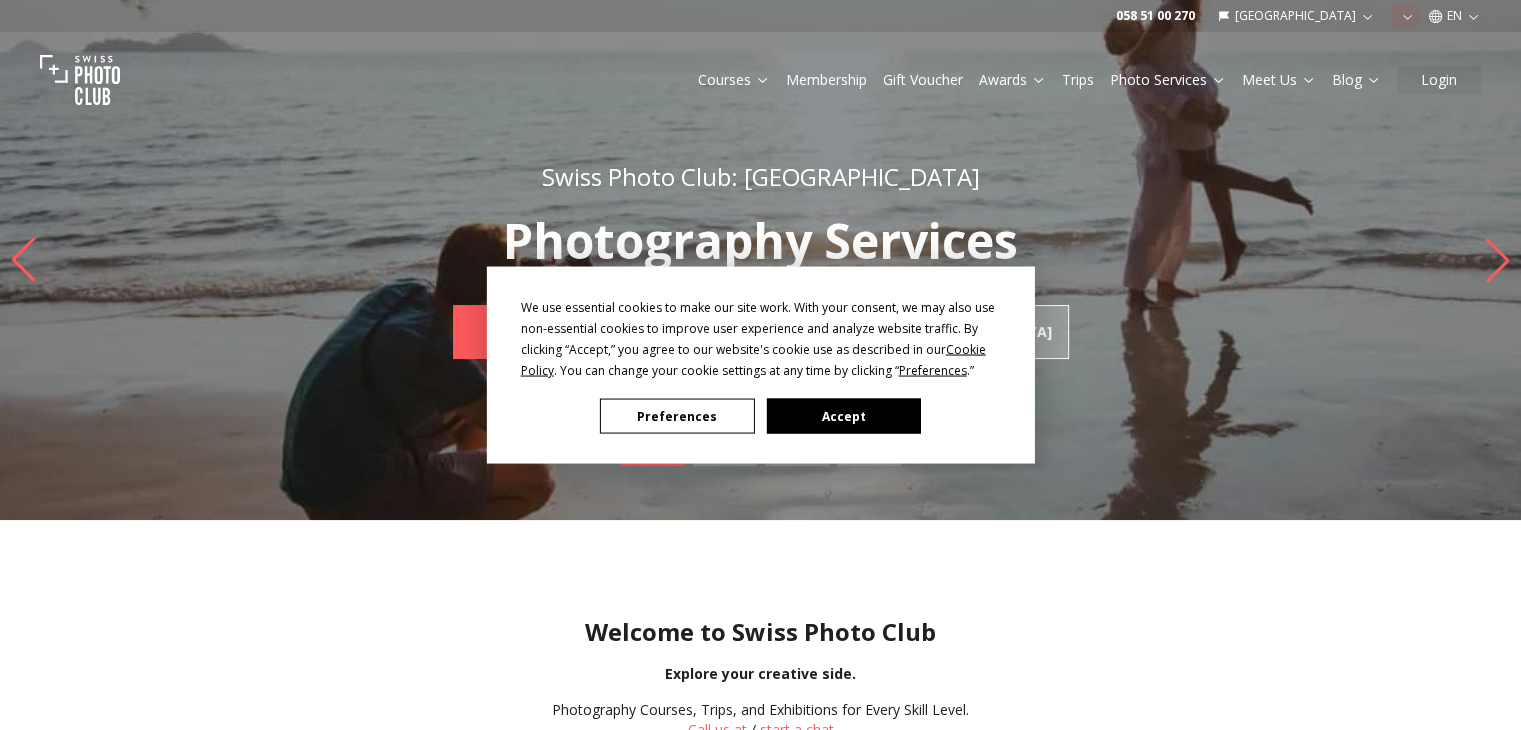 click on "Accept" at bounding box center (843, 416) 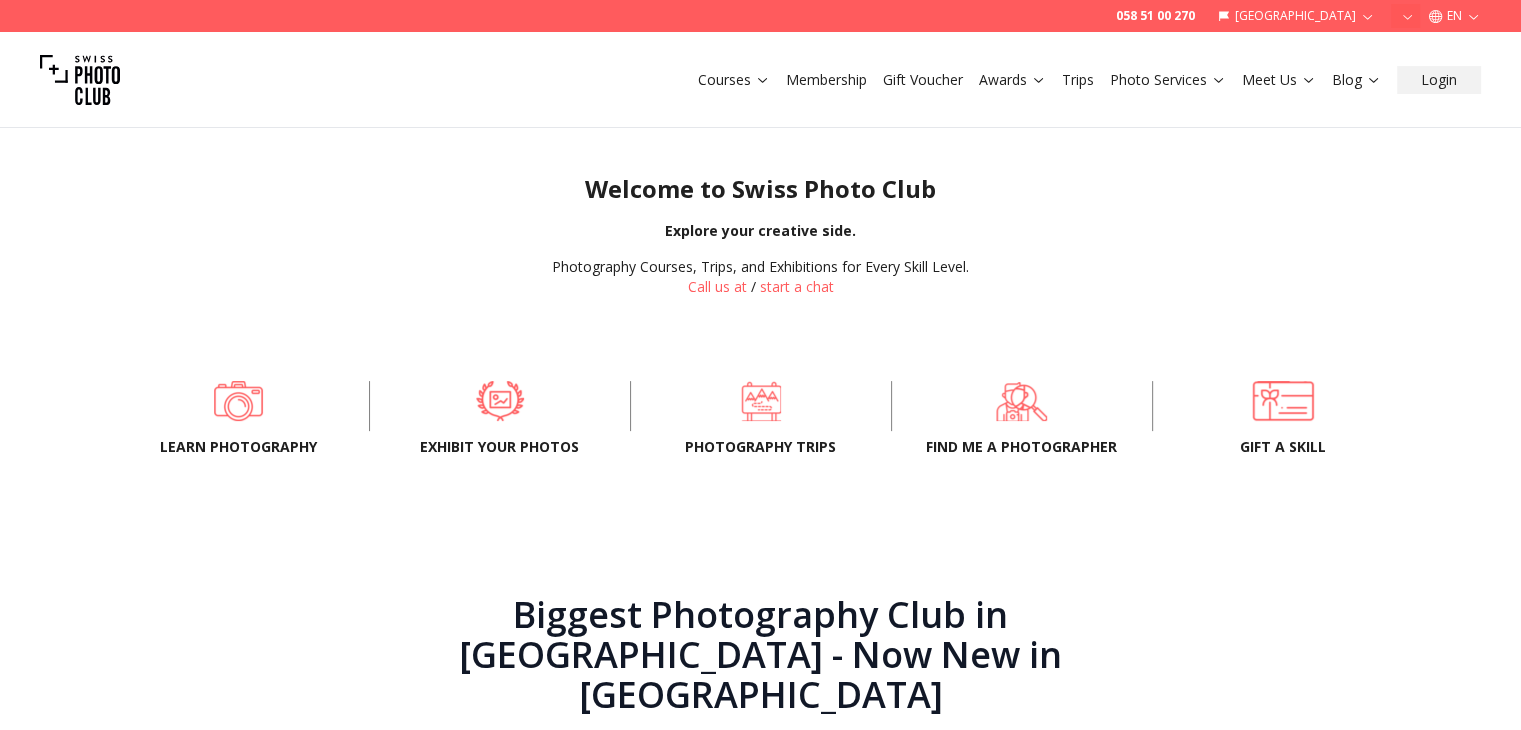 scroll, scrollTop: 0, scrollLeft: 0, axis: both 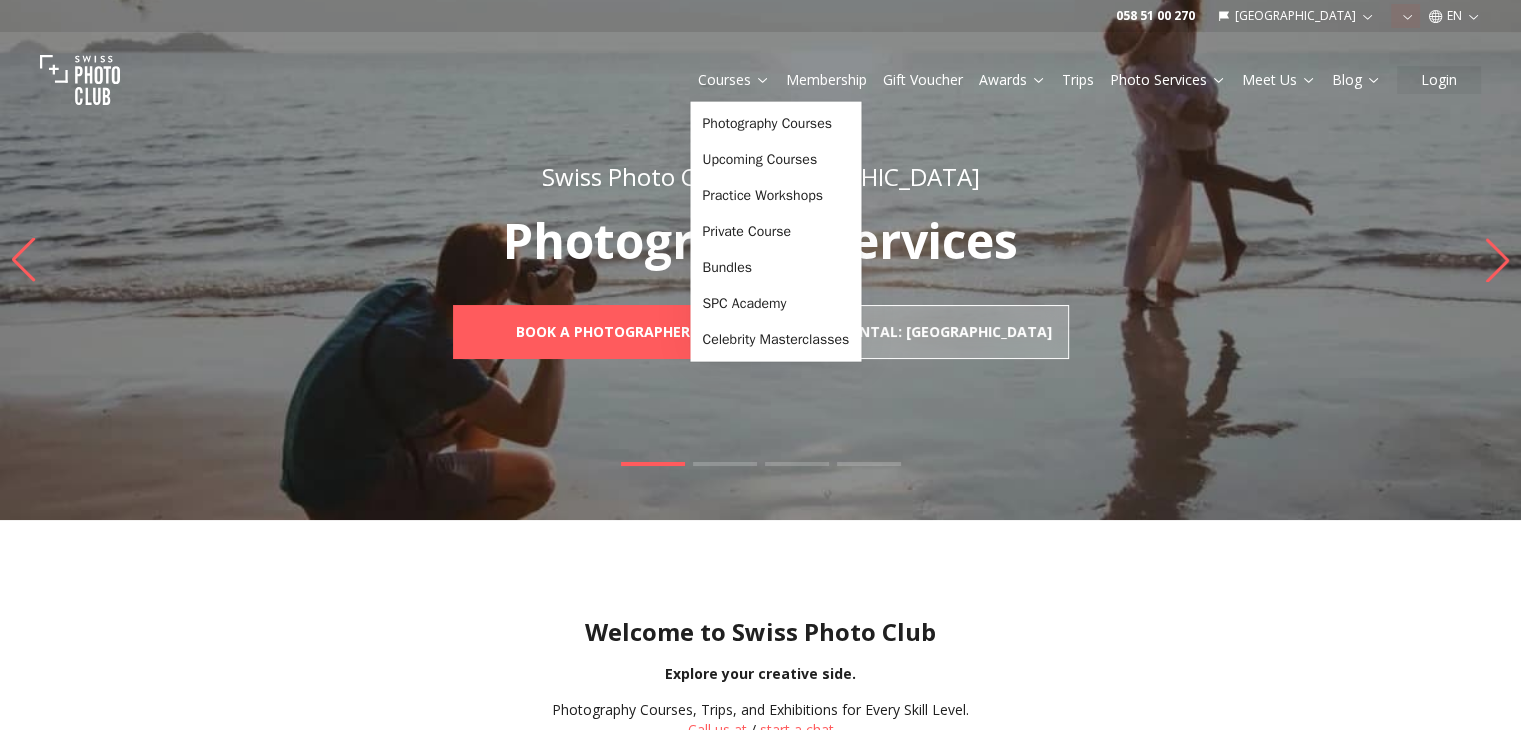 click on "Courses" at bounding box center (734, 80) 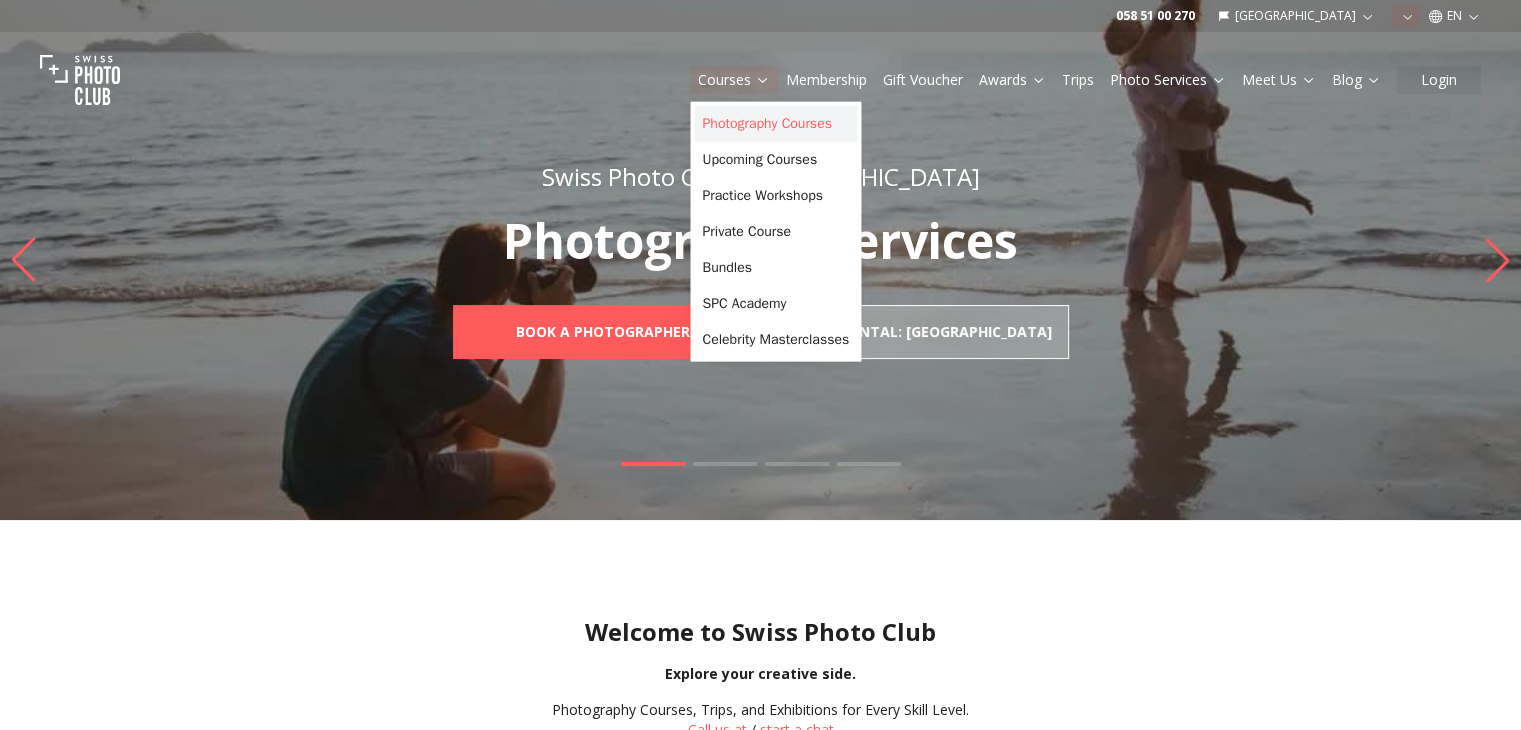 click on "Photography Courses" at bounding box center [775, 124] 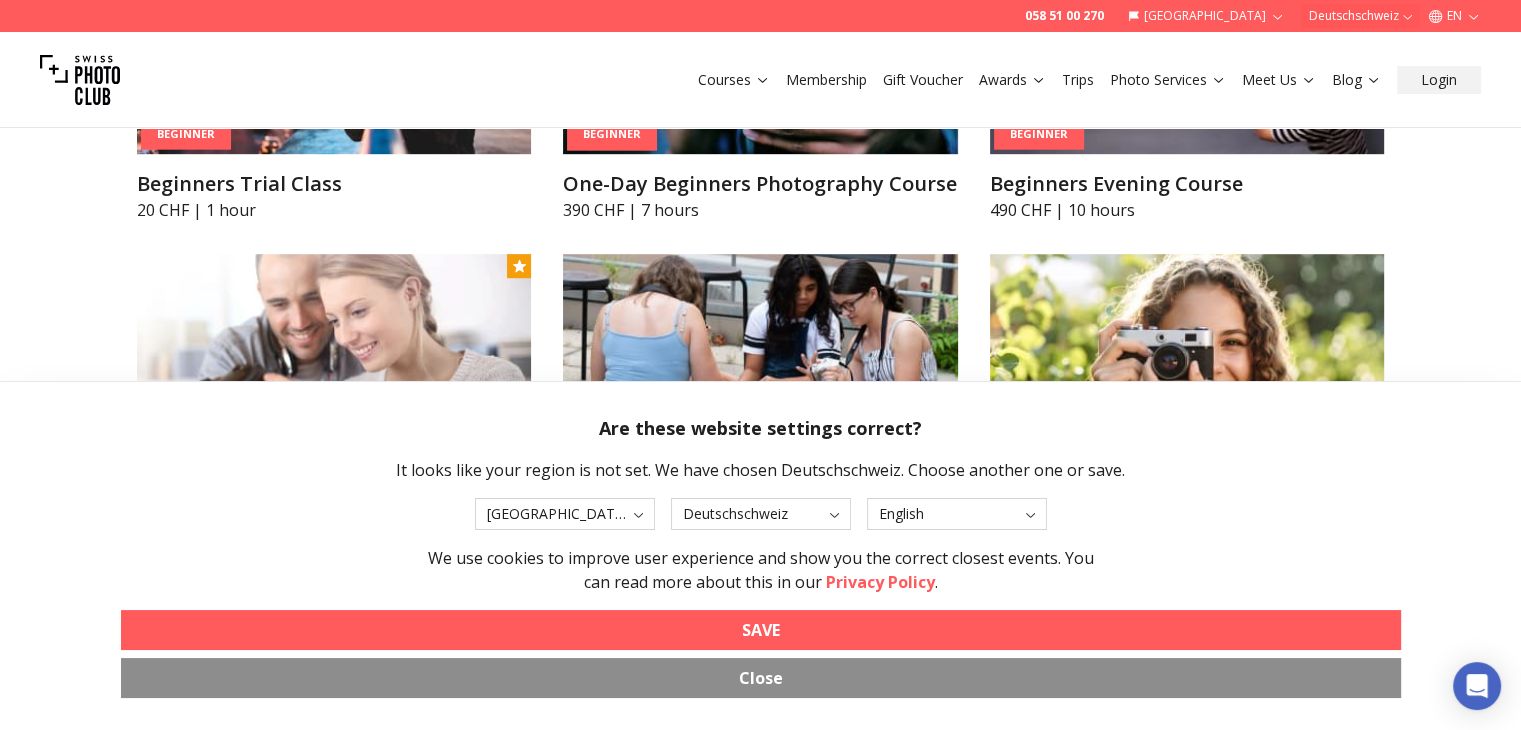 scroll, scrollTop: 1191, scrollLeft: 0, axis: vertical 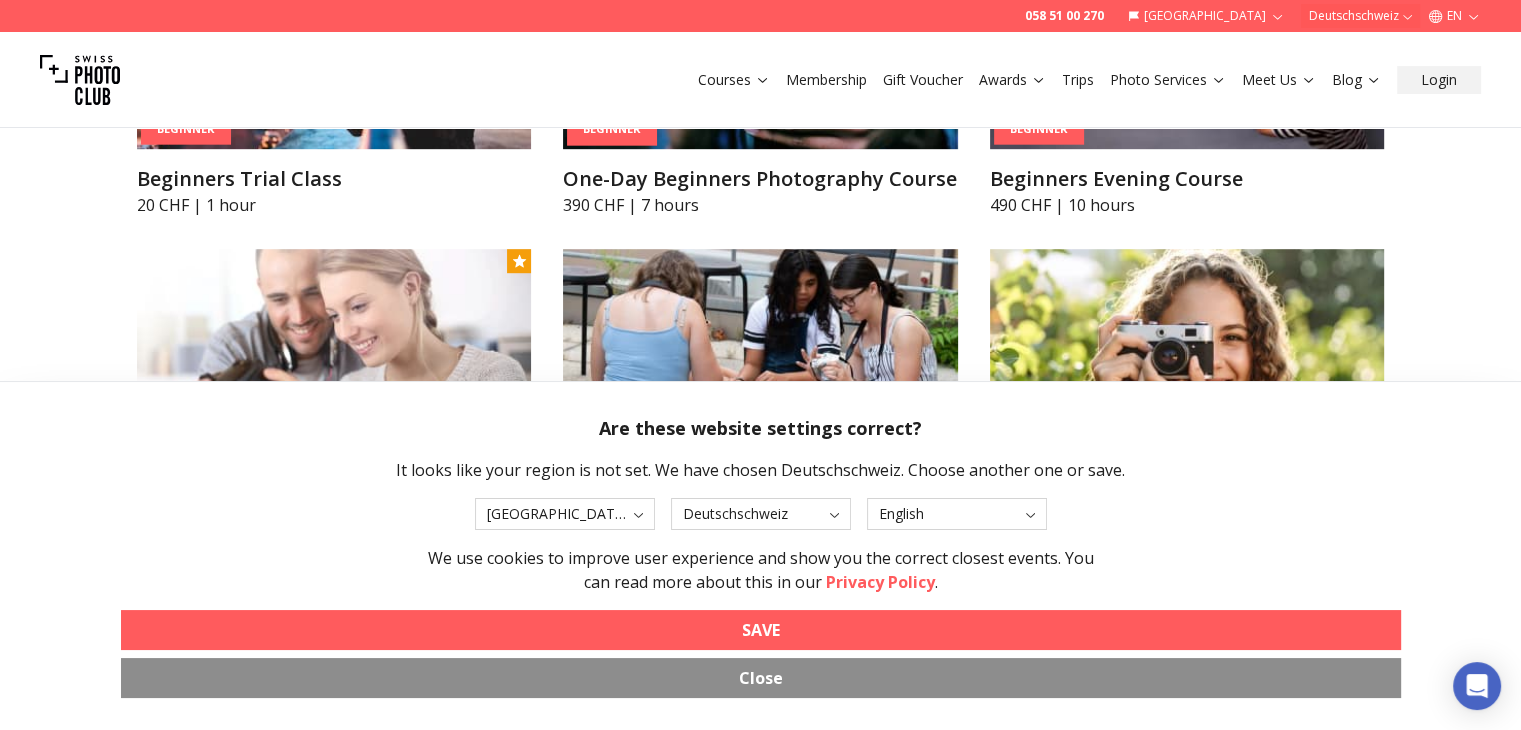 click on "Close" at bounding box center (761, 678) 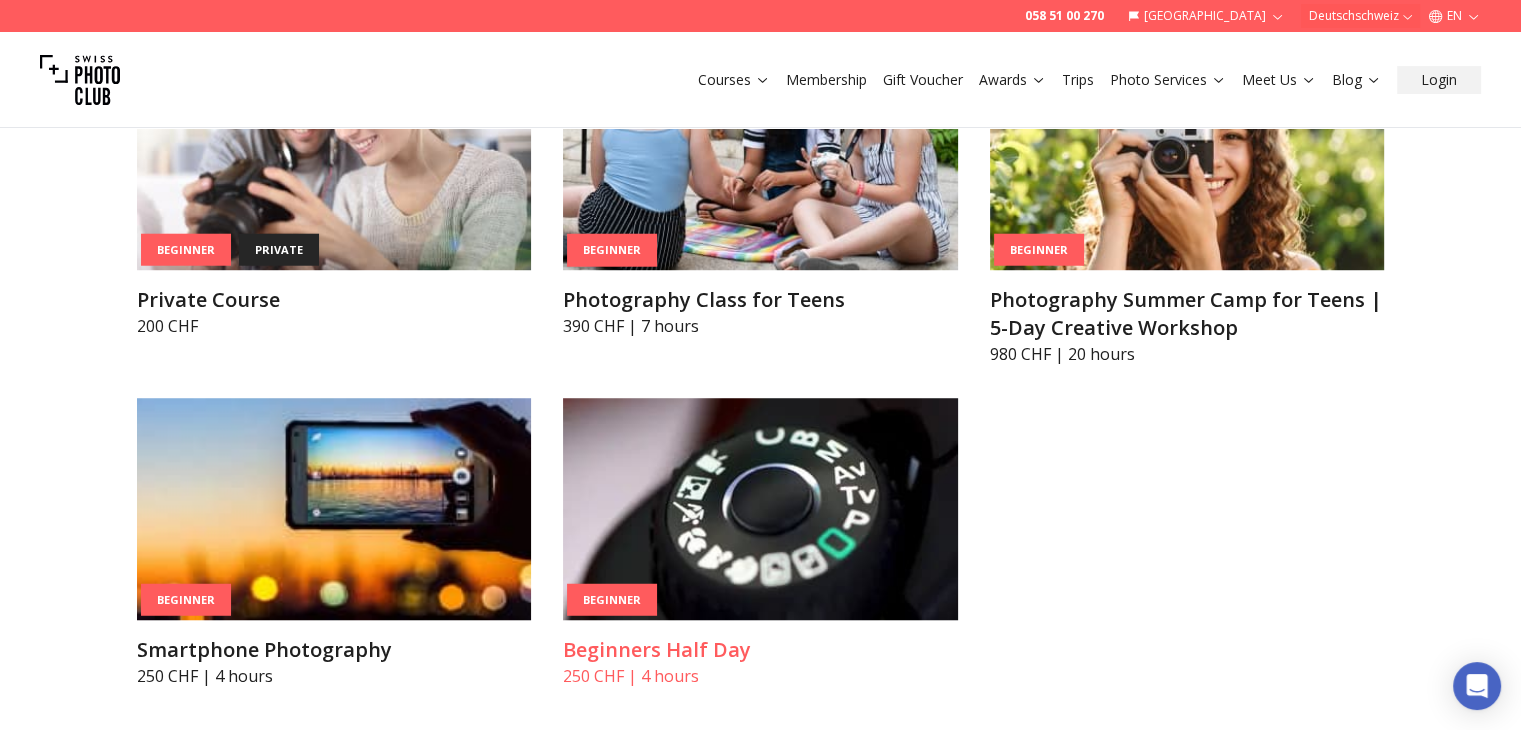 scroll, scrollTop: 1532, scrollLeft: 0, axis: vertical 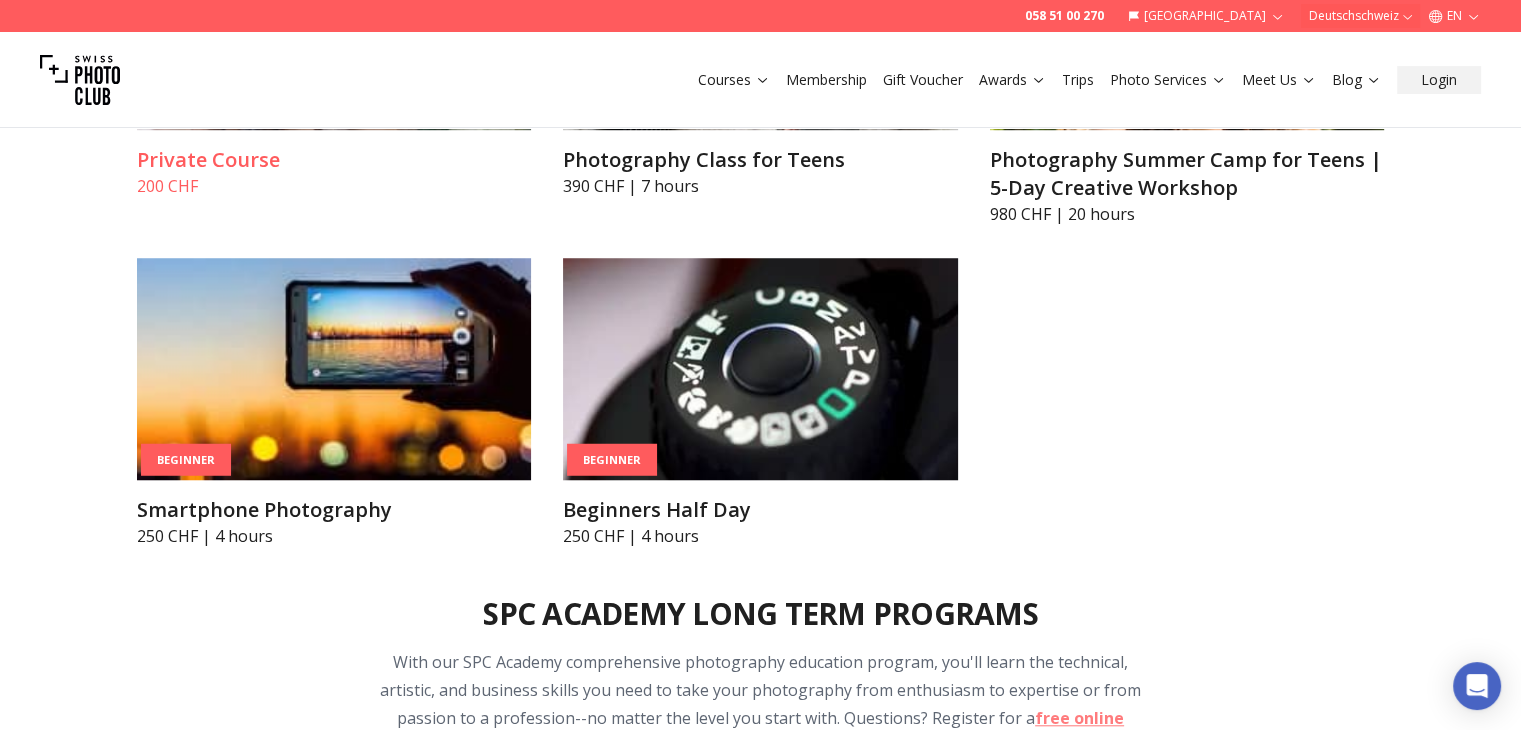 click on "Private Course" at bounding box center (334, 160) 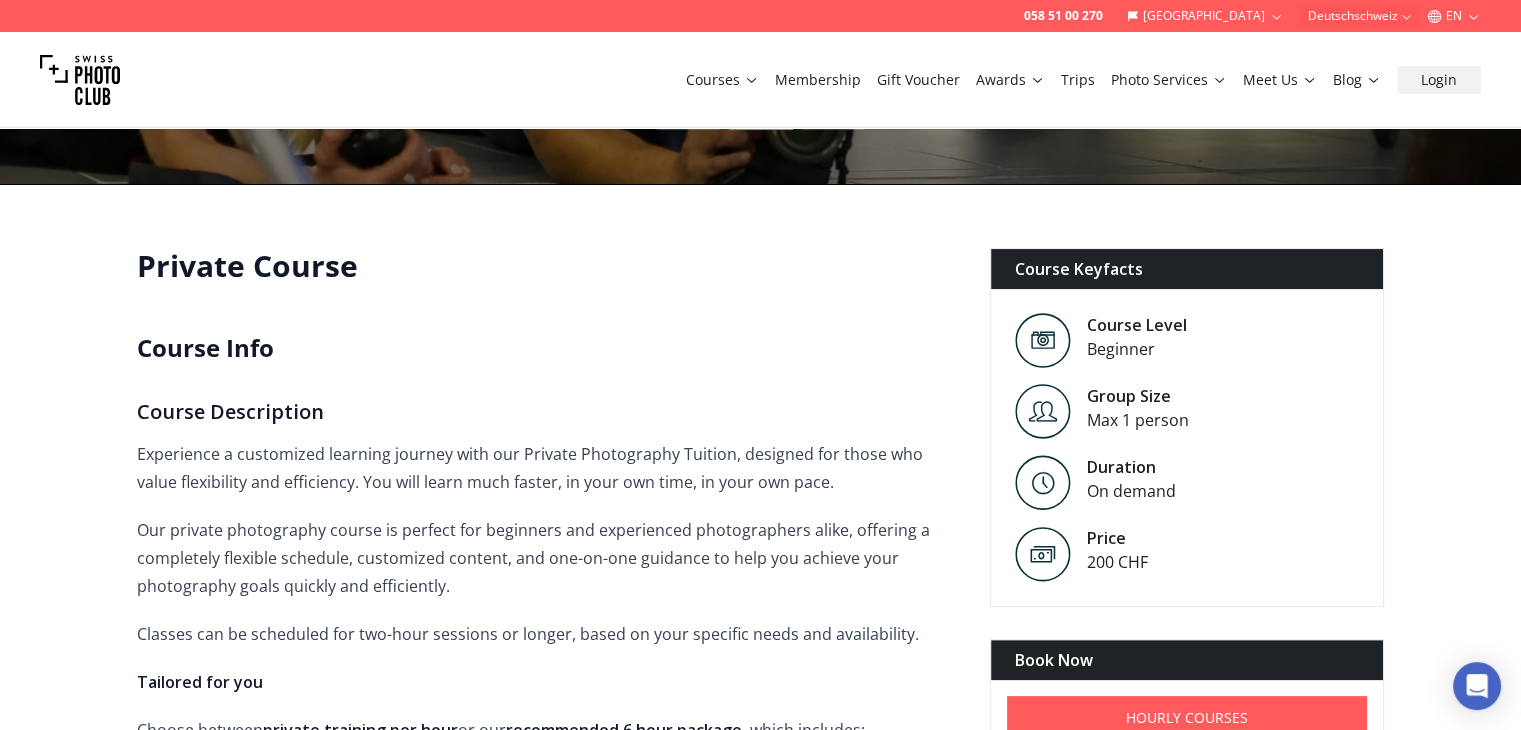 scroll, scrollTop: 340, scrollLeft: 0, axis: vertical 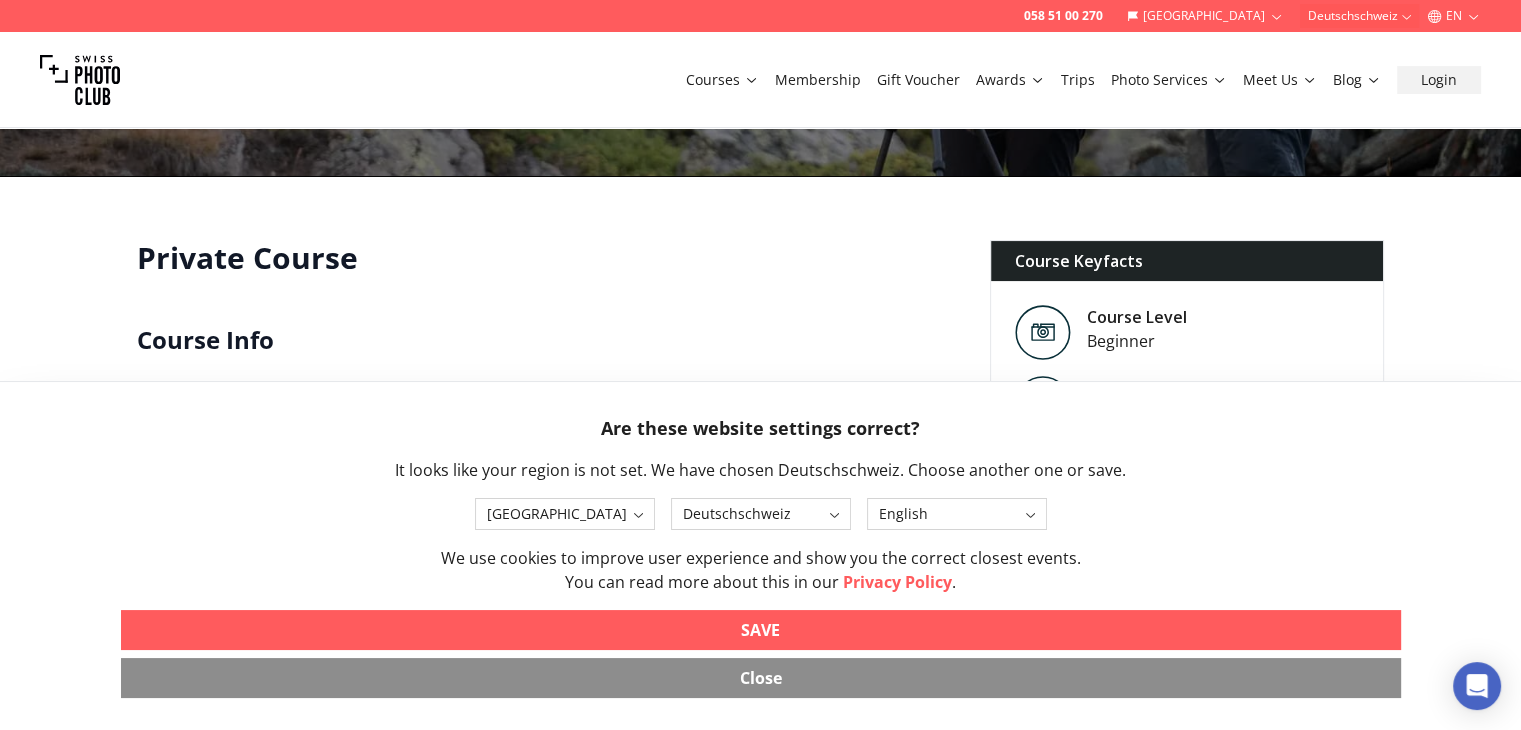 click on "SAVE" at bounding box center [760, 630] 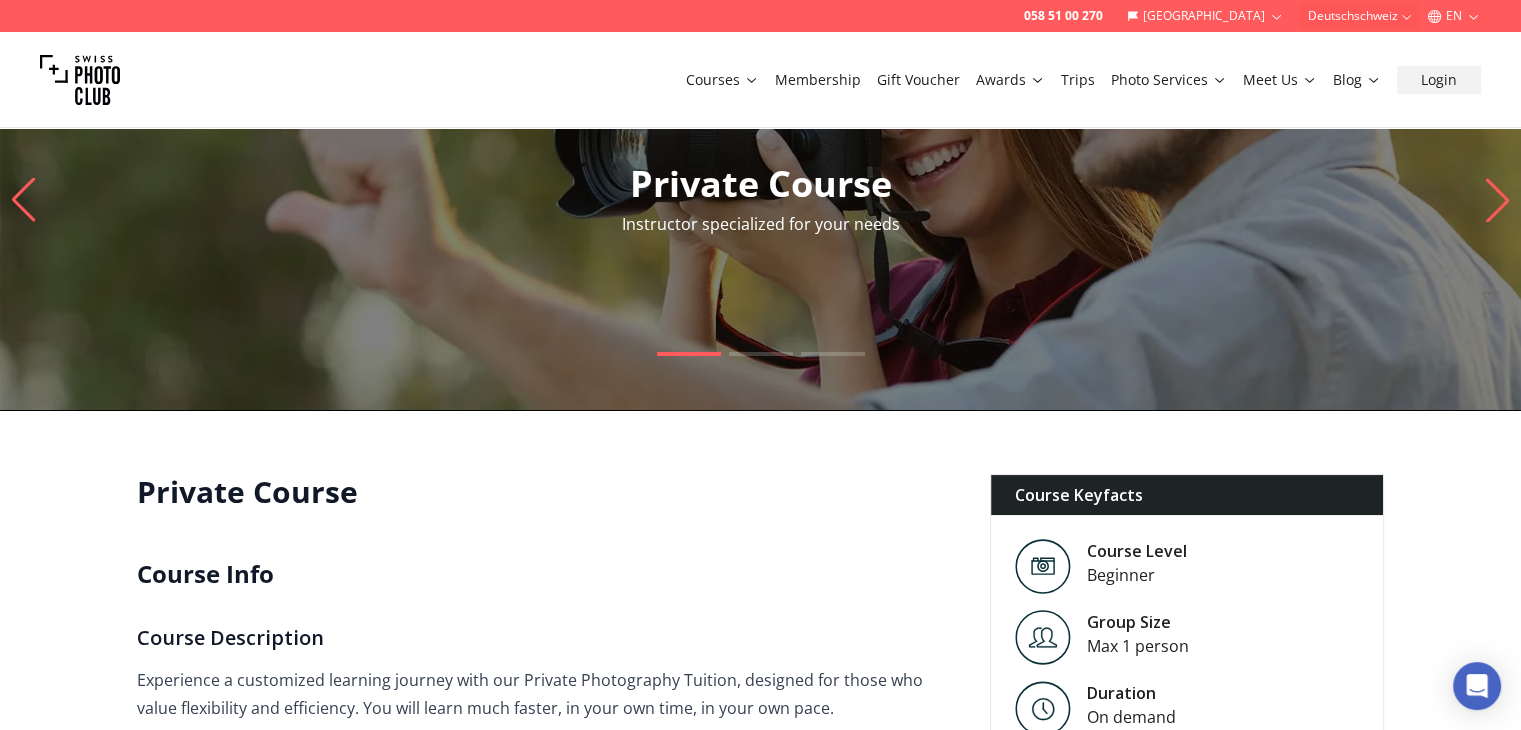 scroll, scrollTop: 0, scrollLeft: 0, axis: both 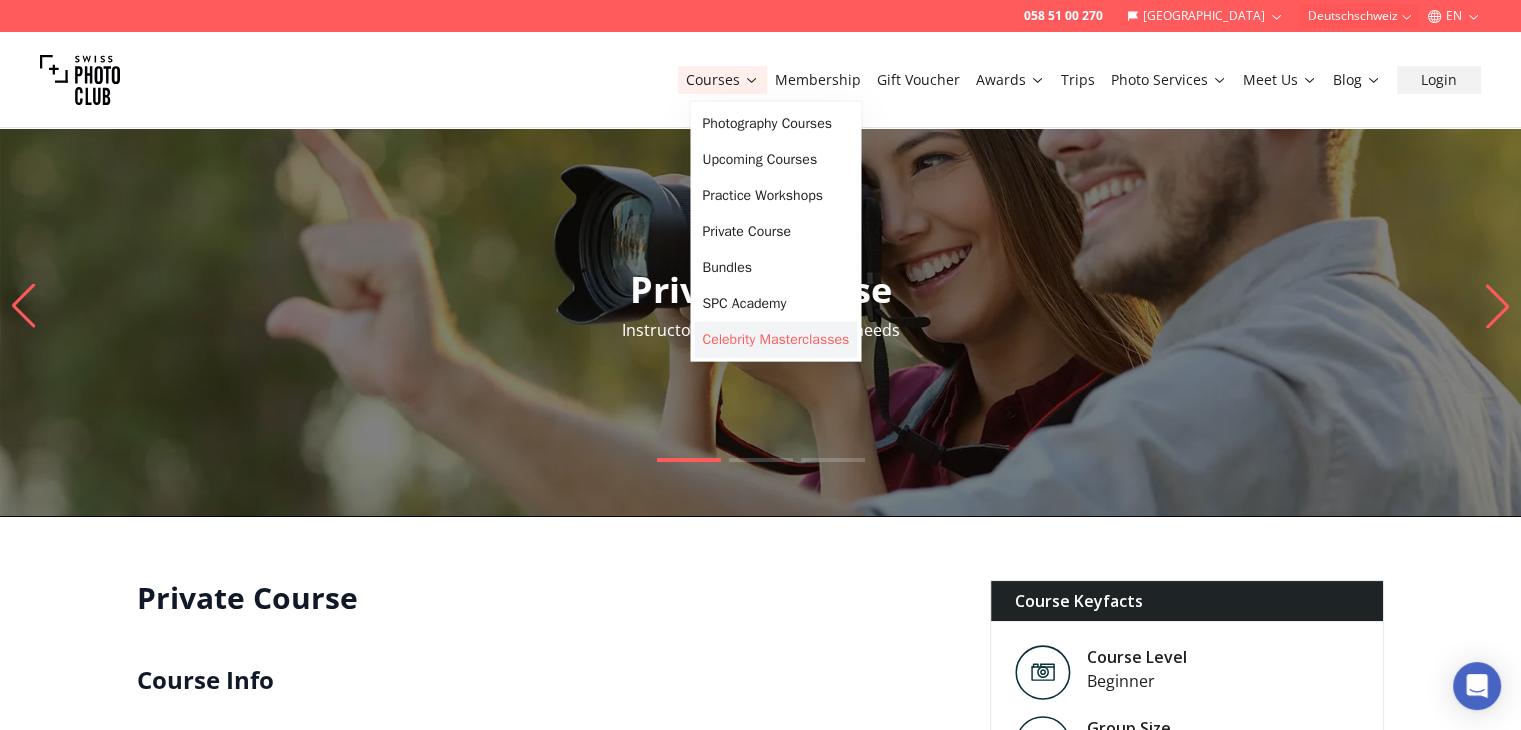 click on "Celebrity Masterclasses" at bounding box center (775, 340) 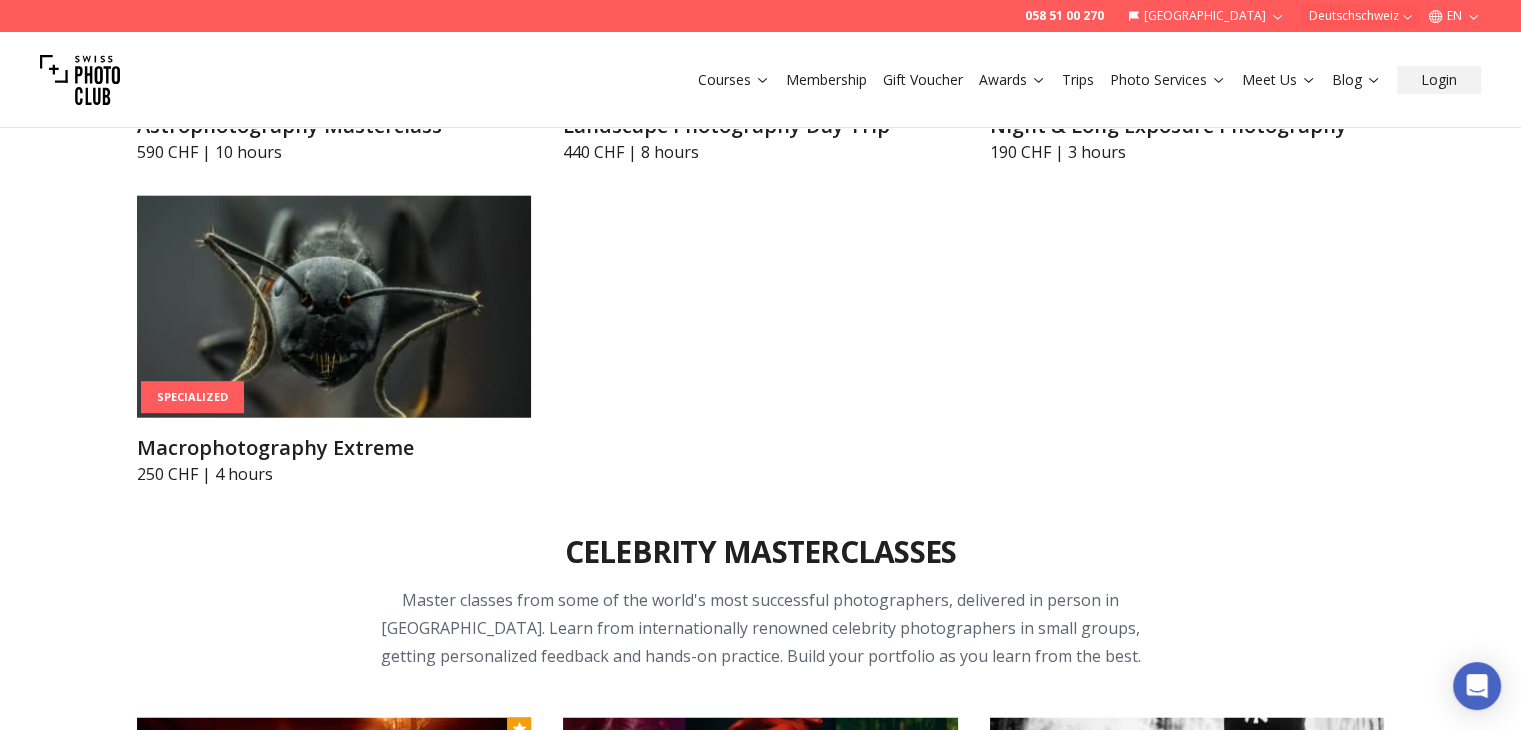 scroll, scrollTop: 4951, scrollLeft: 0, axis: vertical 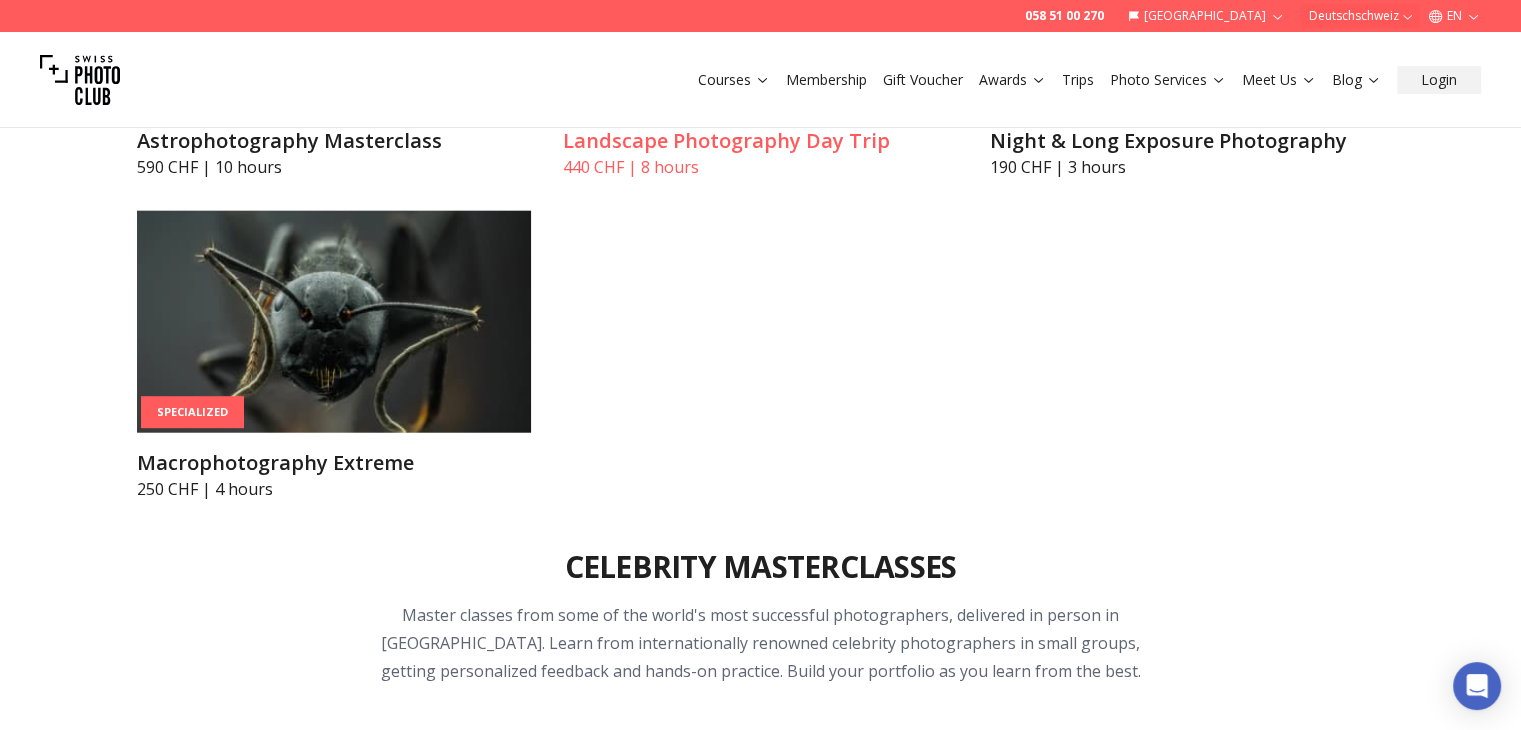 click at bounding box center [760, 0] 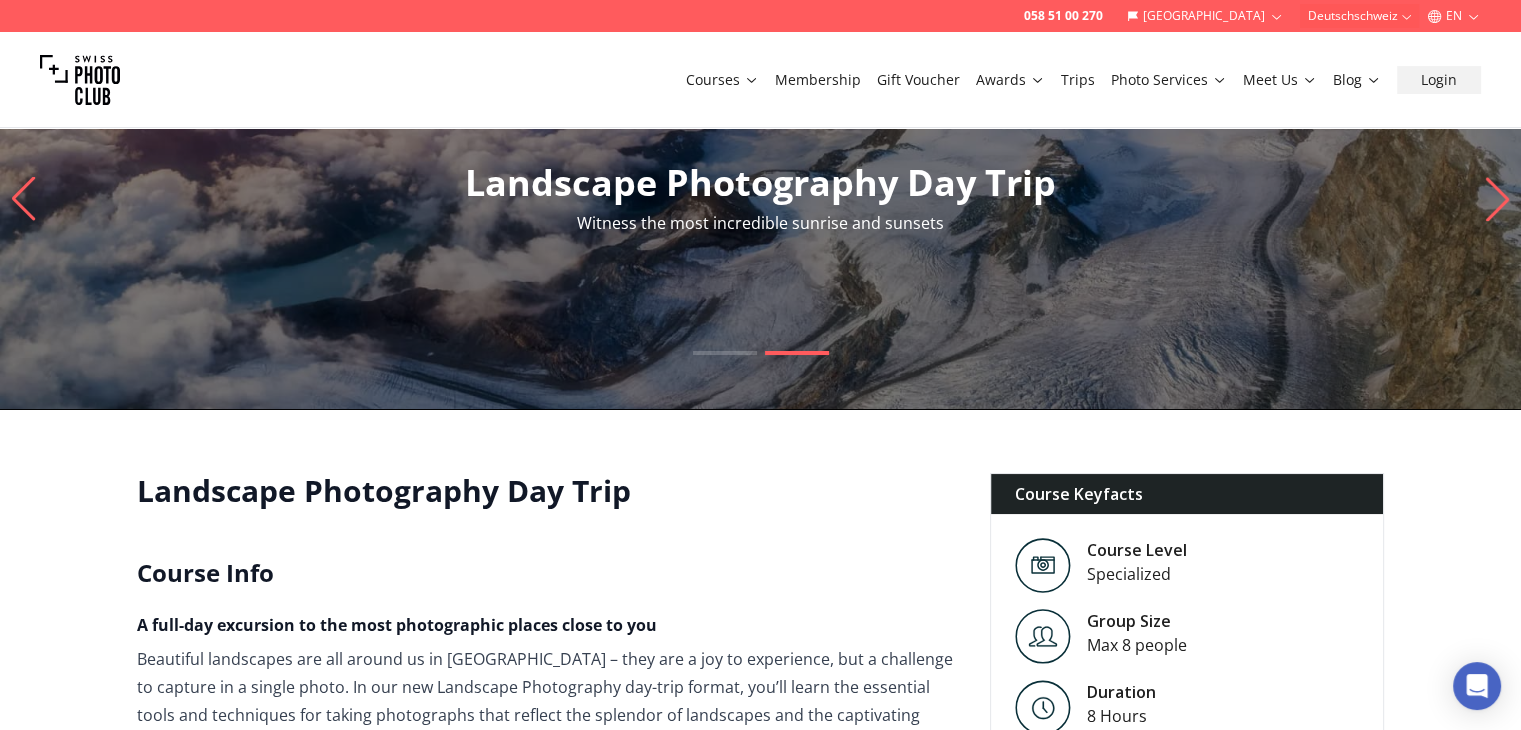 scroll, scrollTop: 0, scrollLeft: 0, axis: both 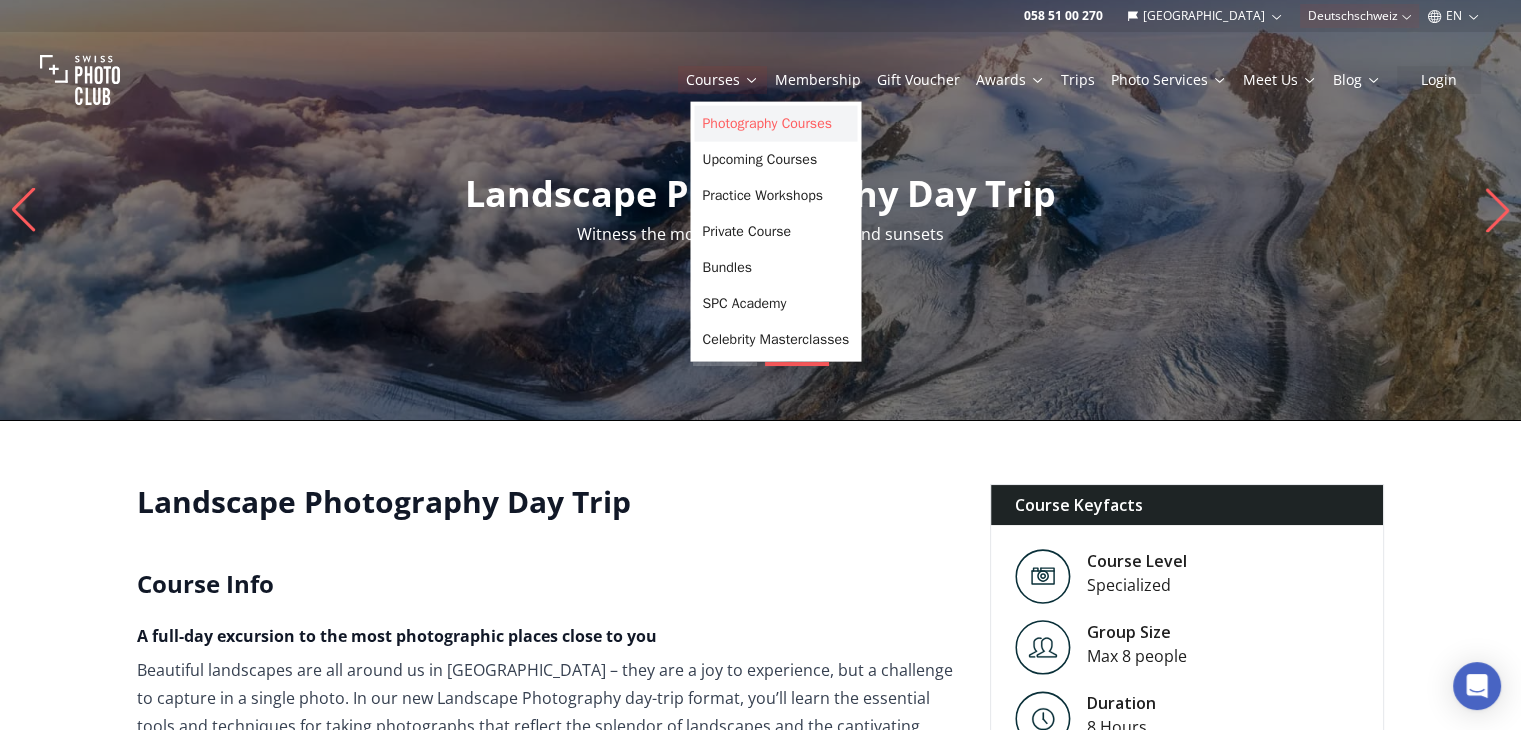 click on "Photography Courses" at bounding box center (775, 124) 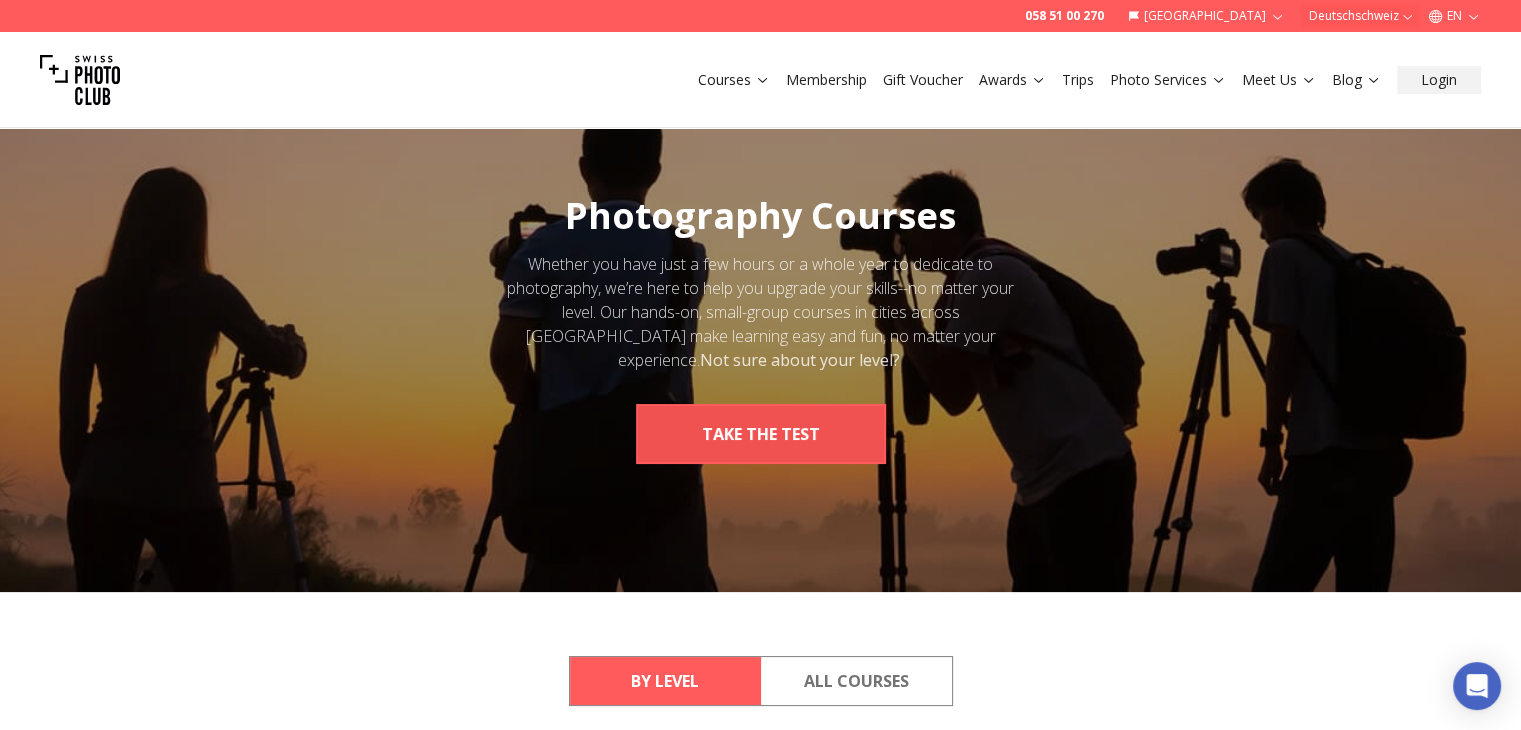 scroll, scrollTop: 26, scrollLeft: 0, axis: vertical 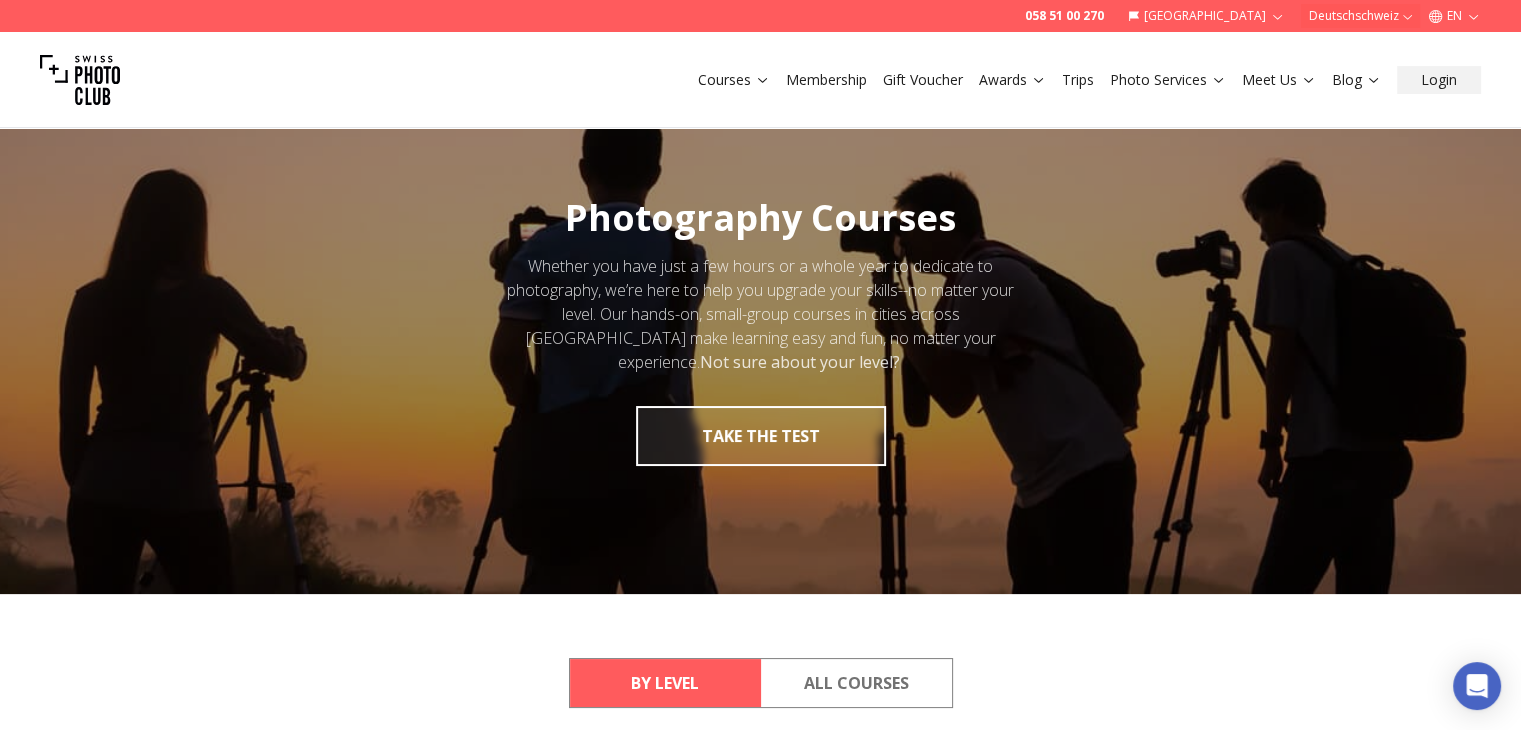 click on "All Courses" at bounding box center (856, 683) 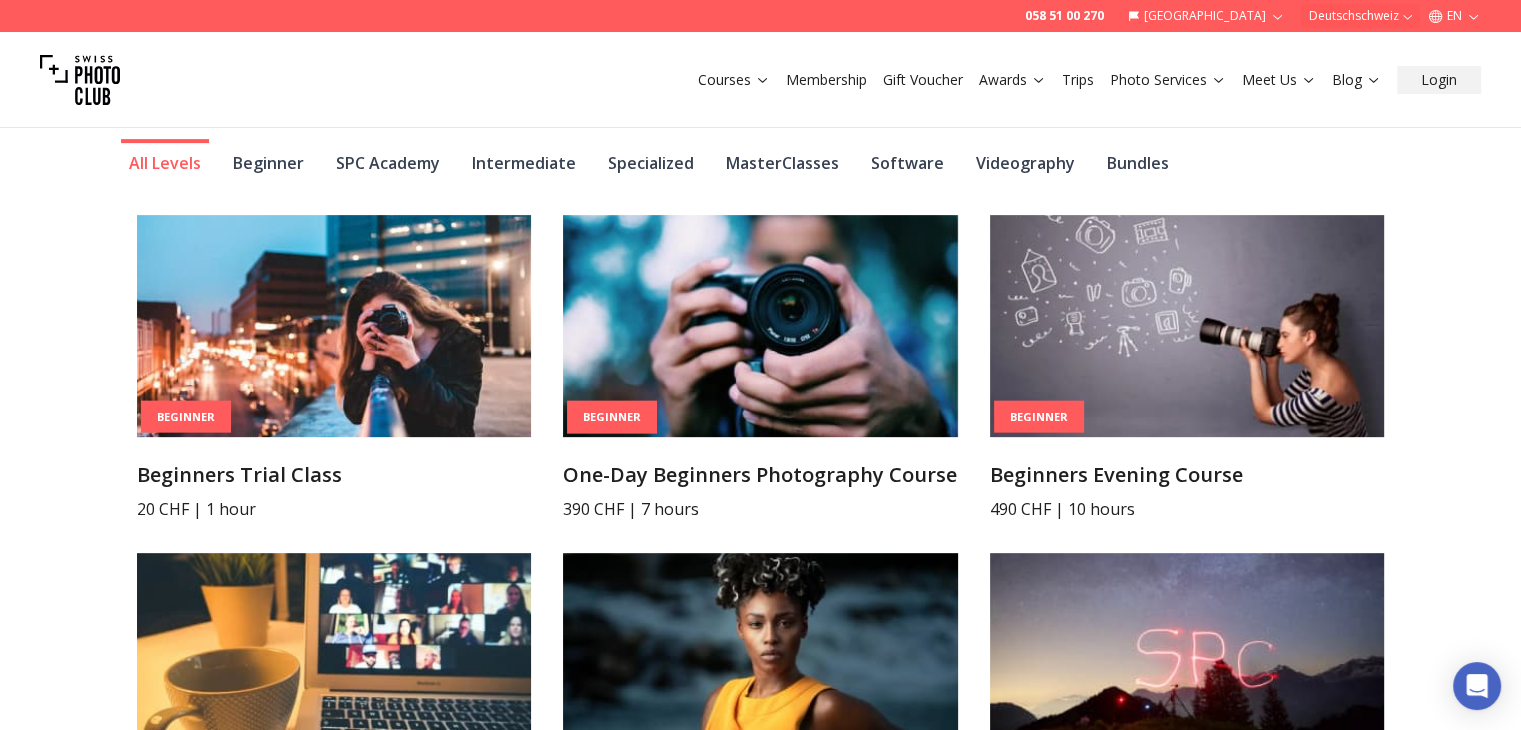 scroll, scrollTop: 692, scrollLeft: 0, axis: vertical 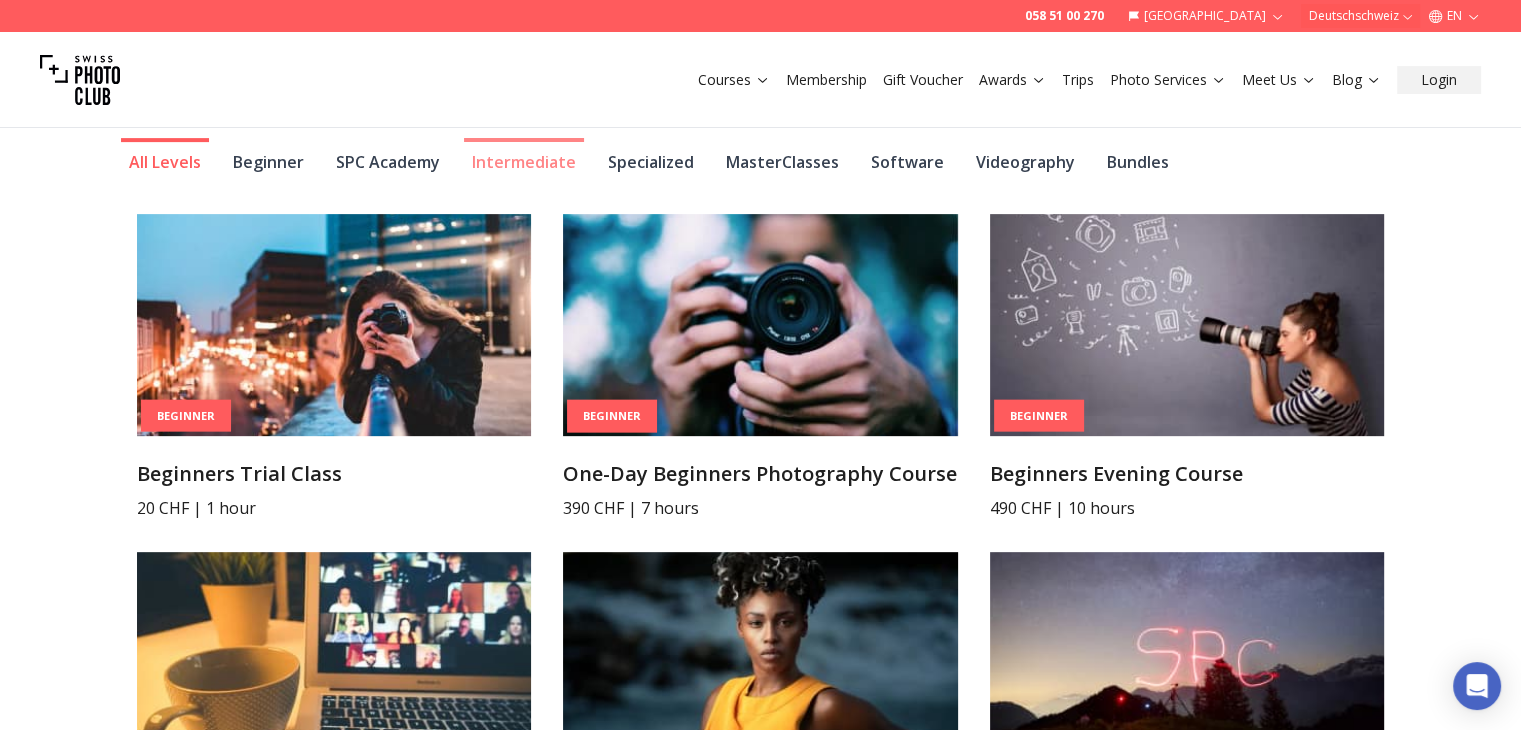 click on "Intermediate" at bounding box center [524, 160] 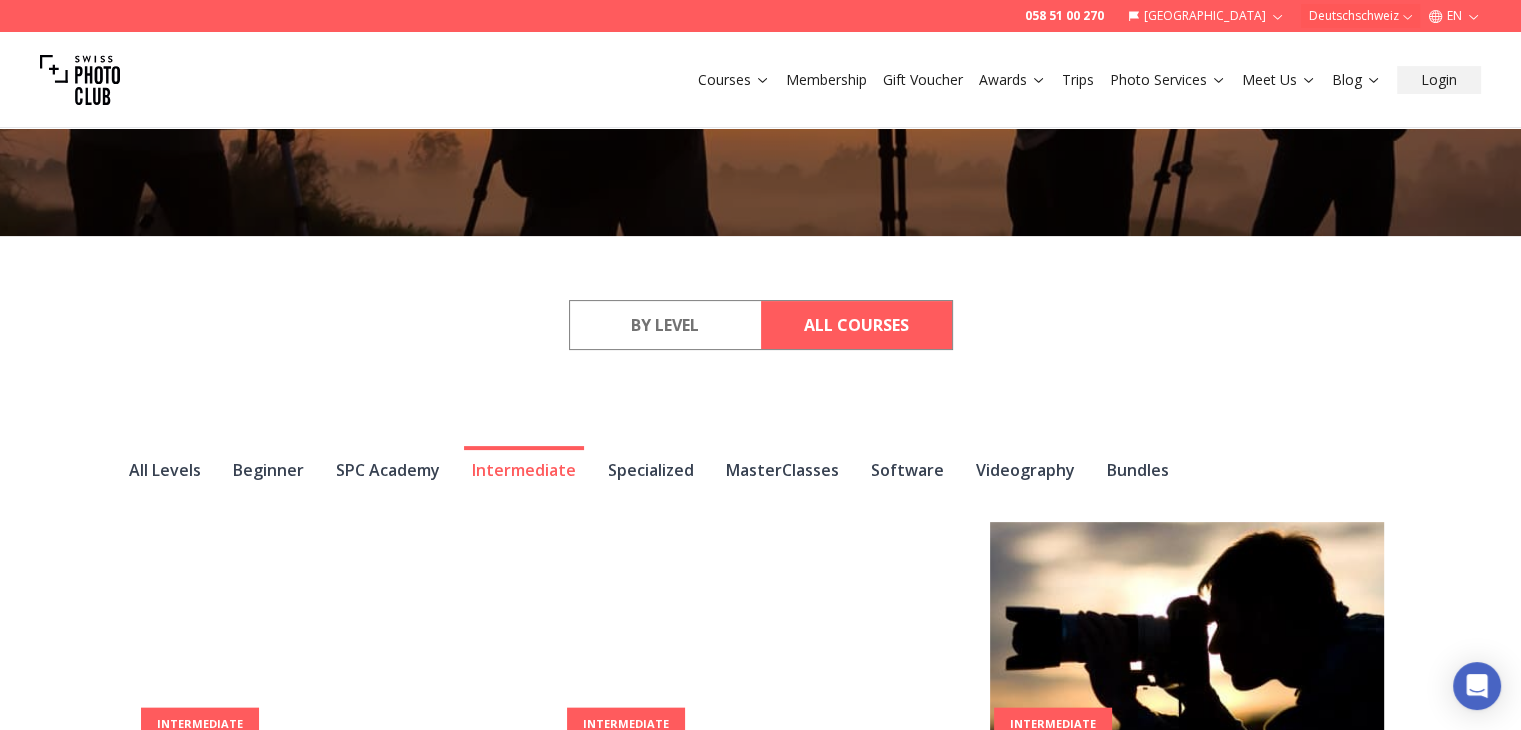scroll, scrollTop: 620, scrollLeft: 0, axis: vertical 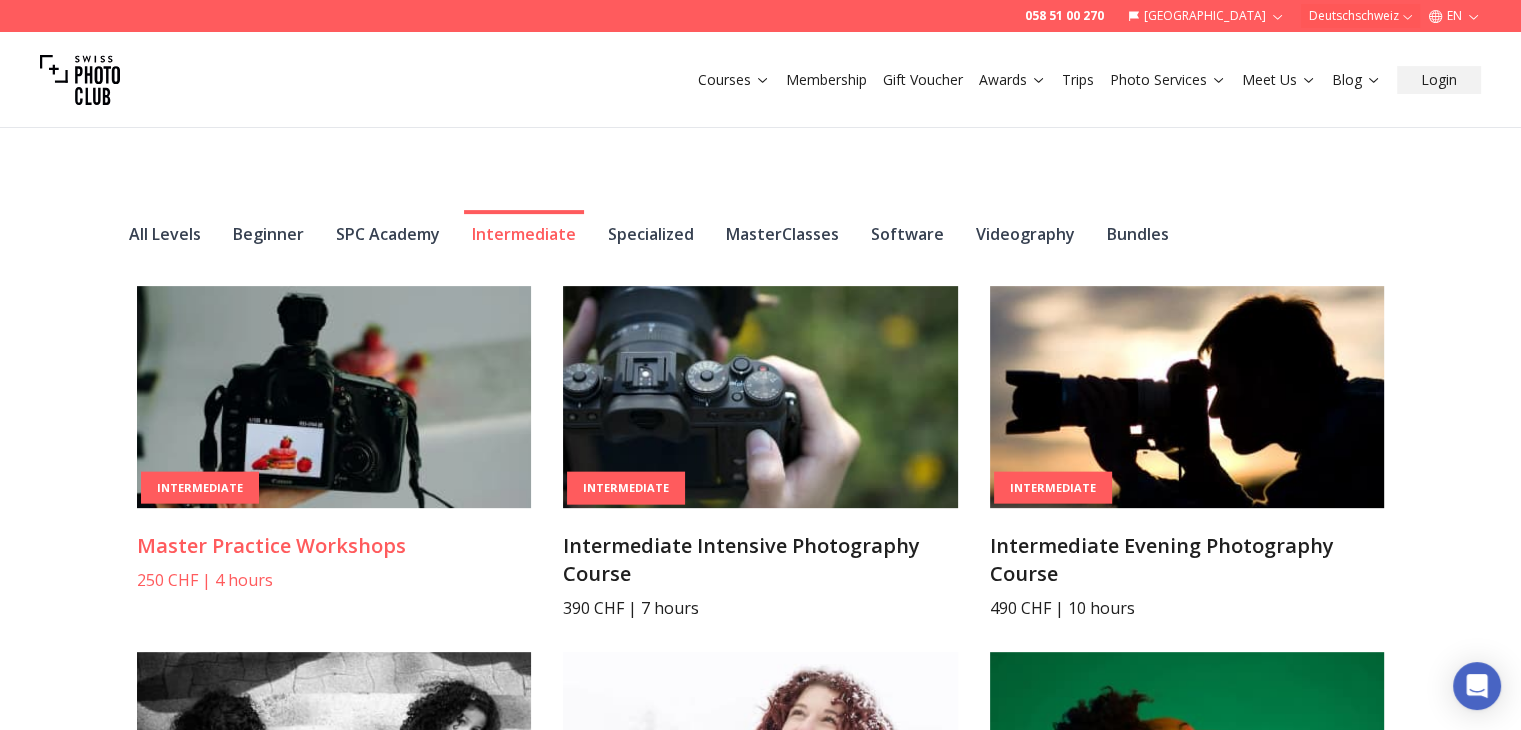 click at bounding box center (334, 397) 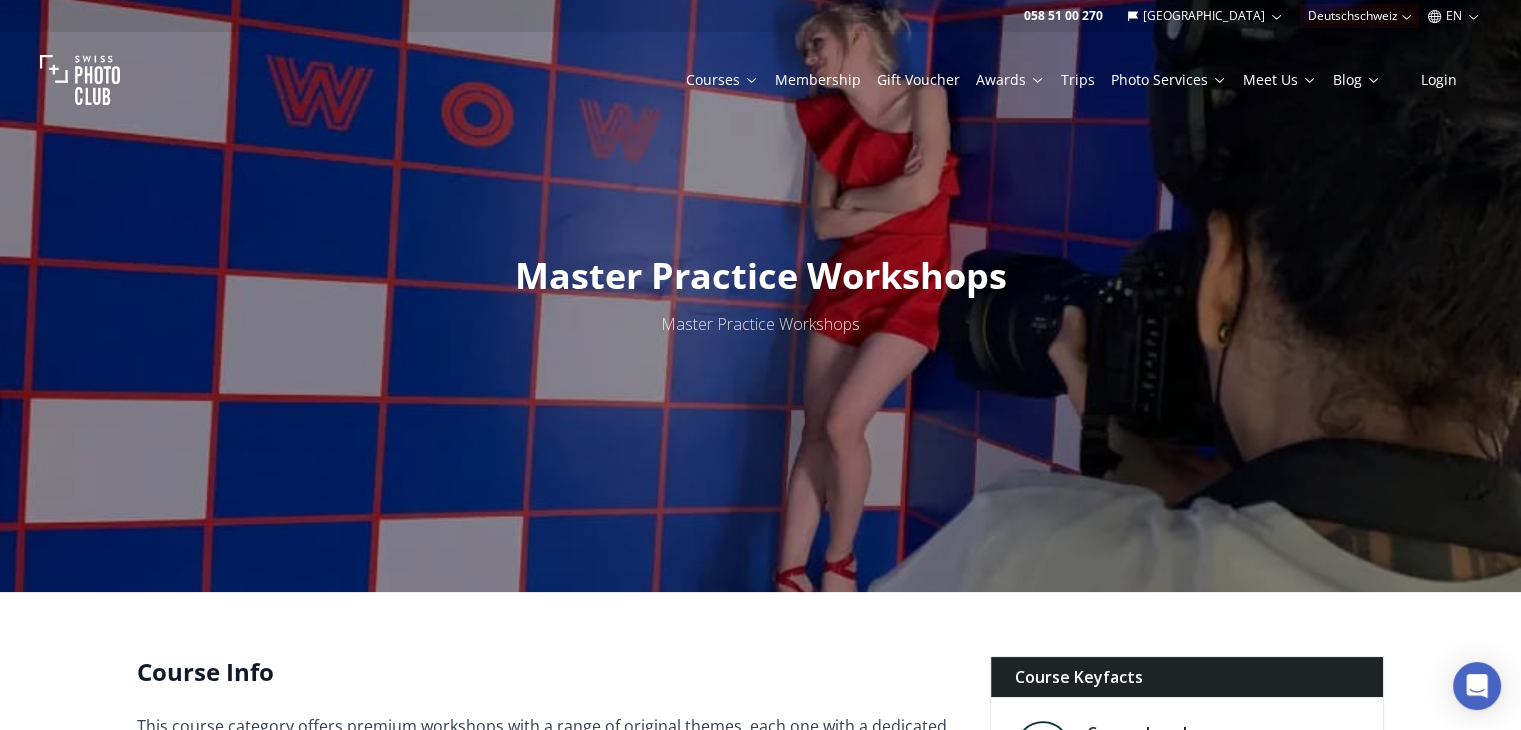 scroll, scrollTop: 0, scrollLeft: 0, axis: both 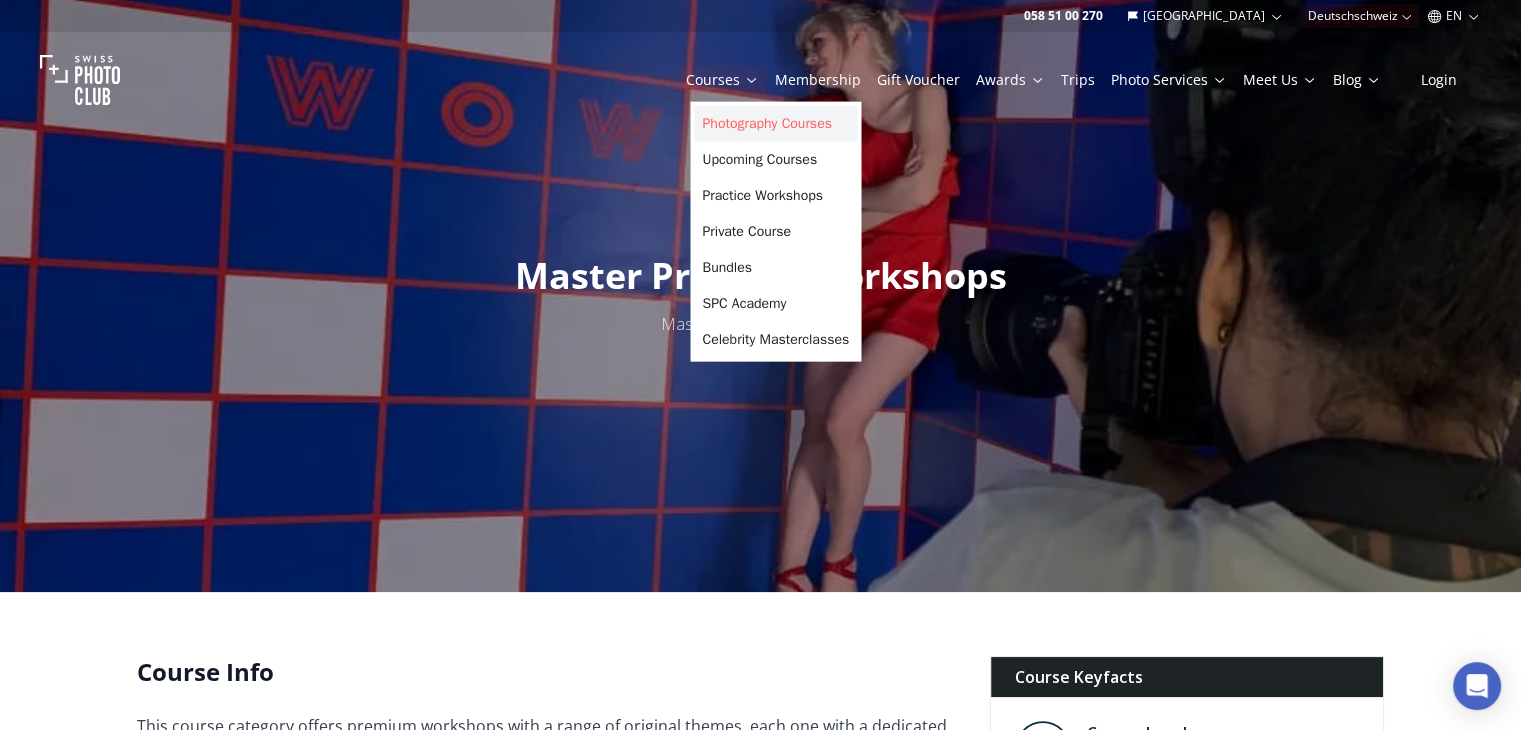 click on "Photography Courses" at bounding box center [775, 124] 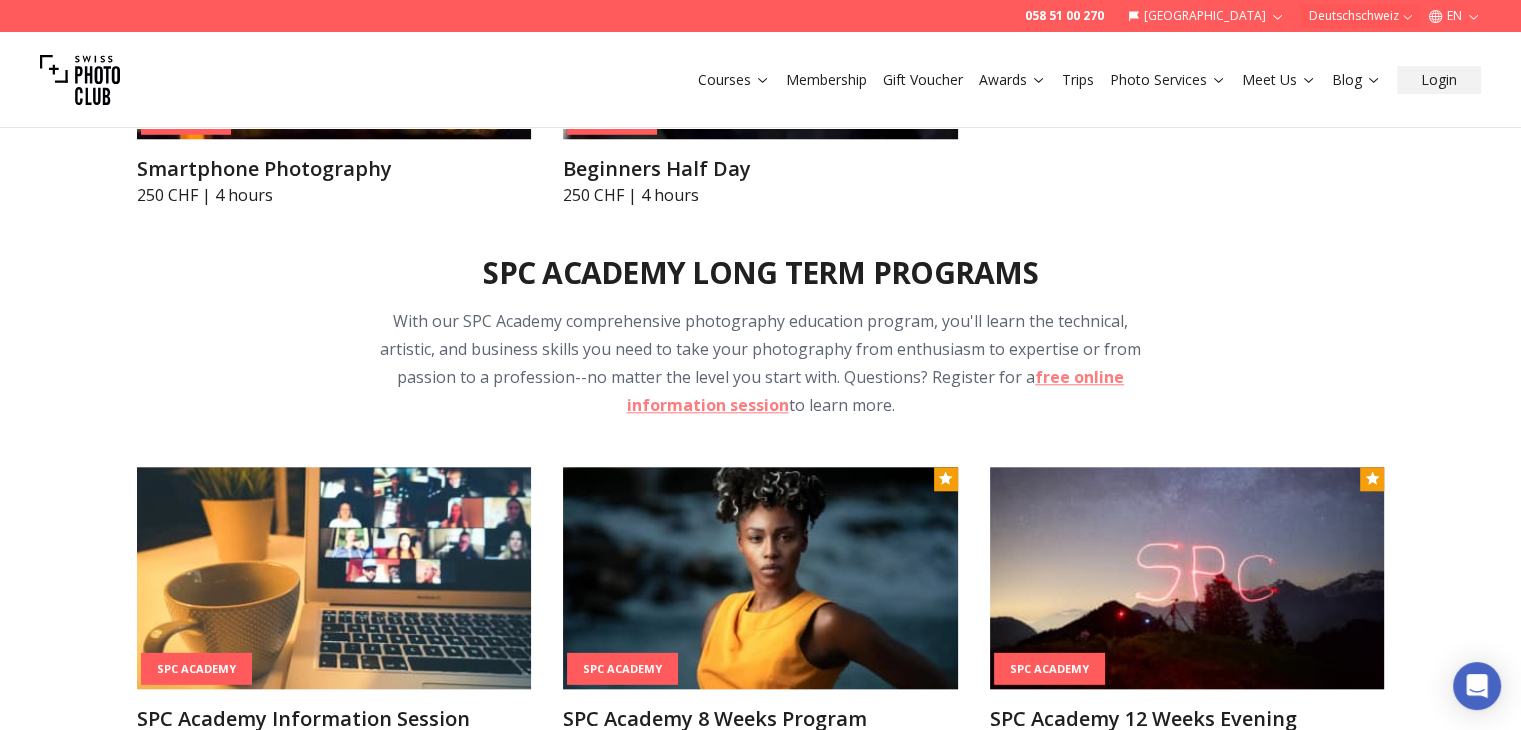 scroll, scrollTop: 1877, scrollLeft: 0, axis: vertical 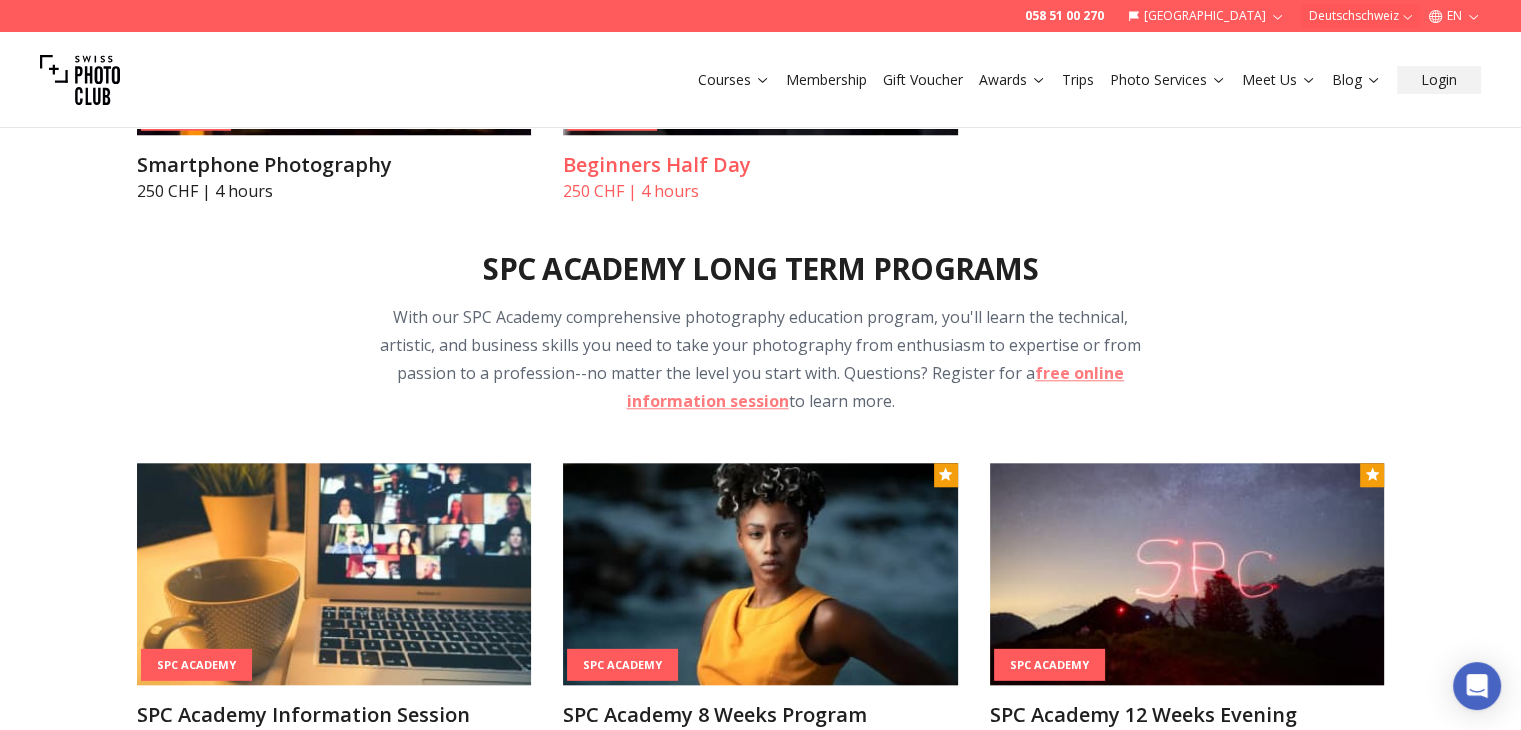 click on "Beginners Half Day" at bounding box center (760, 165) 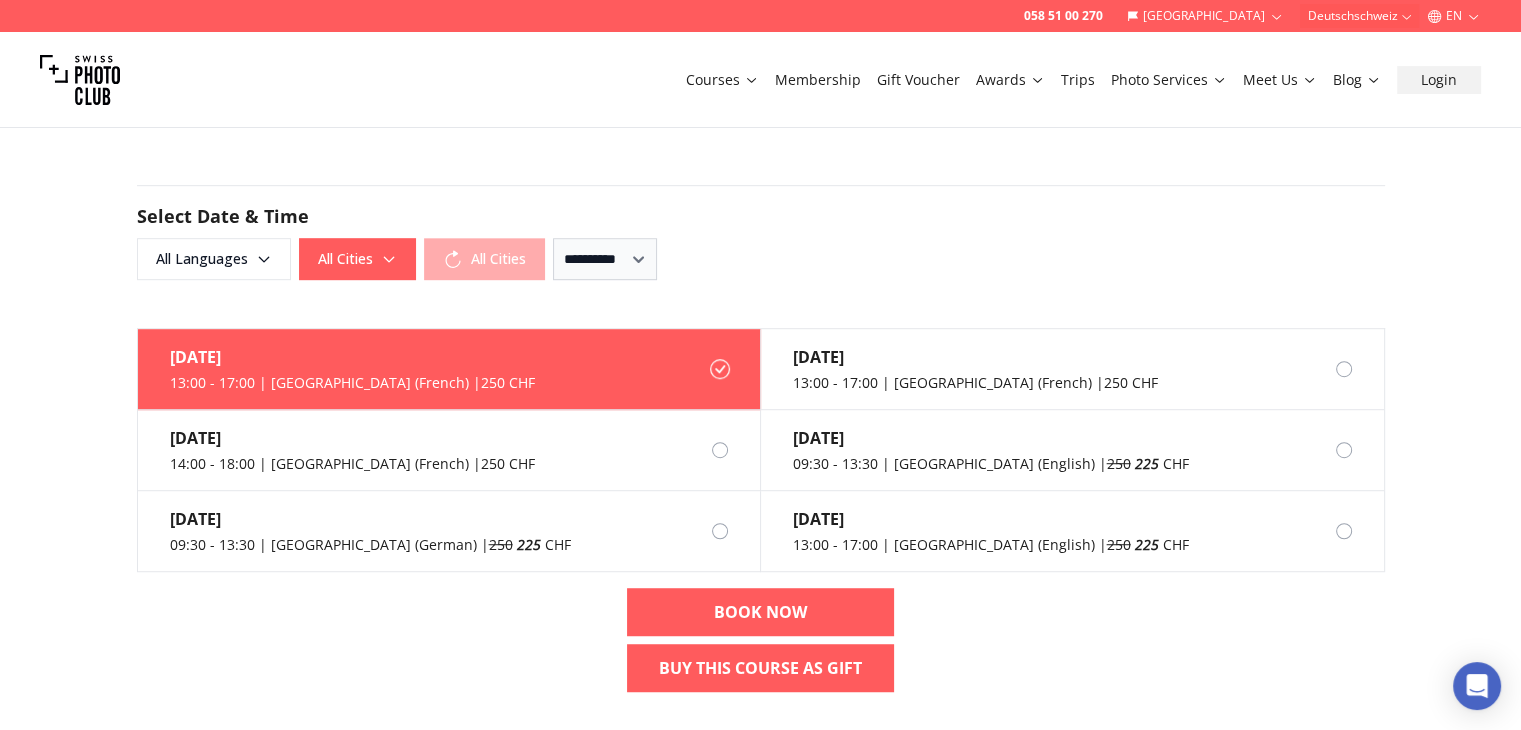 scroll, scrollTop: 1158, scrollLeft: 0, axis: vertical 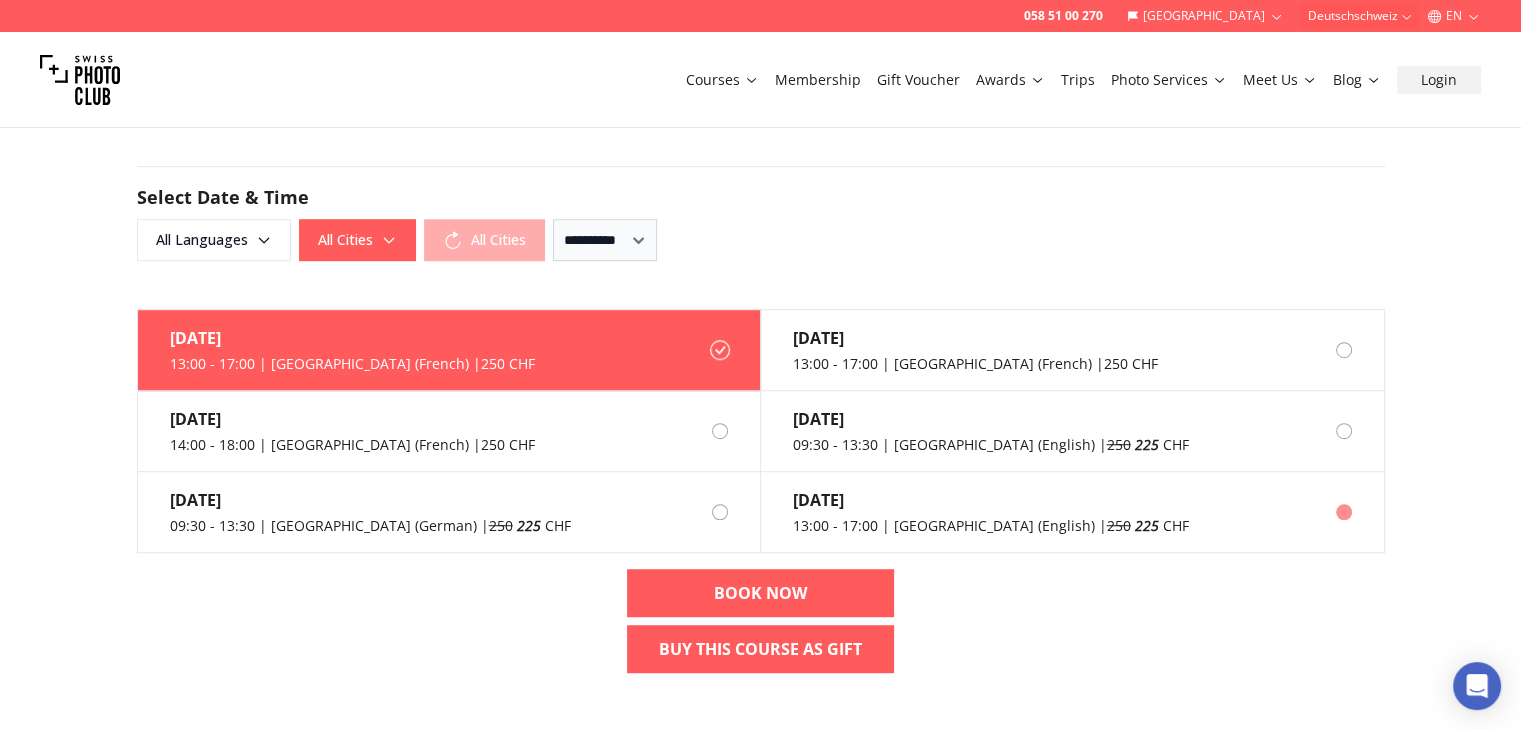 click on "[DATE]" at bounding box center [991, 500] 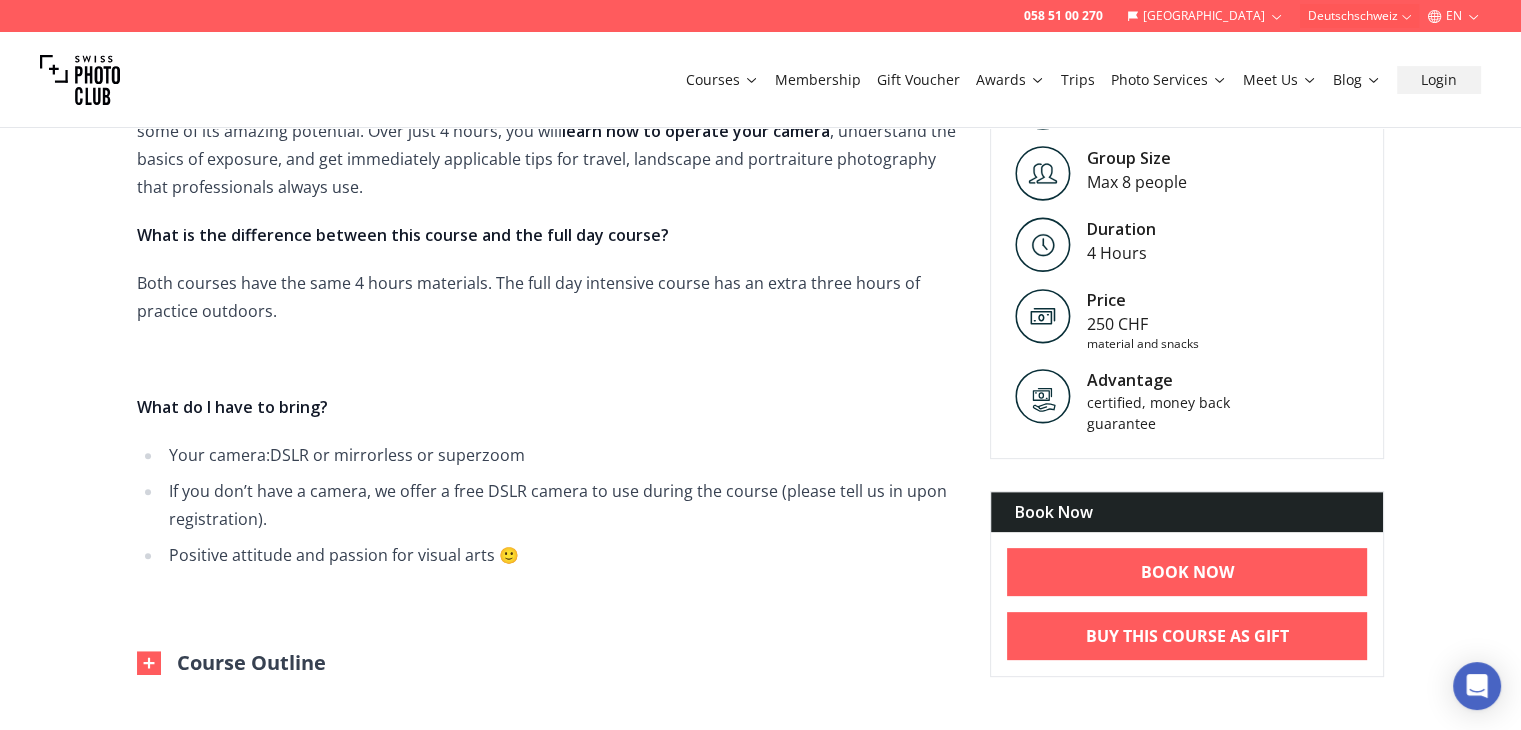 scroll, scrollTop: 0, scrollLeft: 0, axis: both 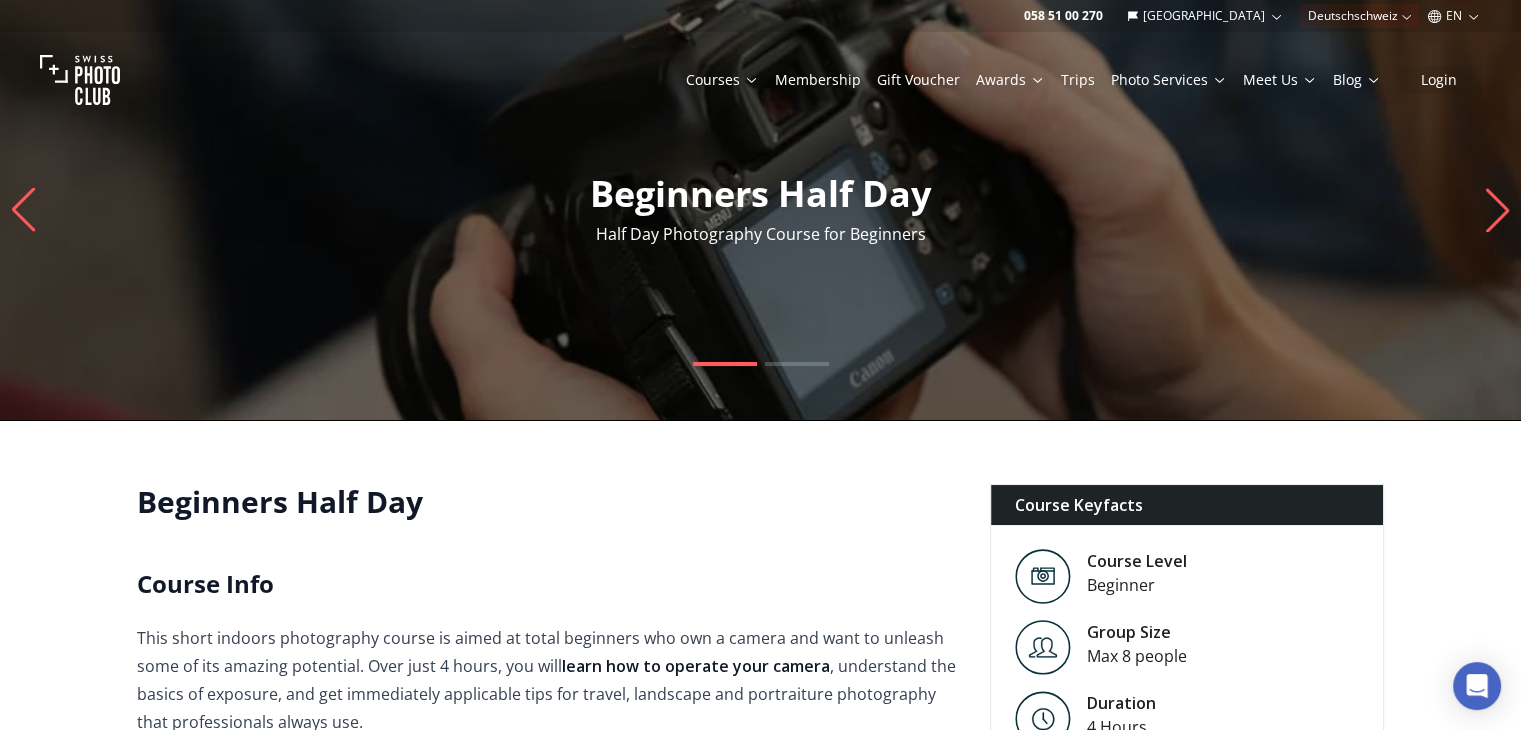 click 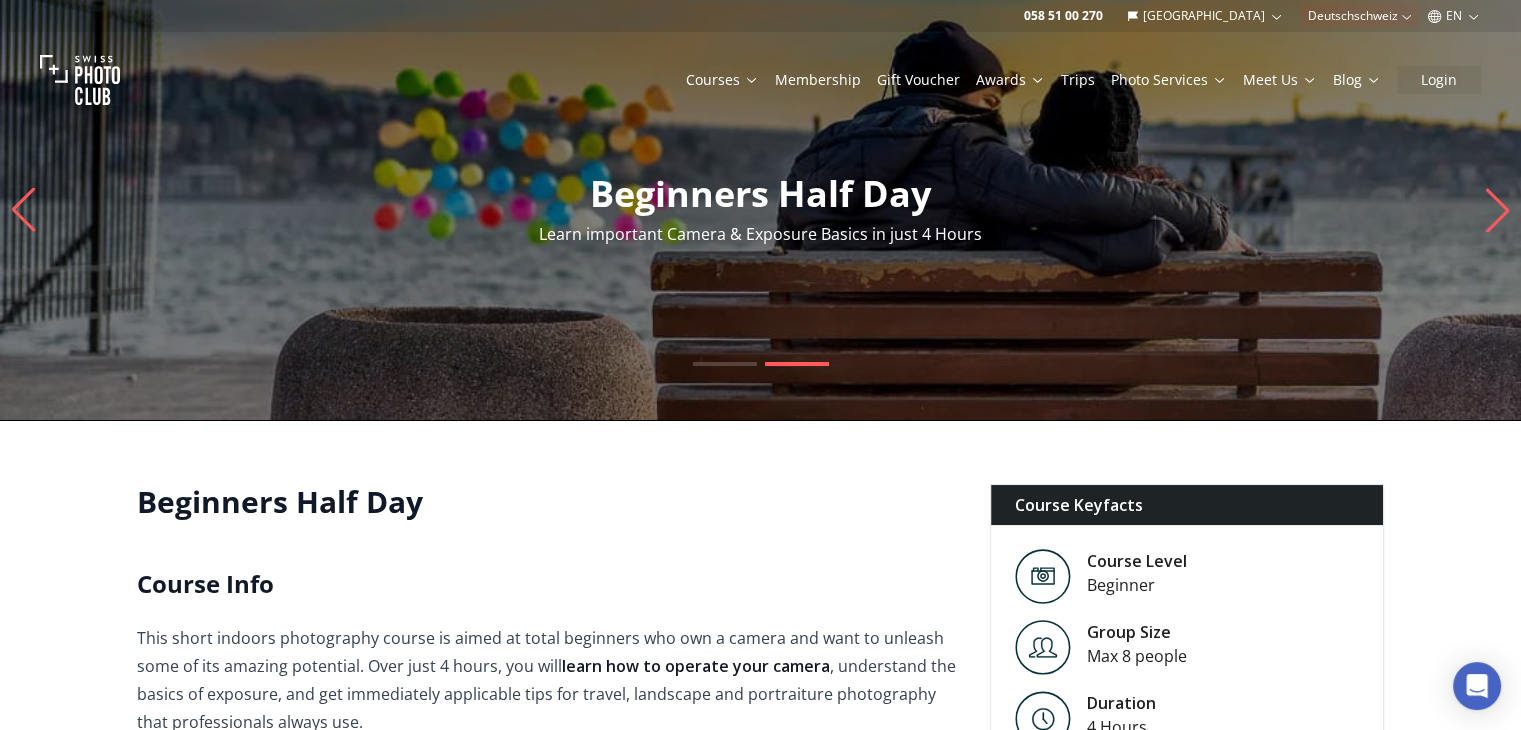 click on "Trips" at bounding box center [1078, 80] 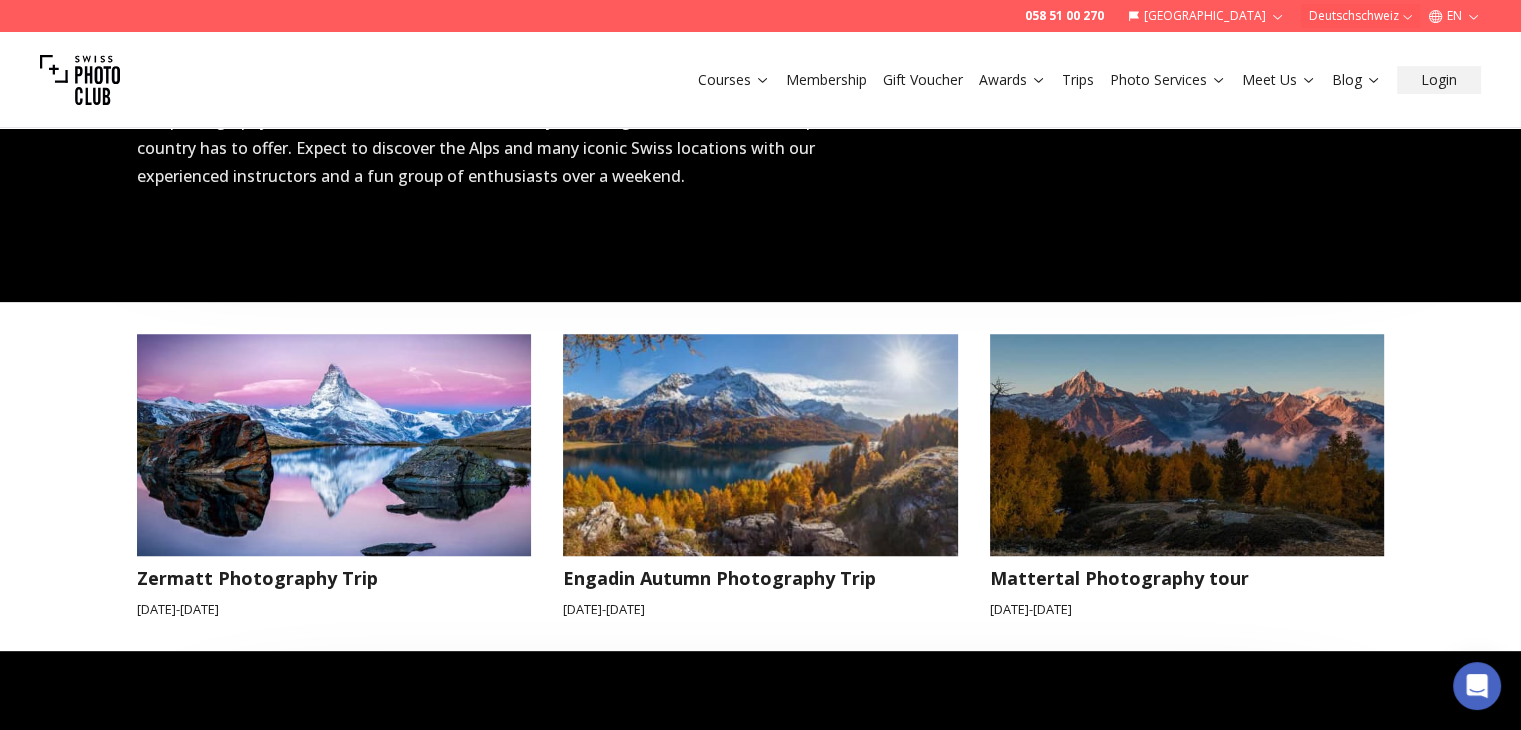 scroll, scrollTop: 696, scrollLeft: 0, axis: vertical 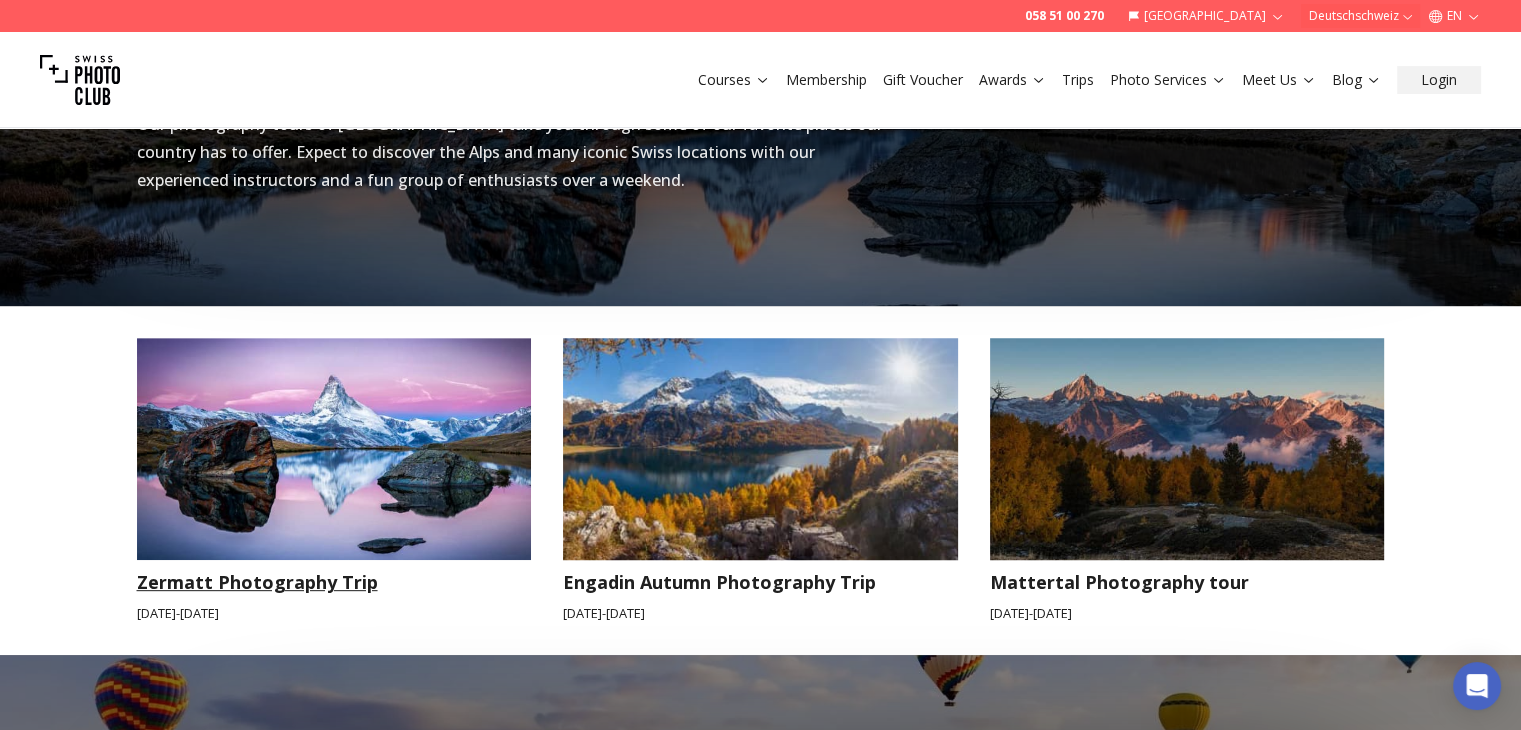 click on "Zermatt Photography Trip [DATE]  -  [DATE]" at bounding box center [334, 480] 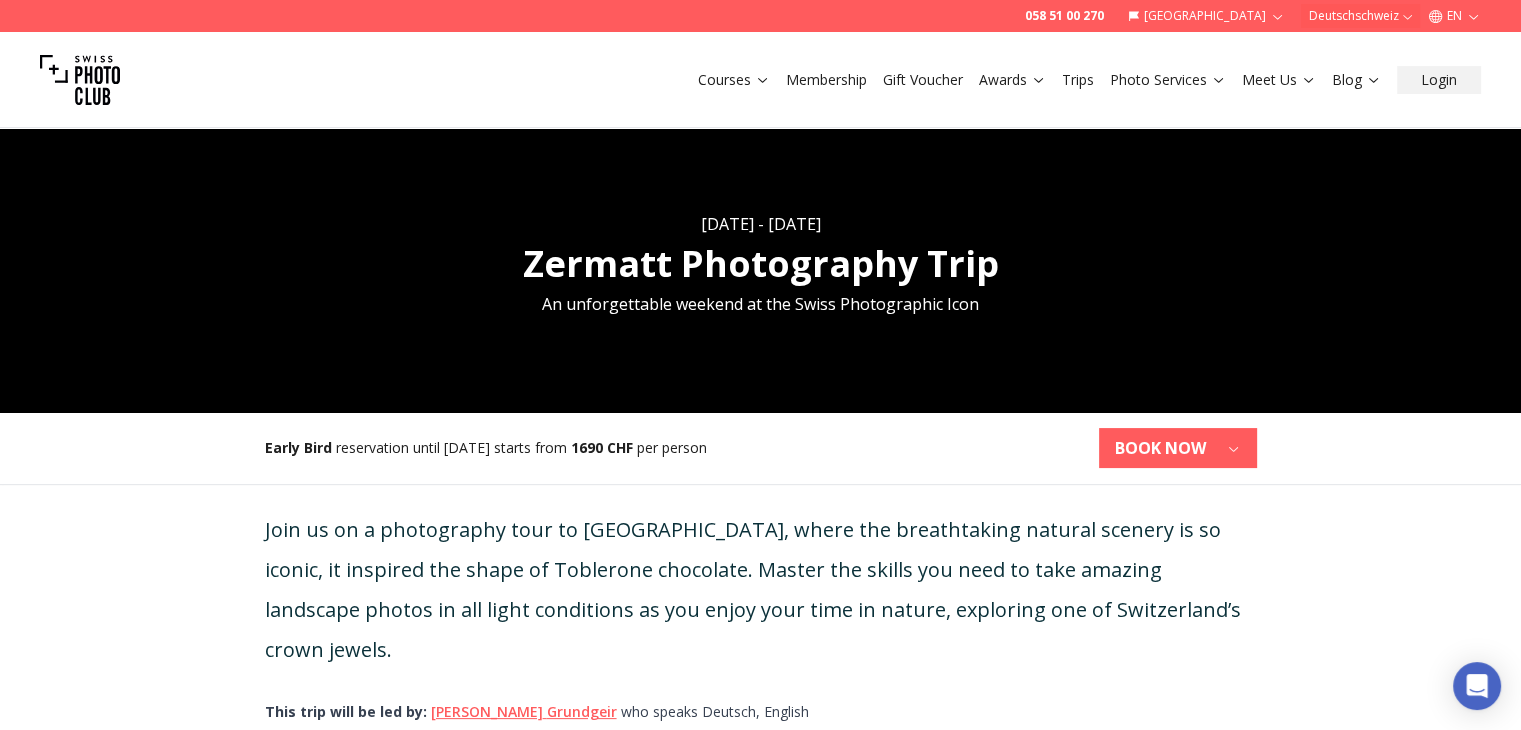 scroll, scrollTop: 224, scrollLeft: 0, axis: vertical 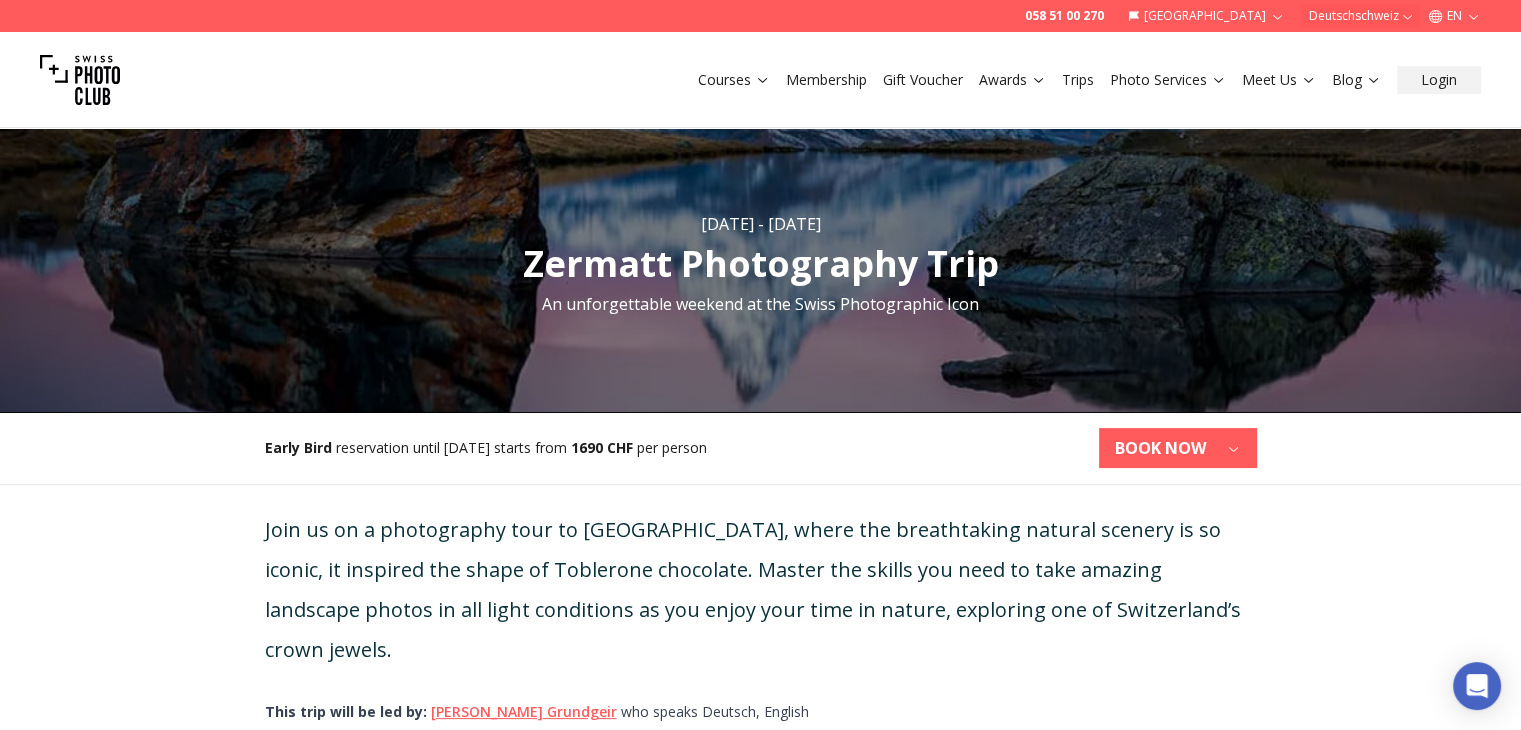 click on "Trips" at bounding box center [1078, 80] 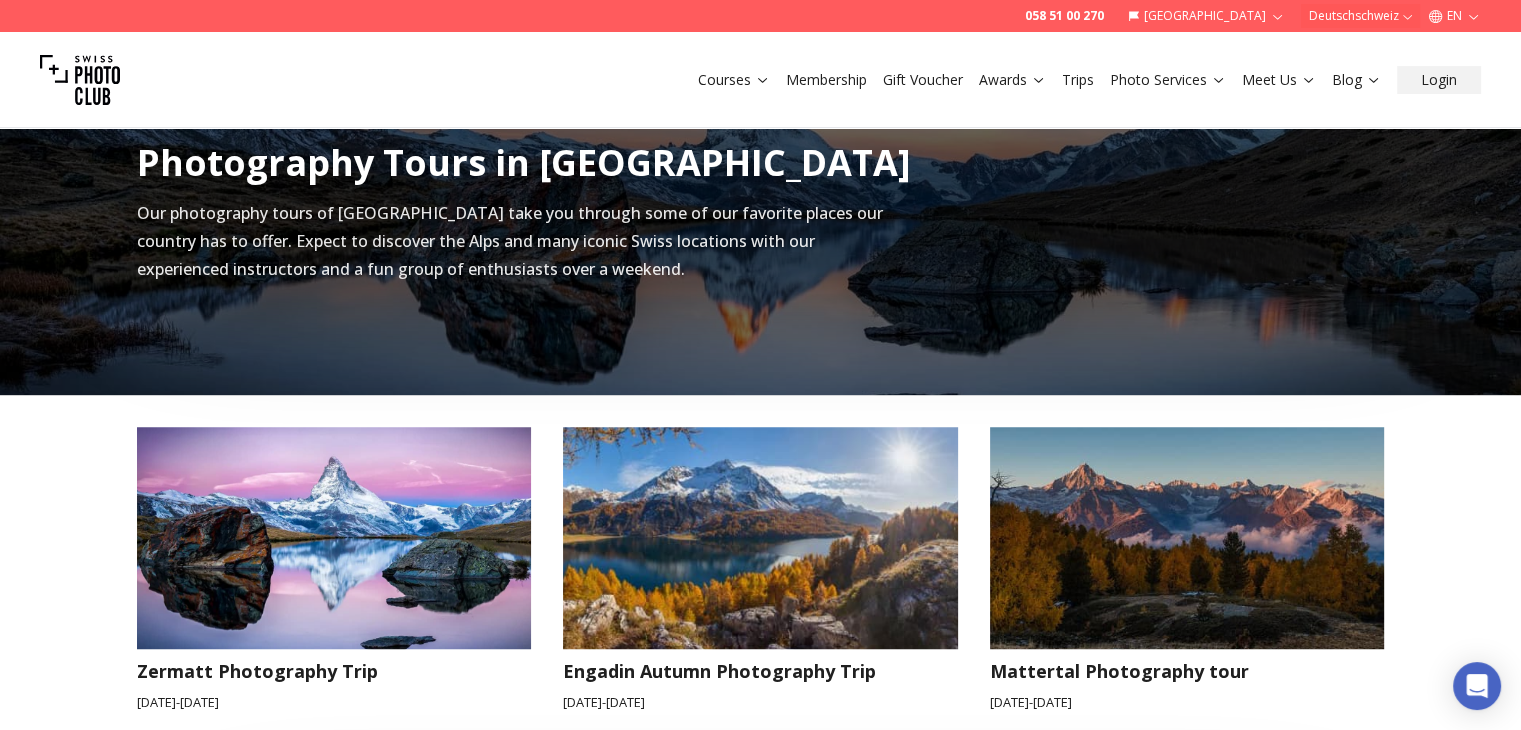 scroll, scrollTop: 570, scrollLeft: 0, axis: vertical 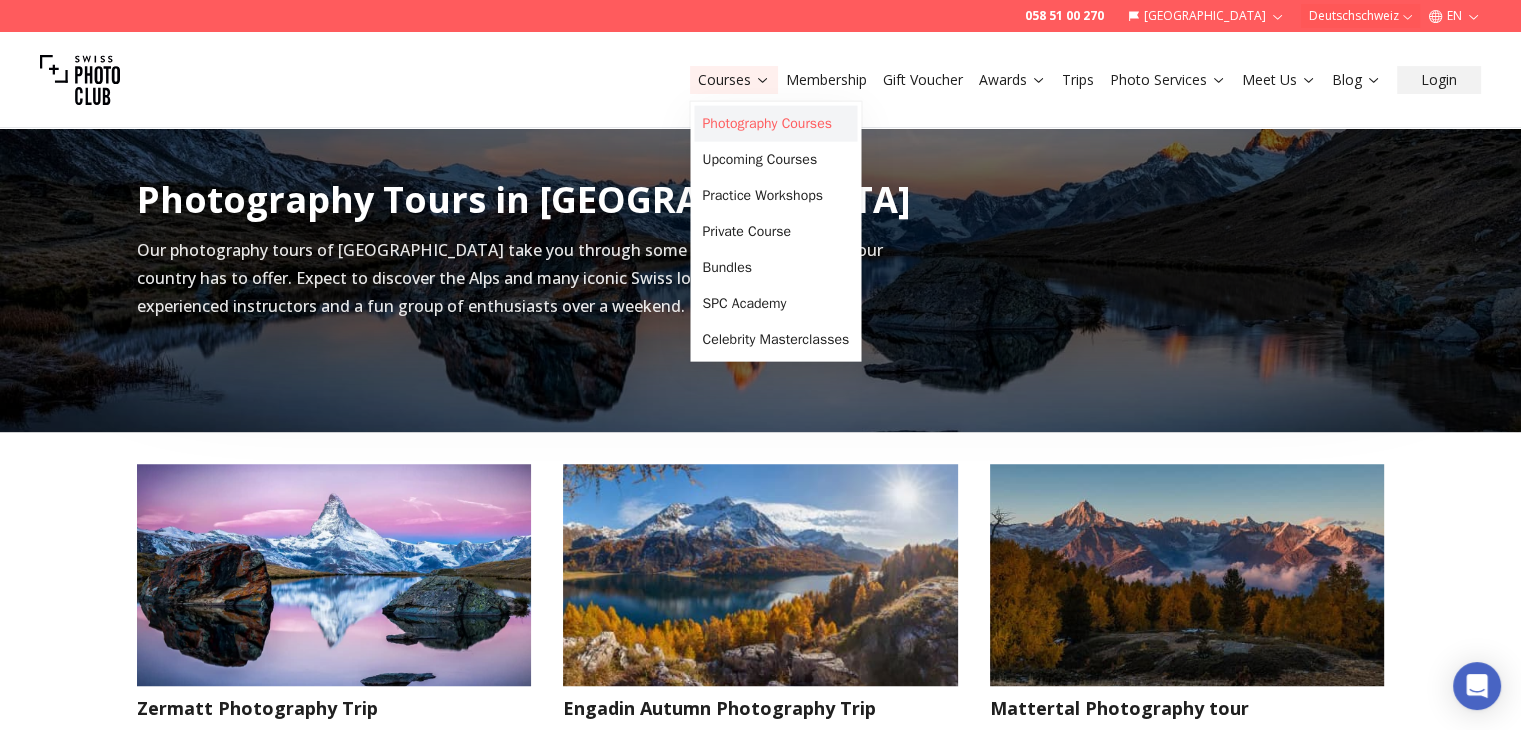 click on "Photography Courses" at bounding box center (775, 124) 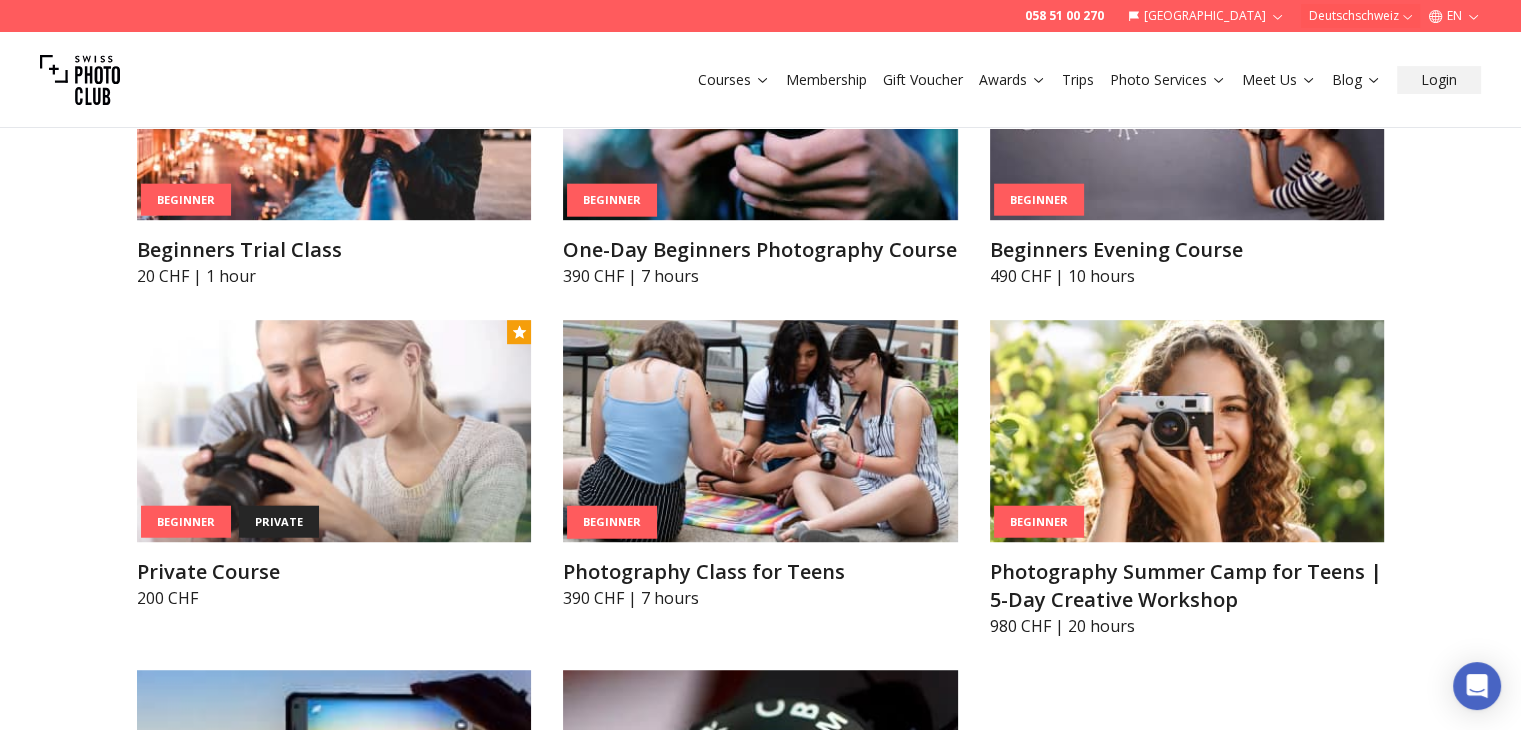 scroll, scrollTop: 1103, scrollLeft: 0, axis: vertical 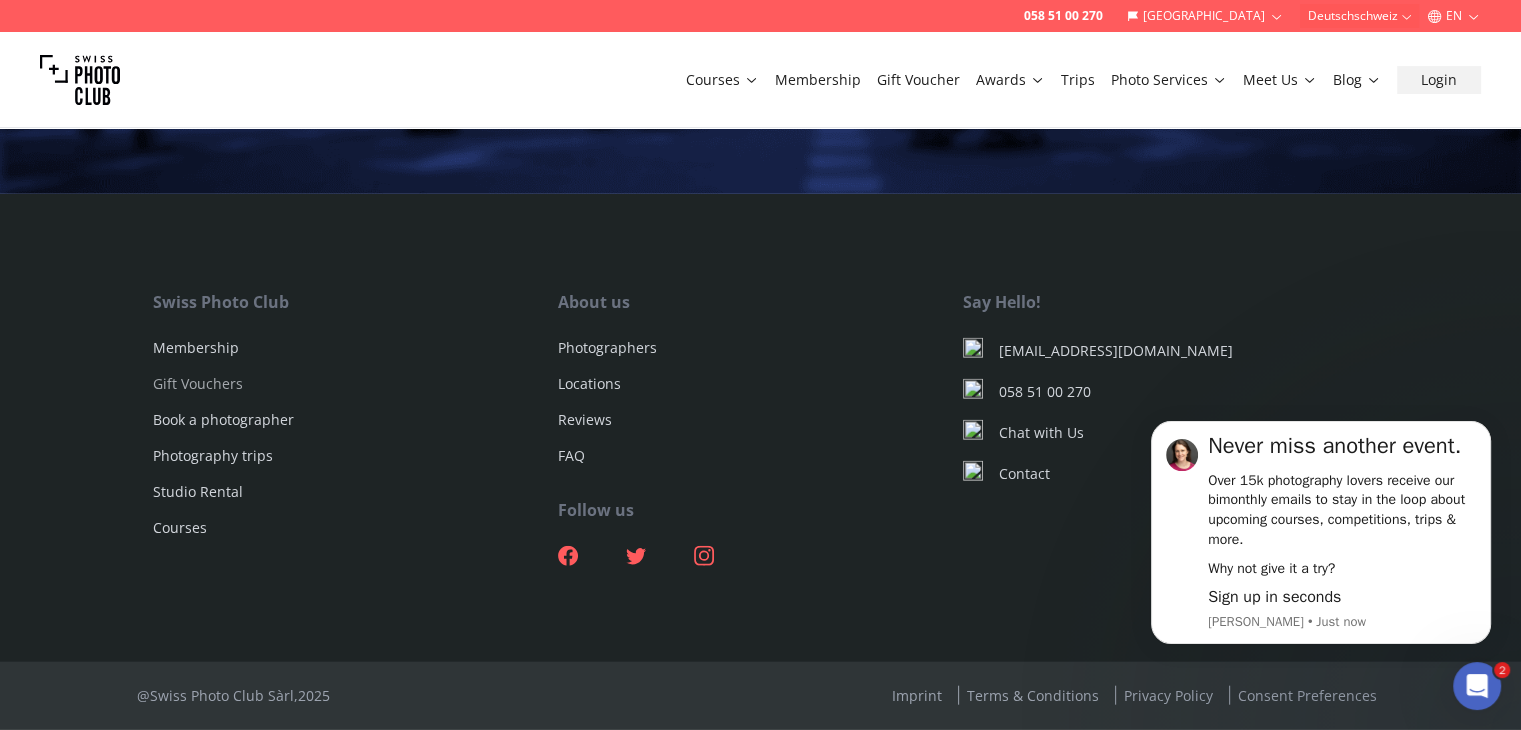 click on "Gift Vouchers" at bounding box center [198, 383] 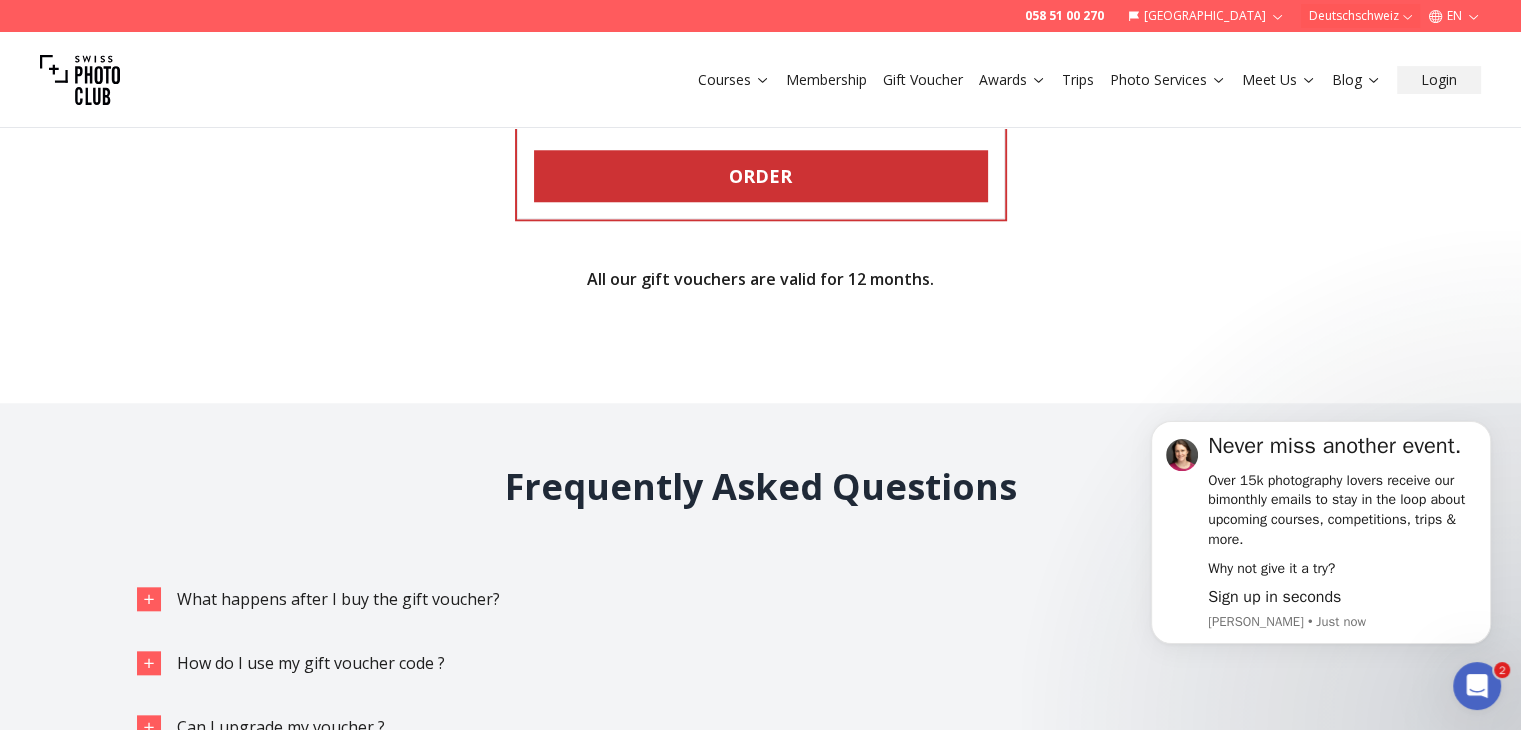 scroll, scrollTop: 1867, scrollLeft: 0, axis: vertical 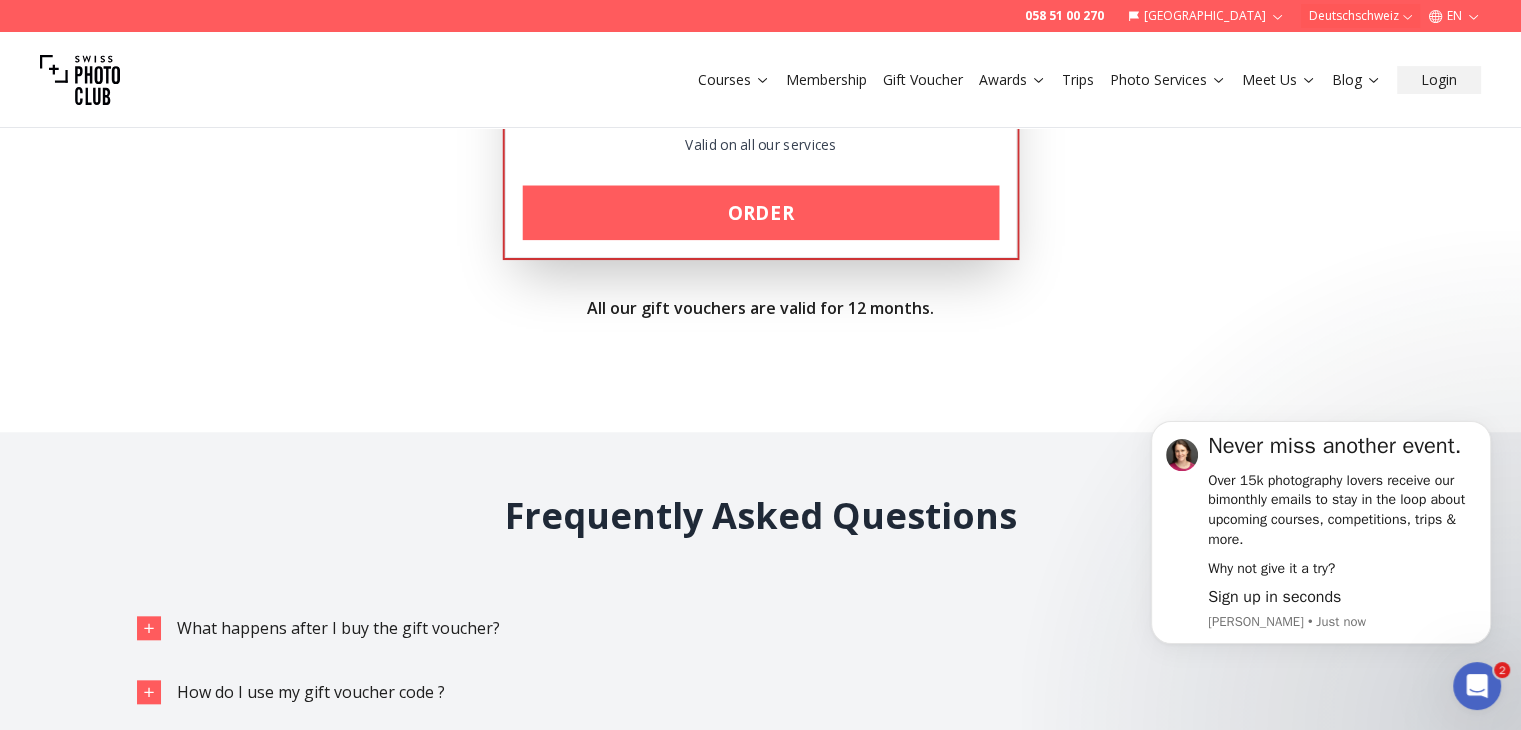 click on "Order" at bounding box center [760, 211] 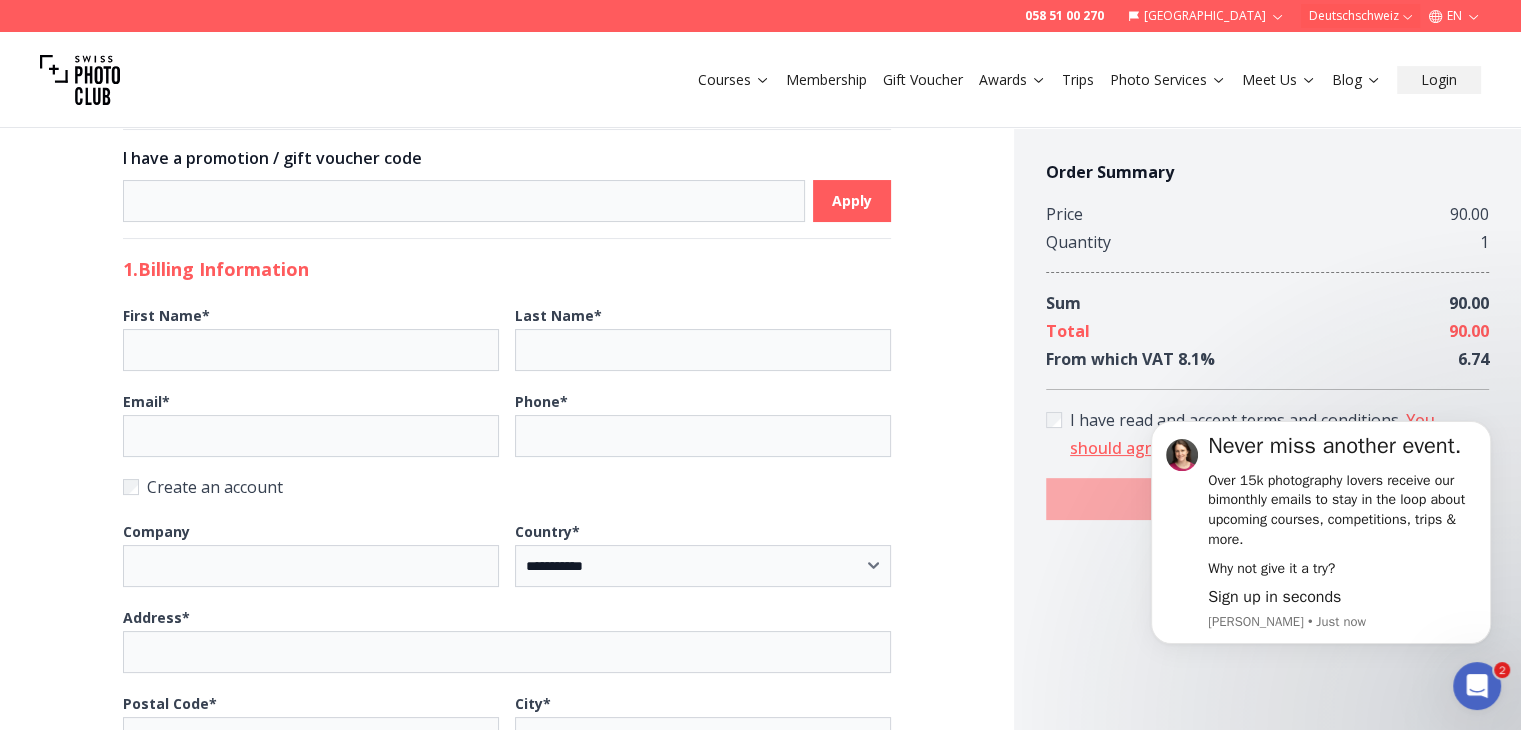 scroll, scrollTop: 0, scrollLeft: 0, axis: both 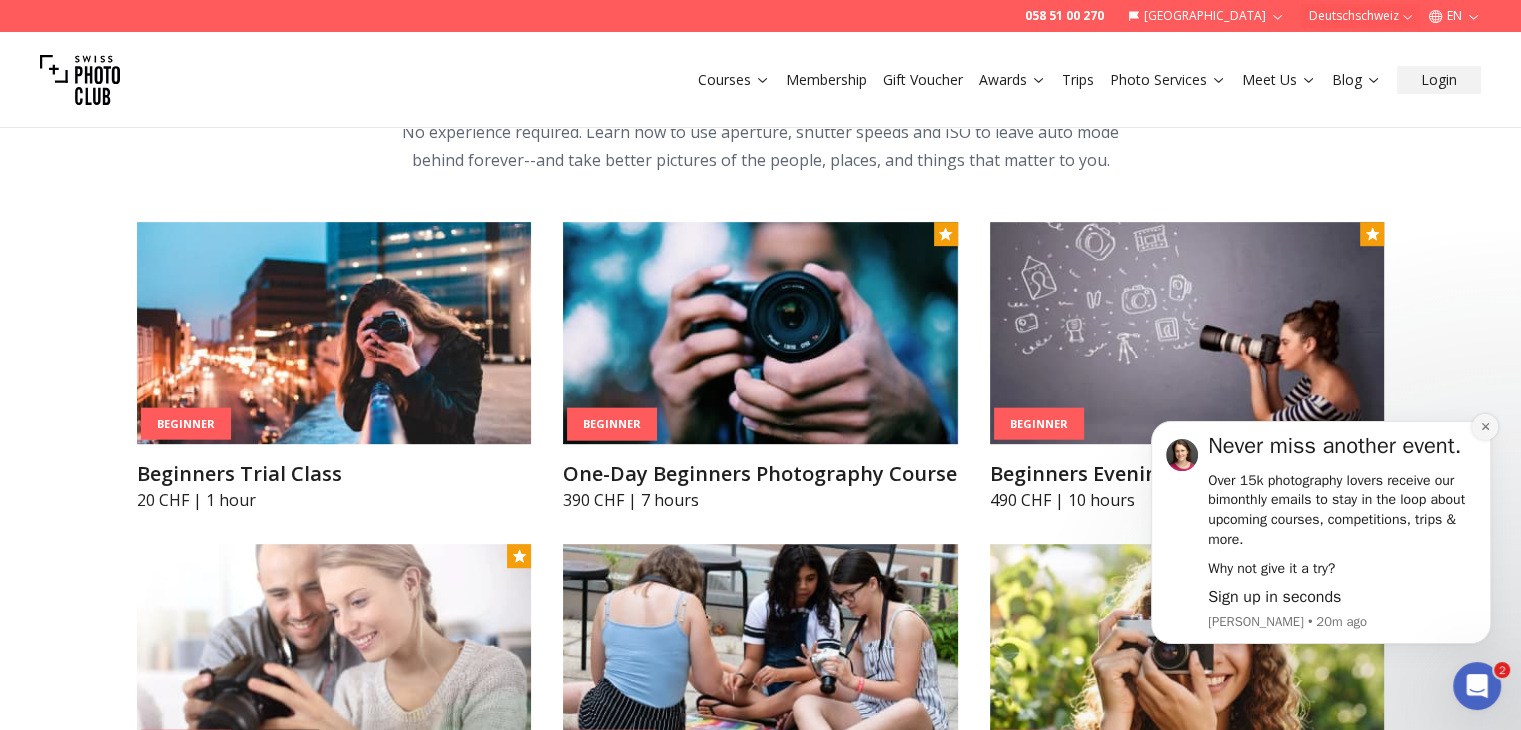click 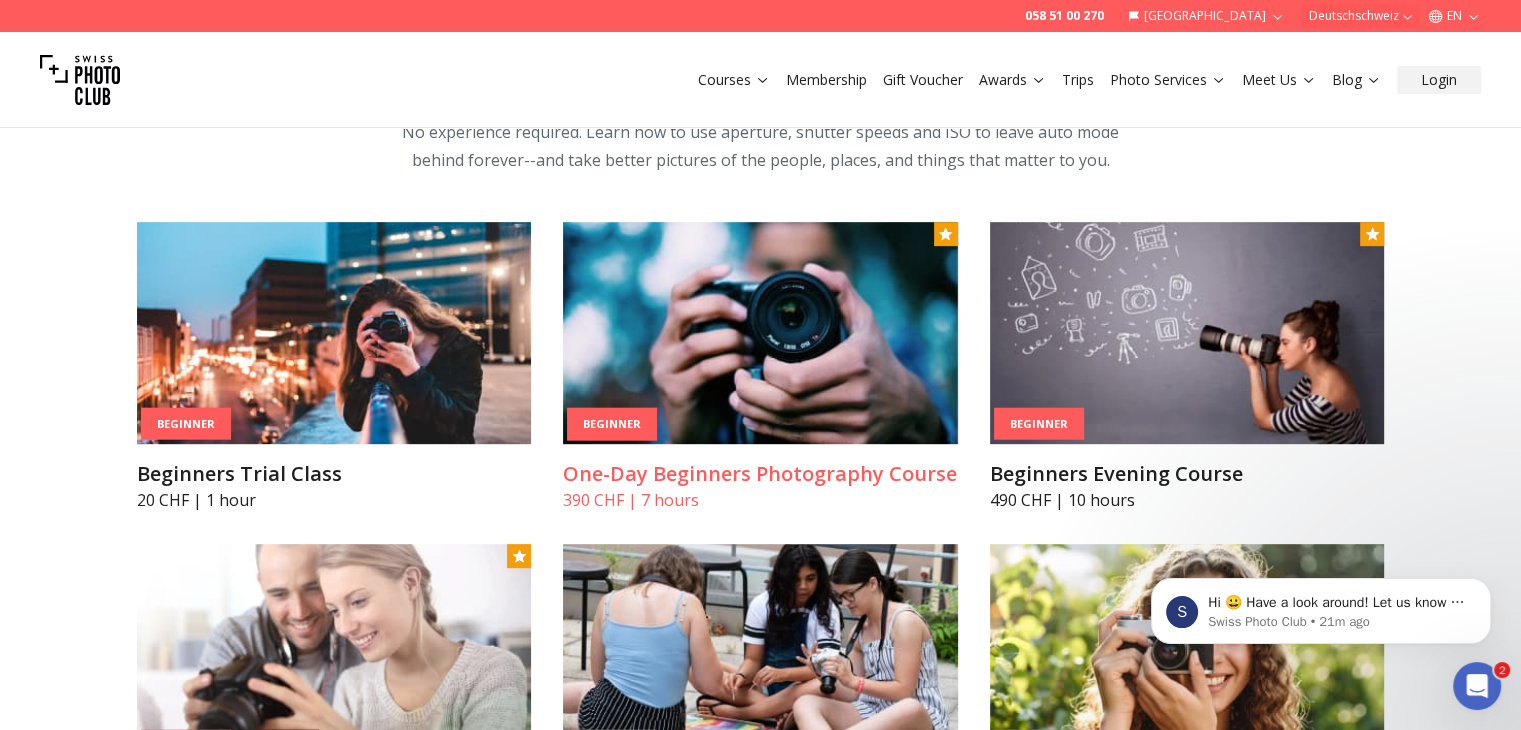 click at bounding box center (760, 333) 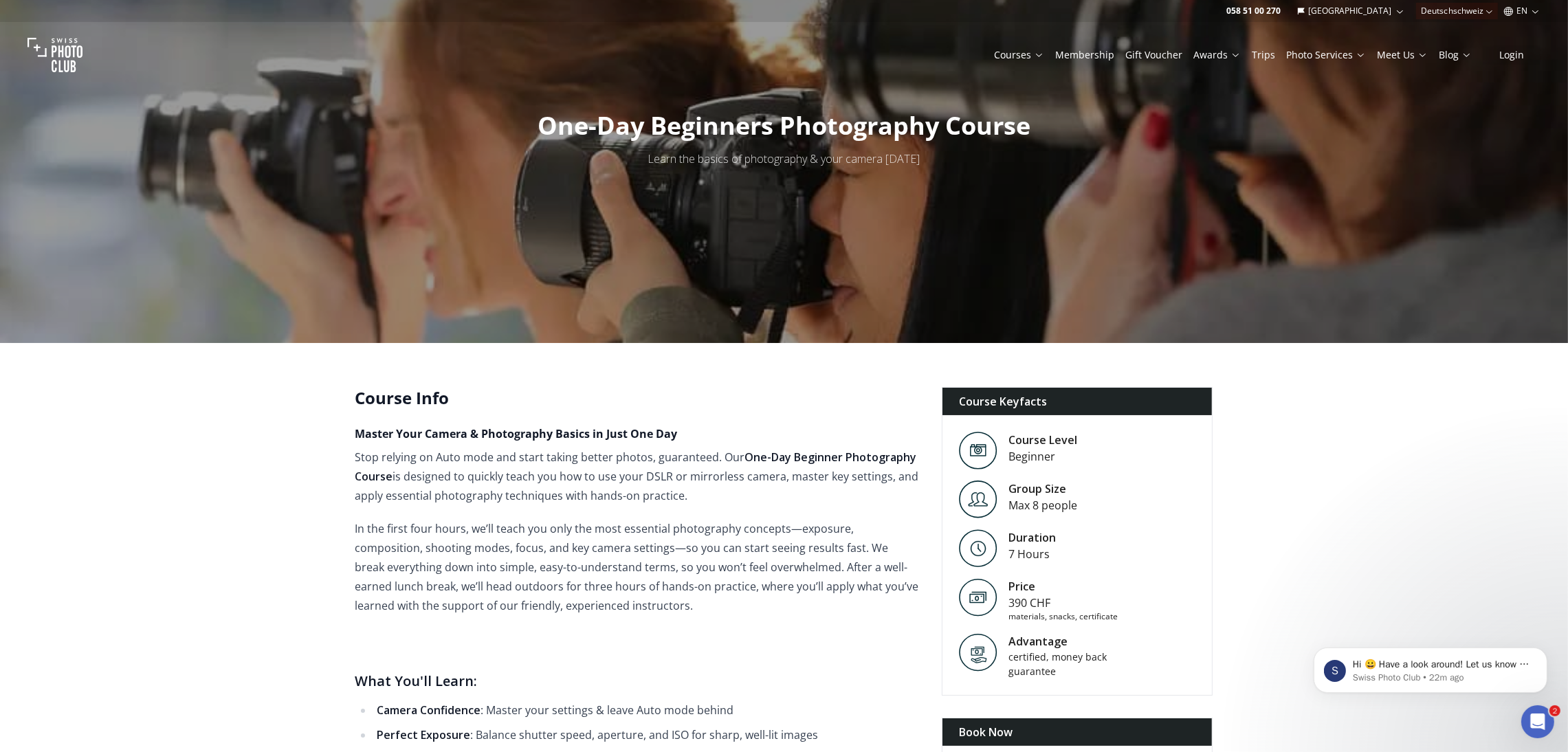 scroll, scrollTop: 0, scrollLeft: 0, axis: both 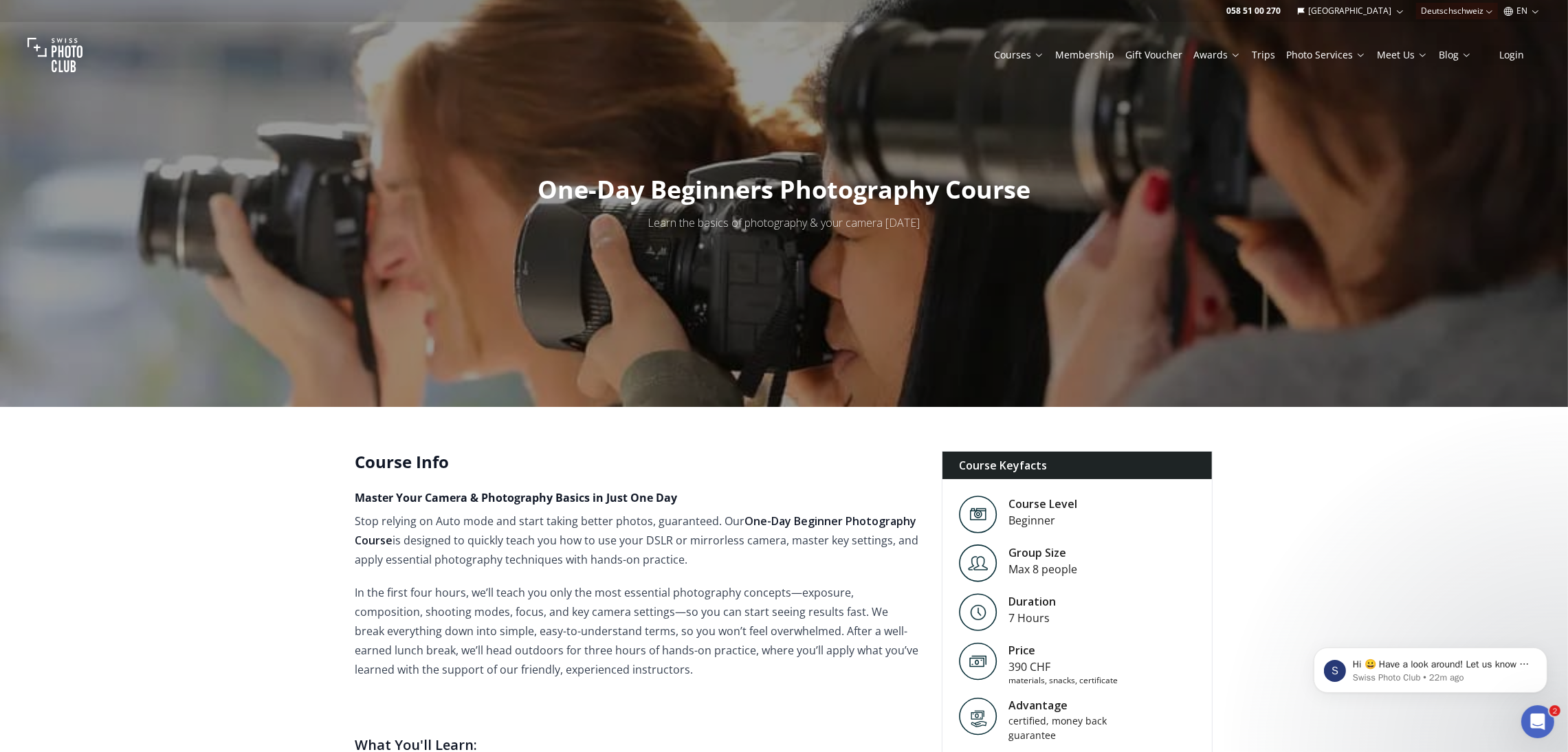 click at bounding box center (784, 203) 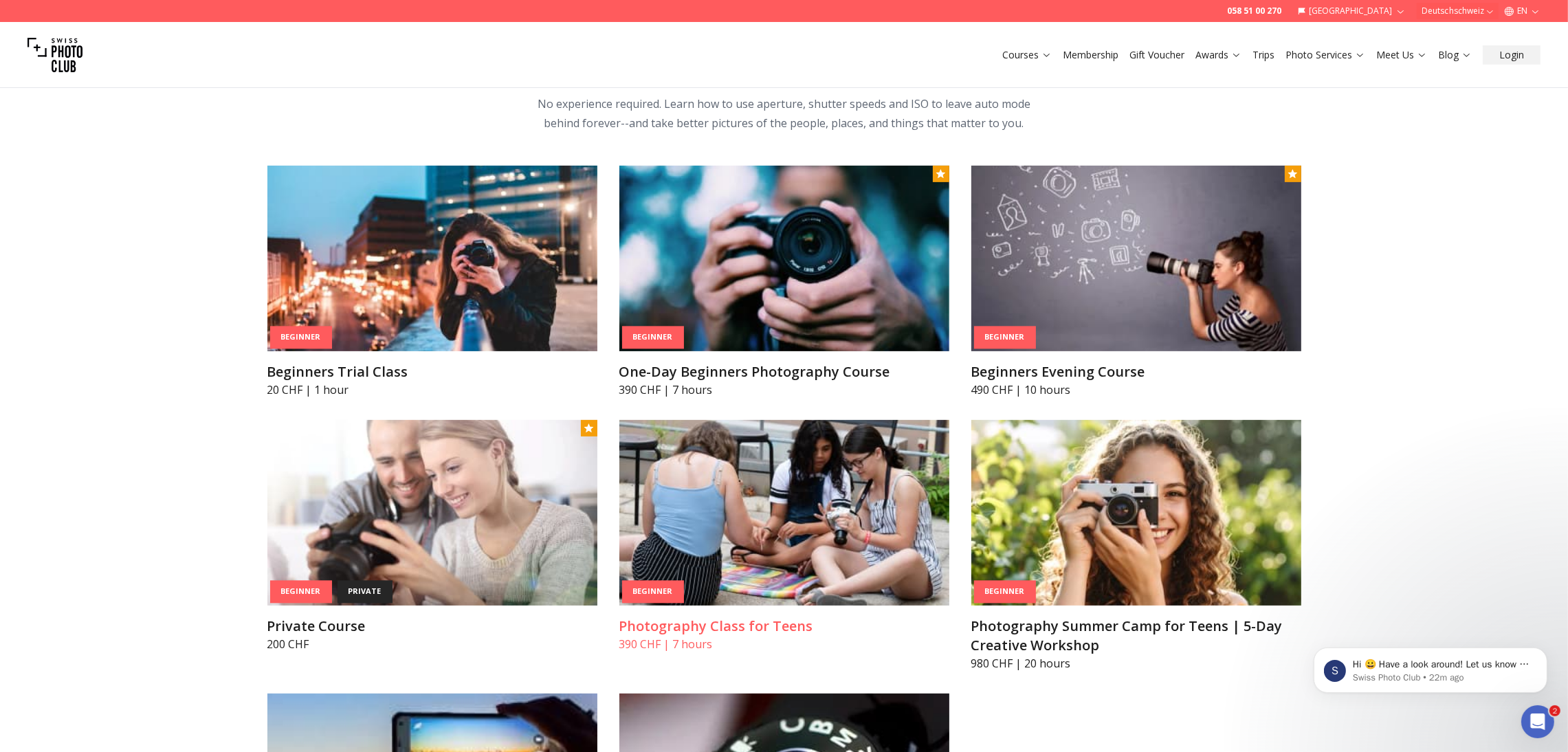 scroll, scrollTop: 527, scrollLeft: 0, axis: vertical 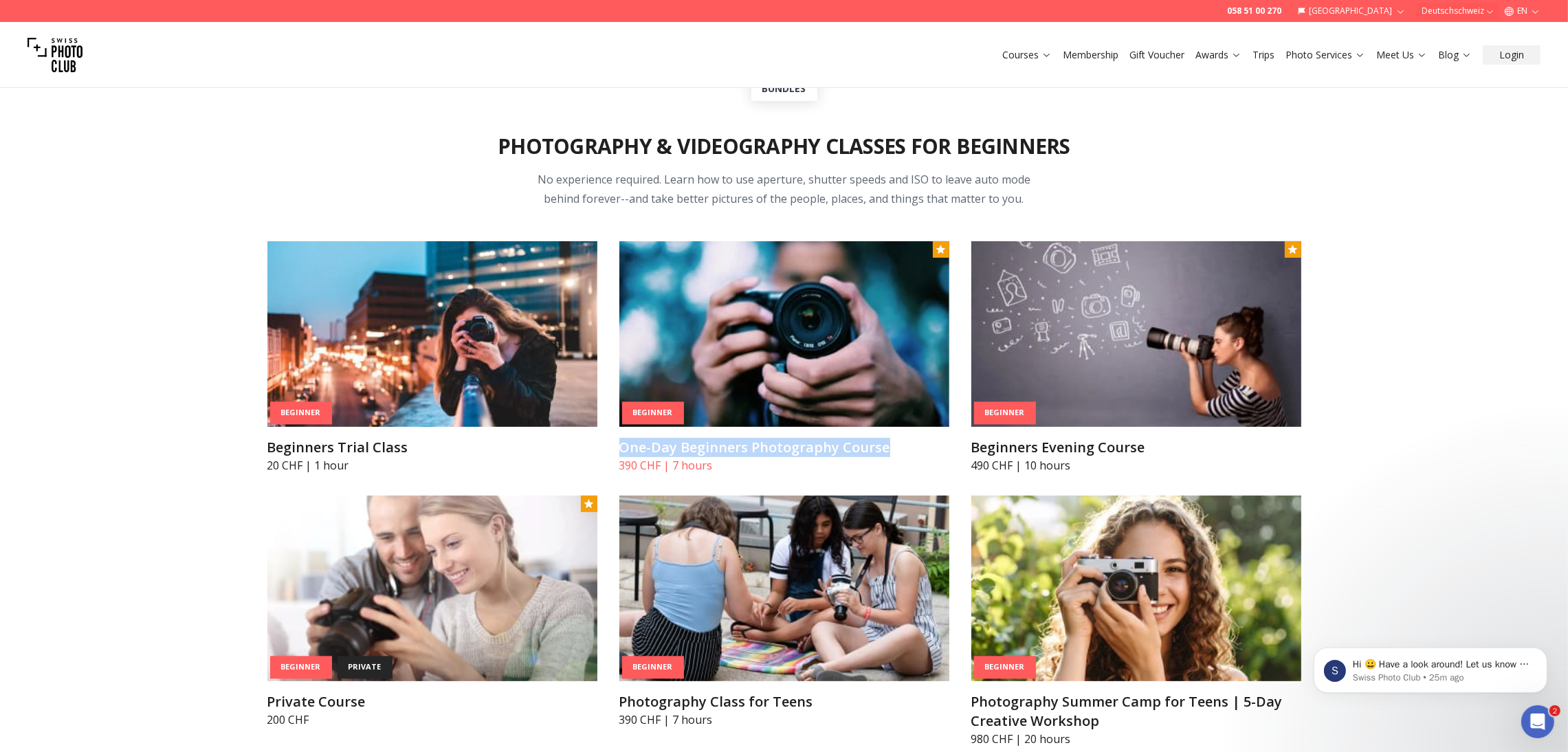 drag, startPoint x: 609, startPoint y: 443, endPoint x: 888, endPoint y: 446, distance: 279.0161 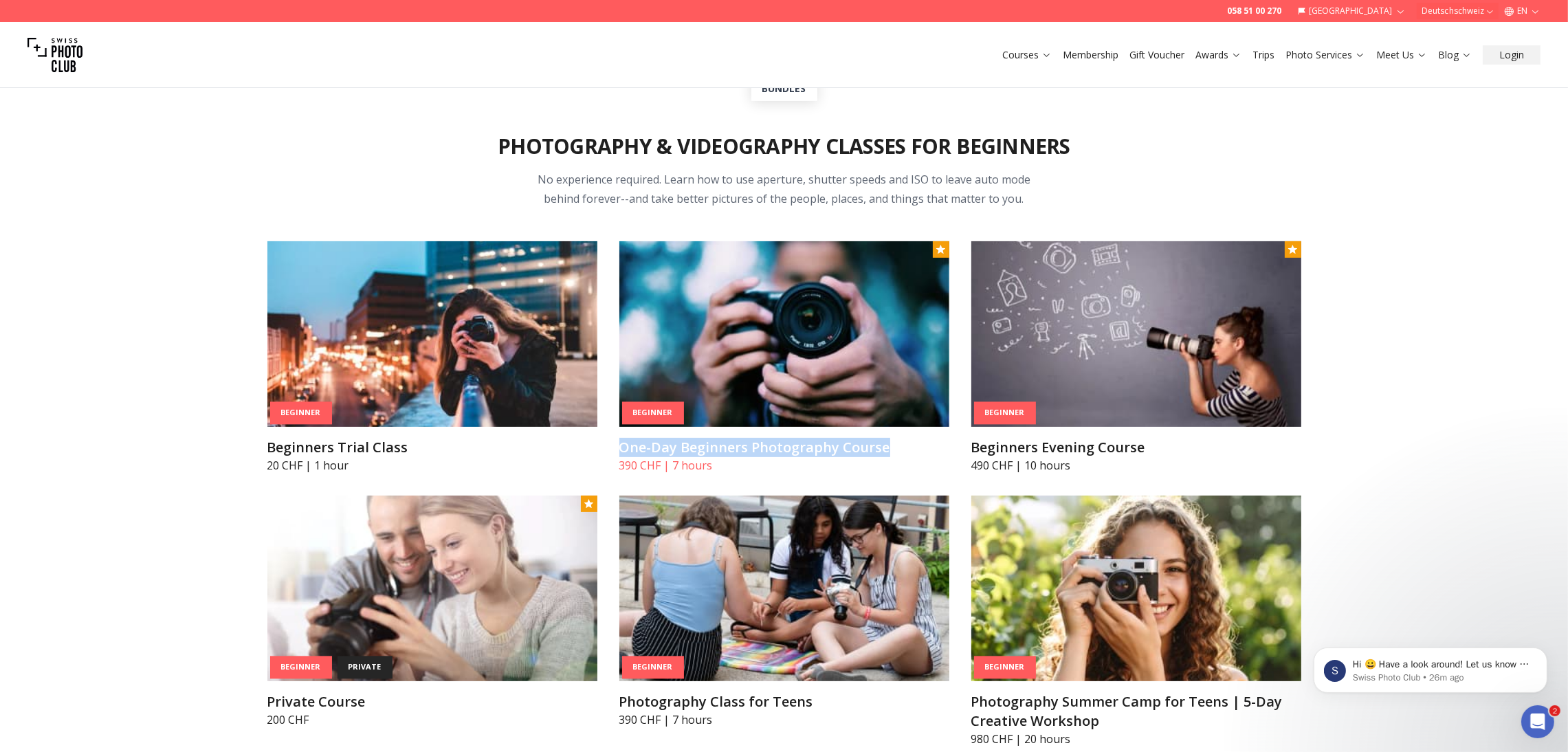 click at bounding box center (784, 334) 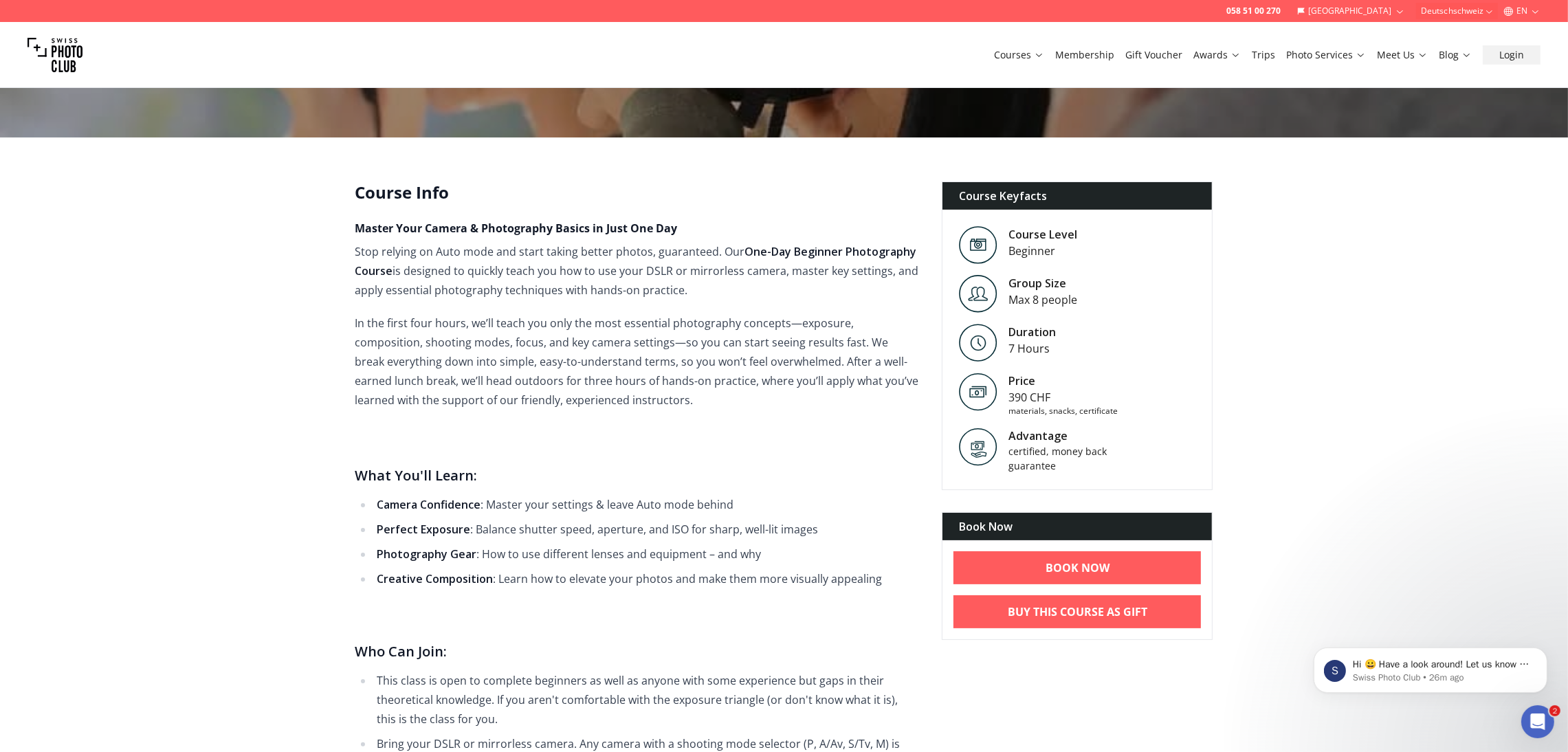 scroll, scrollTop: 261, scrollLeft: 0, axis: vertical 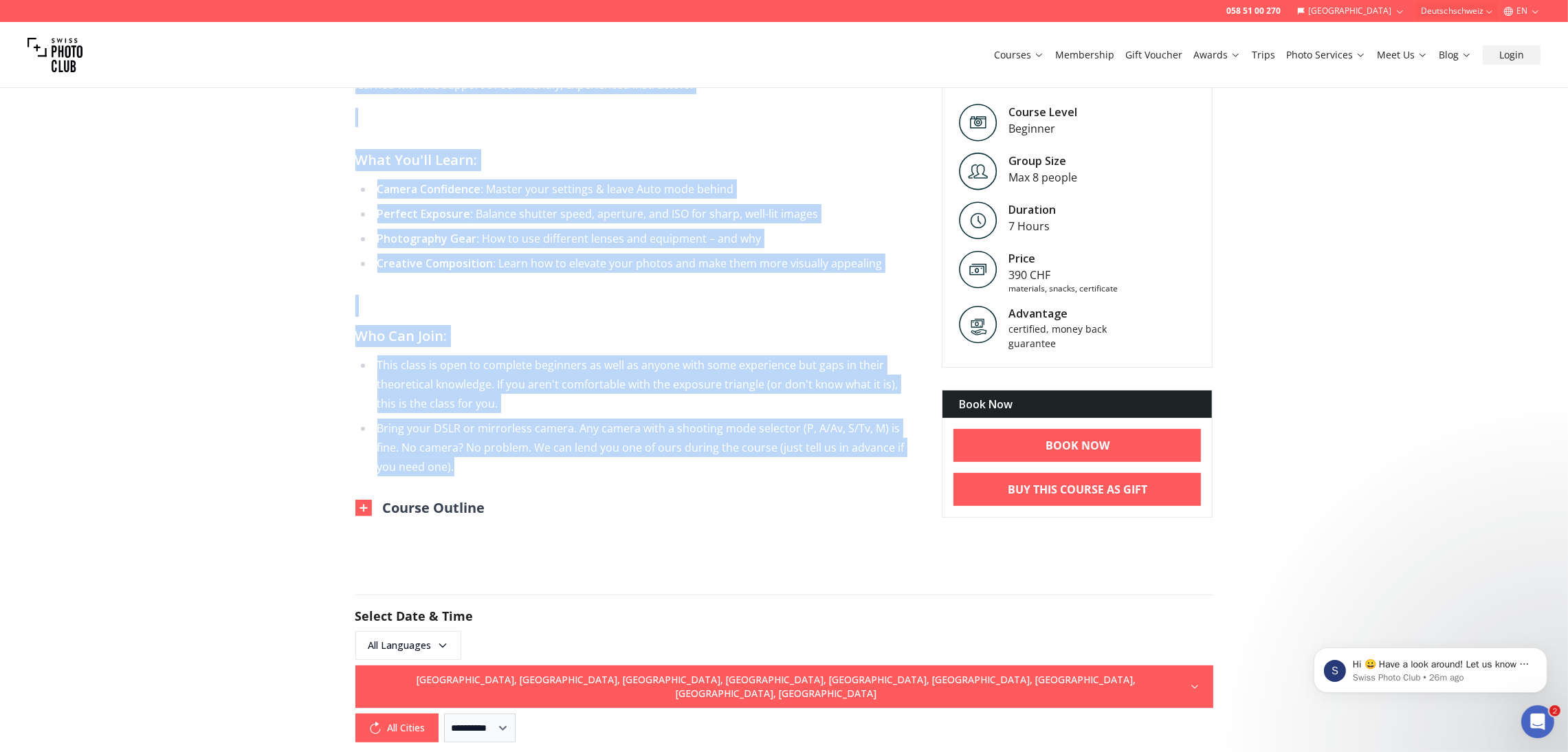 drag, startPoint x: 357, startPoint y: 199, endPoint x: 431, endPoint y: 463, distance: 274.17513 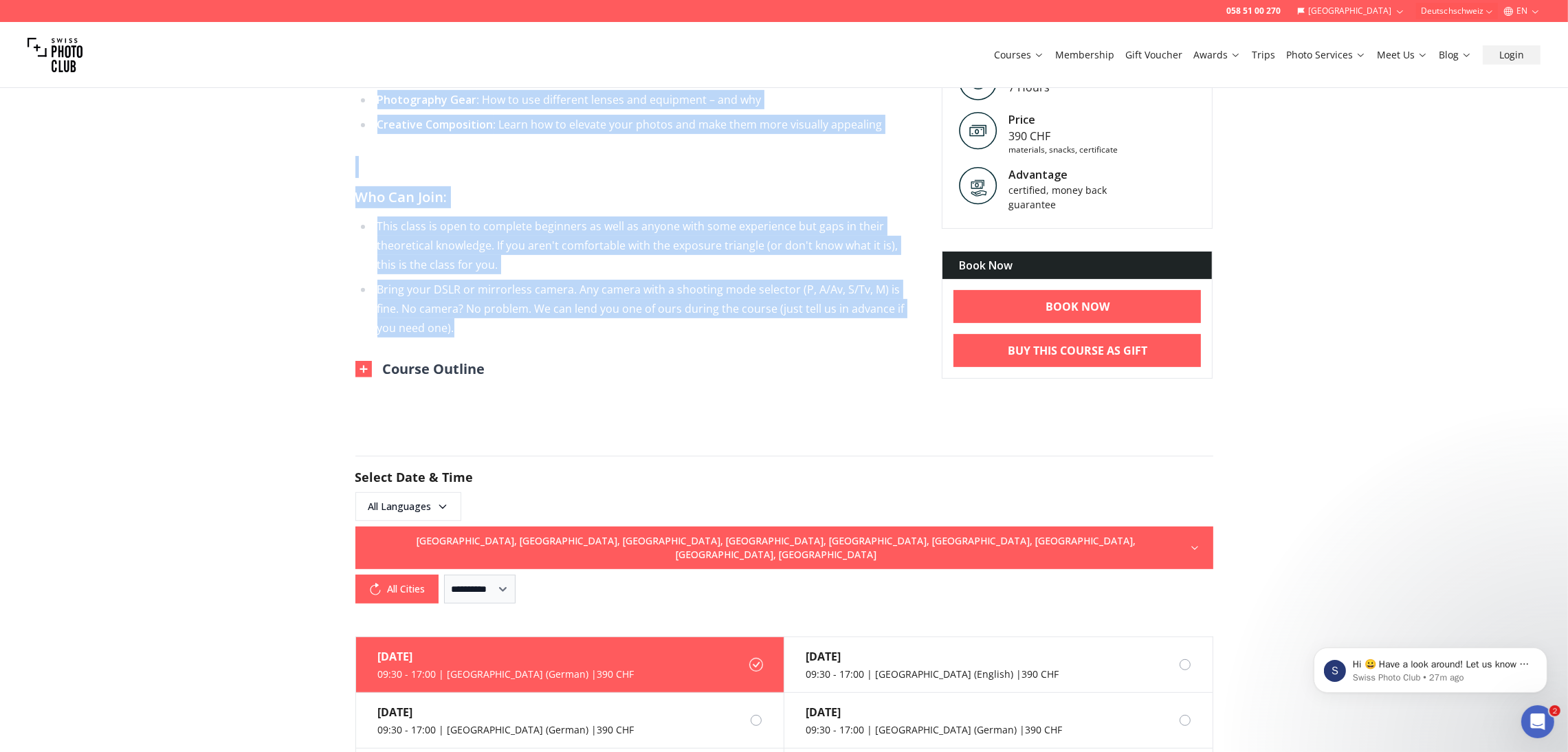 scroll, scrollTop: 731, scrollLeft: 0, axis: vertical 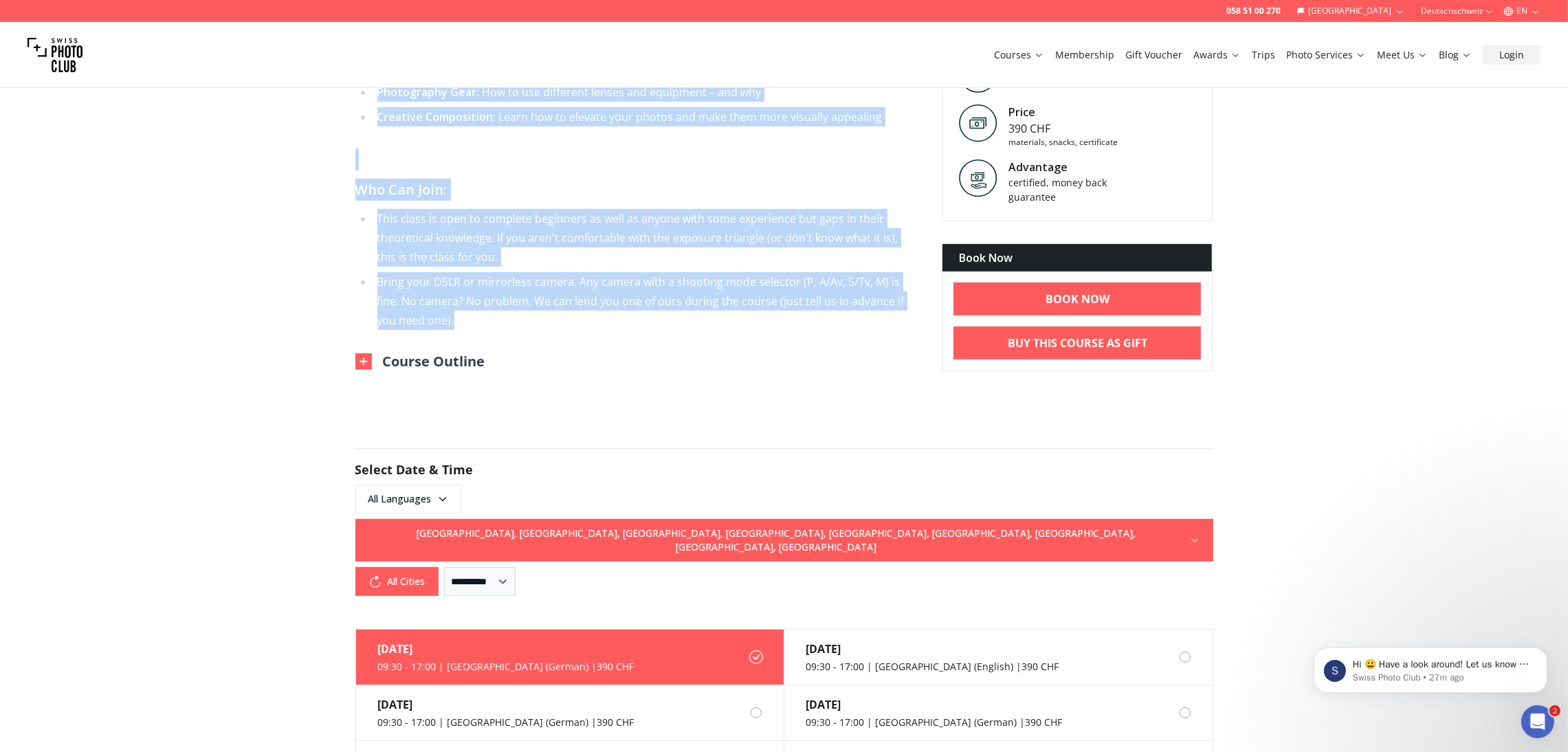 click at bounding box center (364, 362) 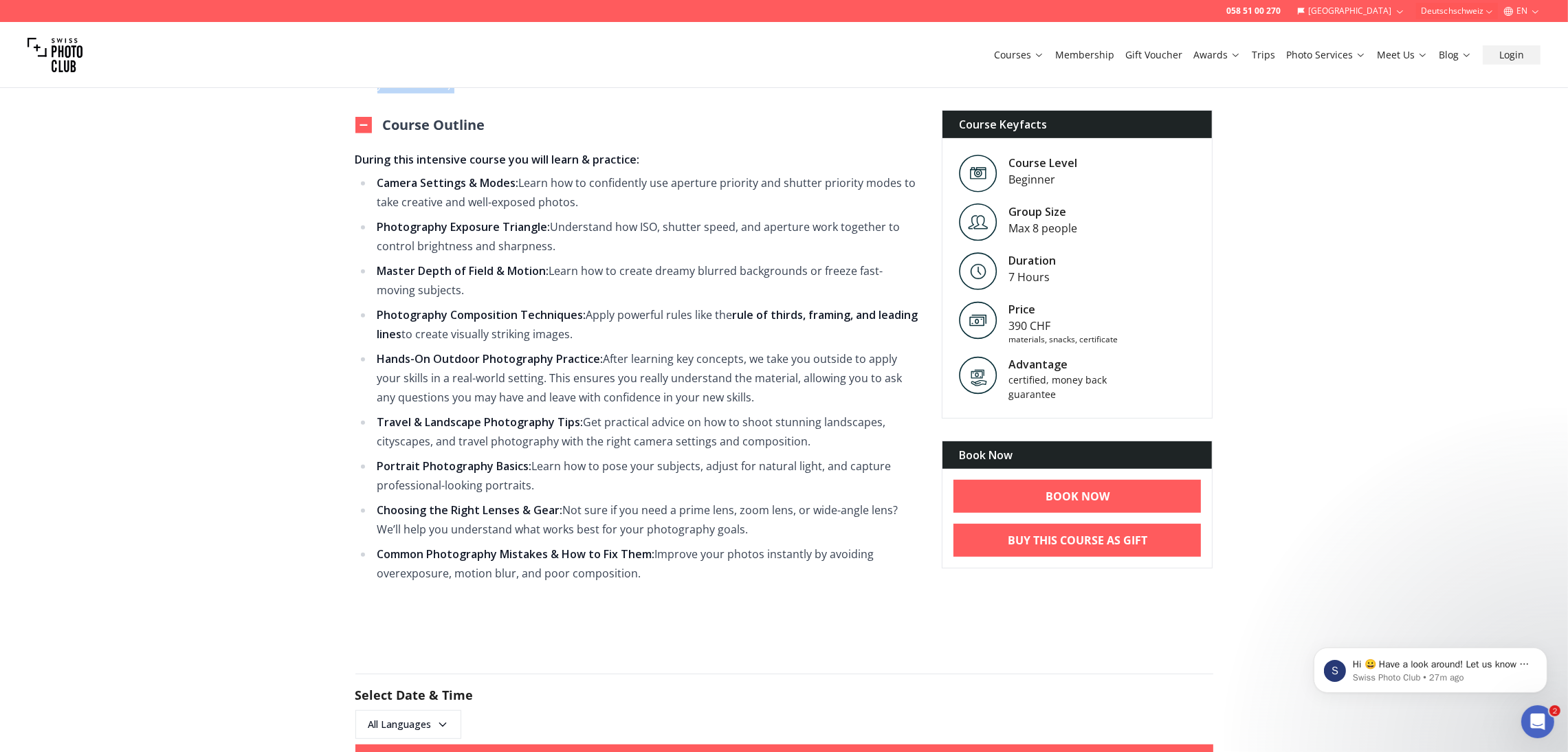 scroll, scrollTop: 995, scrollLeft: 0, axis: vertical 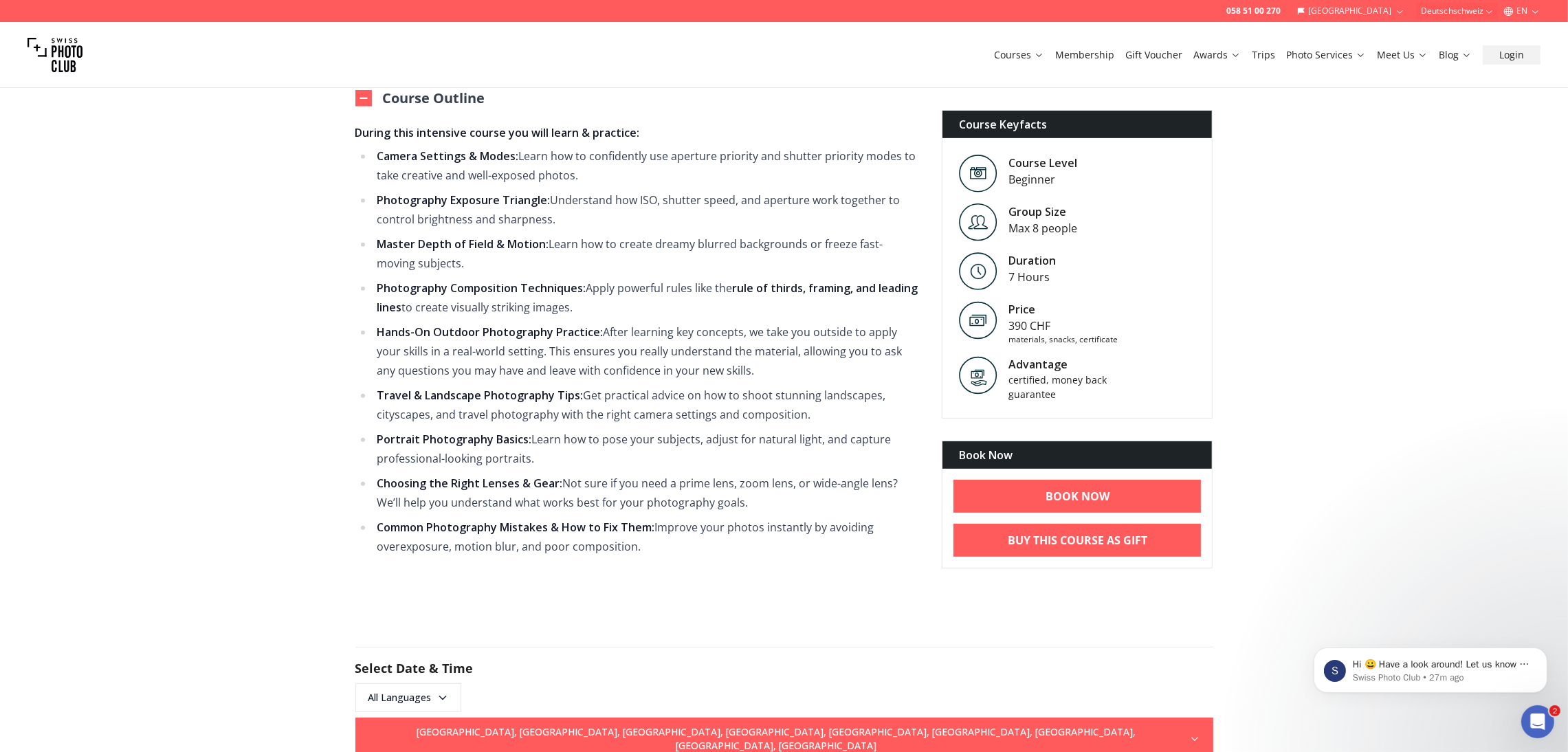 click on "Travel & Landscape Photography Tips:" at bounding box center (481, 395) 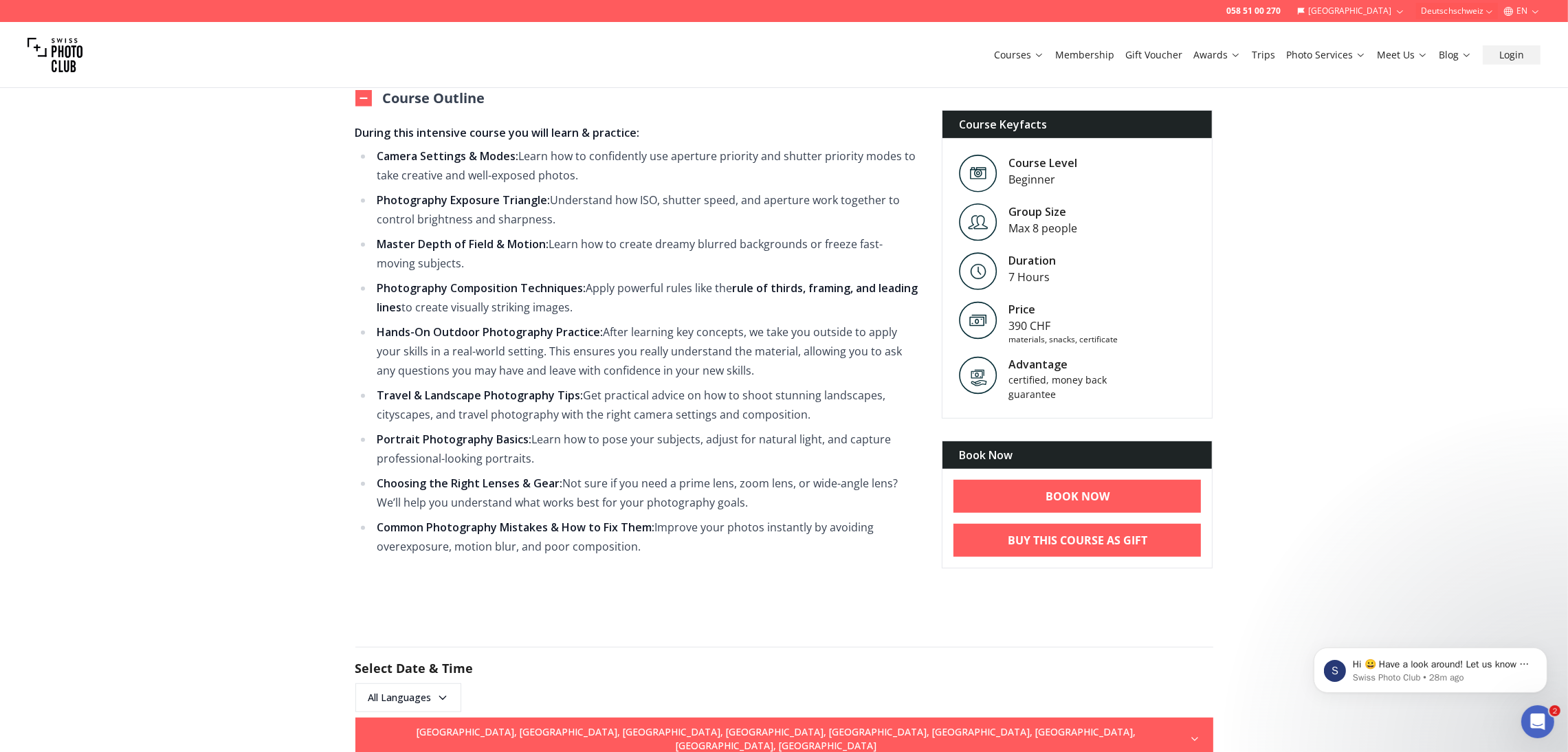 click on "Photography Composition Techniques:  Apply powerful rules like the  rule of thirds, framing, and leading lines  to create visually striking images." at bounding box center [646, 298] 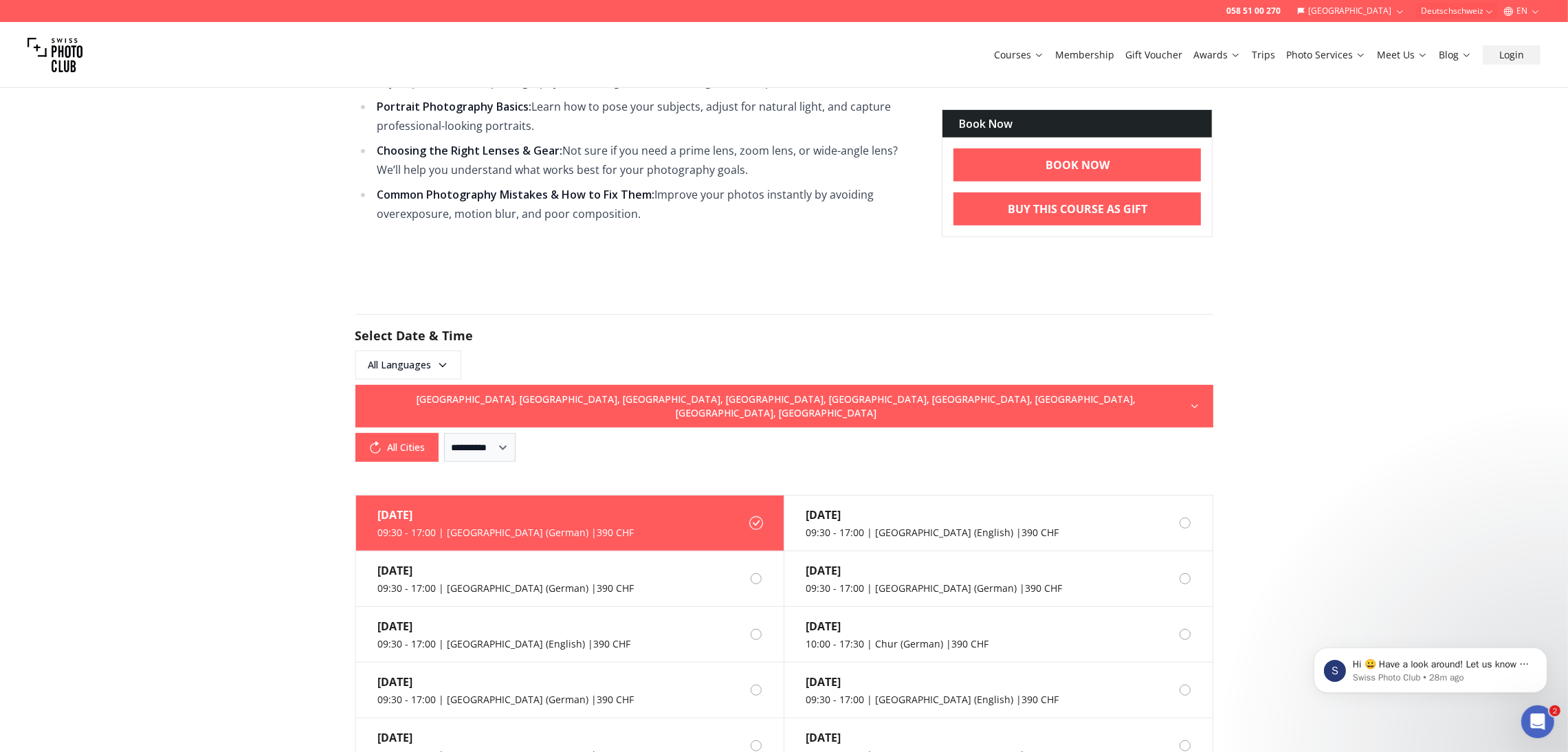 scroll, scrollTop: 1317, scrollLeft: 0, axis: vertical 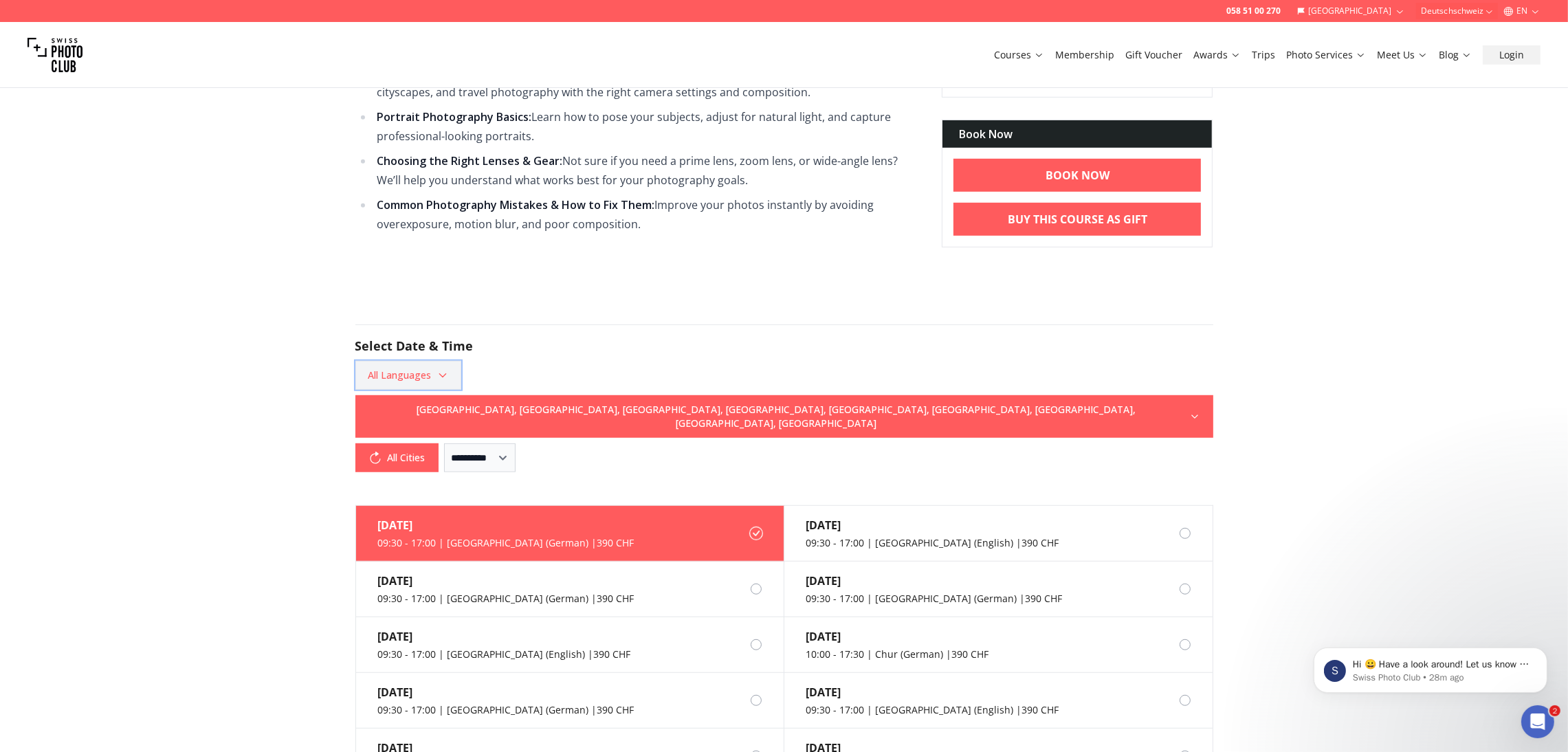 drag, startPoint x: 375, startPoint y: 368, endPoint x: 371, endPoint y: 387, distance: 19.416488 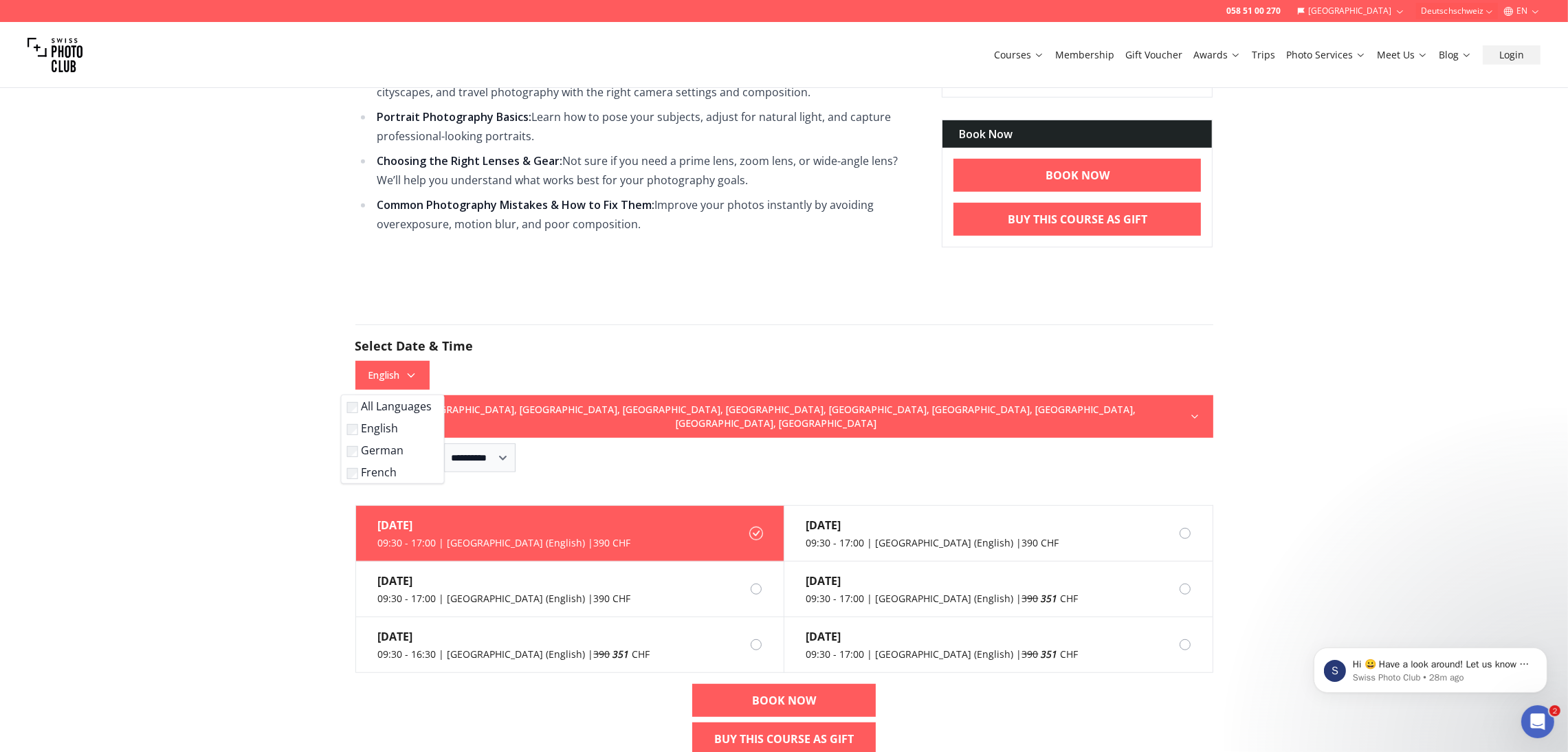 click on "058 51 00 270 [GEOGRAPHIC_DATA] Deutschschweiz EN Courses Membership Gift Voucher Awards Trips Photo Services Meet Us Blog Login One-Day Beginners Photography Course Learn the basics of photography & your camera [DATE] Course Info Master Your Camera & Photography Basics in Just One Day Stop relying on Auto mode and start taking better photos, guaranteed. Our  One-Day Beginner Photography Course  is designed to quickly teach you how to use your DSLR or mirrorless camera, master key settings, and apply essential photography techniques with hands-on practice. What You'll Learn: Camera Confidence : Master your settings & leave Auto mode behind  Perfect Exposure : Balance shutter speed, aperture, and ISO for sharp, well-lit images Photography Gear : How to use different lenses and equipment – and why Creative Composition : Learn how to elevate your photos and make them more visually appealing Who Can Join: Course Outline During this intensive course you will learn & practice: Camera Settings & Modes: Course Keyfacts" at bounding box center (784, 316) 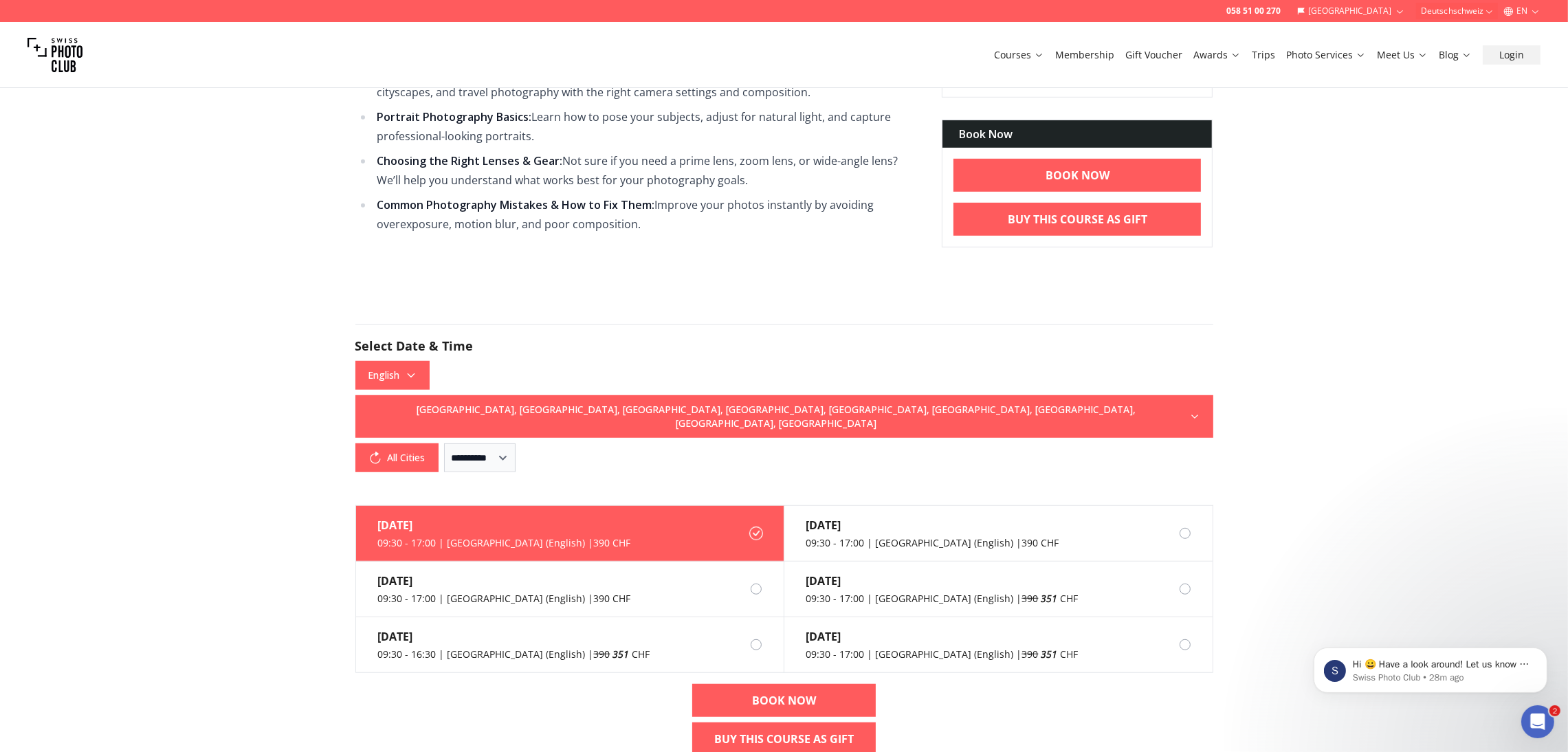 click on "058 51 00 270 [GEOGRAPHIC_DATA] Deutschschweiz EN Courses Membership Gift Voucher Awards Trips Photo Services Meet Us Blog Login One-Day Beginners Photography Course Learn the basics of photography & your camera [DATE] Course Info Master Your Camera & Photography Basics in Just One Day Stop relying on Auto mode and start taking better photos, guaranteed. Our  One-Day Beginner Photography Course  is designed to quickly teach you how to use your DSLR or mirrorless camera, master key settings, and apply essential photography techniques with hands-on practice. What You'll Learn: Camera Confidence : Master your settings & leave Auto mode behind  Perfect Exposure : Balance shutter speed, aperture, and ISO for sharp, well-lit images Photography Gear : How to use different lenses and equipment – and why Creative Composition : Learn how to elevate your photos and make them more visually appealing Who Can Join: Course Outline During this intensive course you will learn & practice: Camera Settings & Modes: Course Keyfacts" at bounding box center [784, 316] 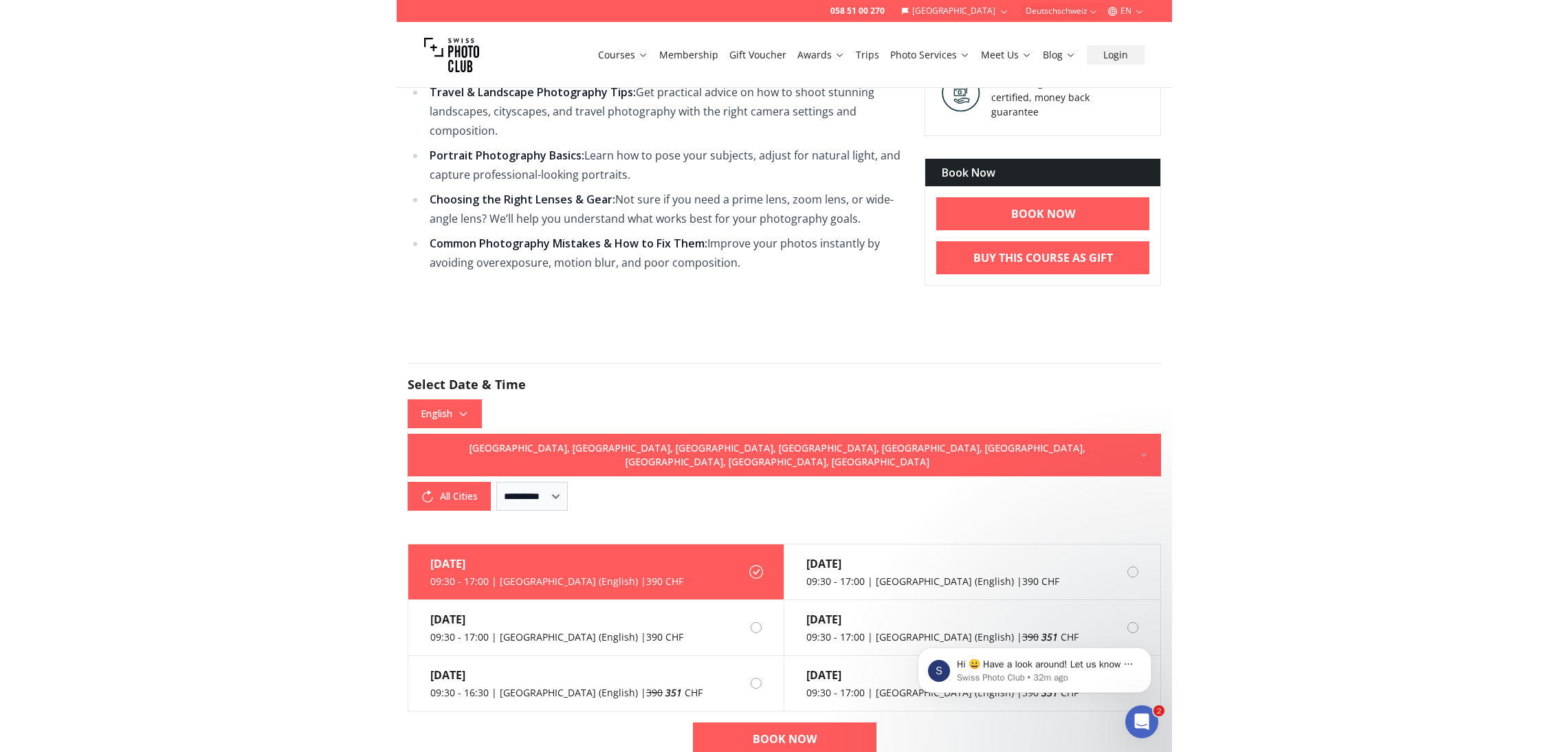 scroll, scrollTop: 1317, scrollLeft: 0, axis: vertical 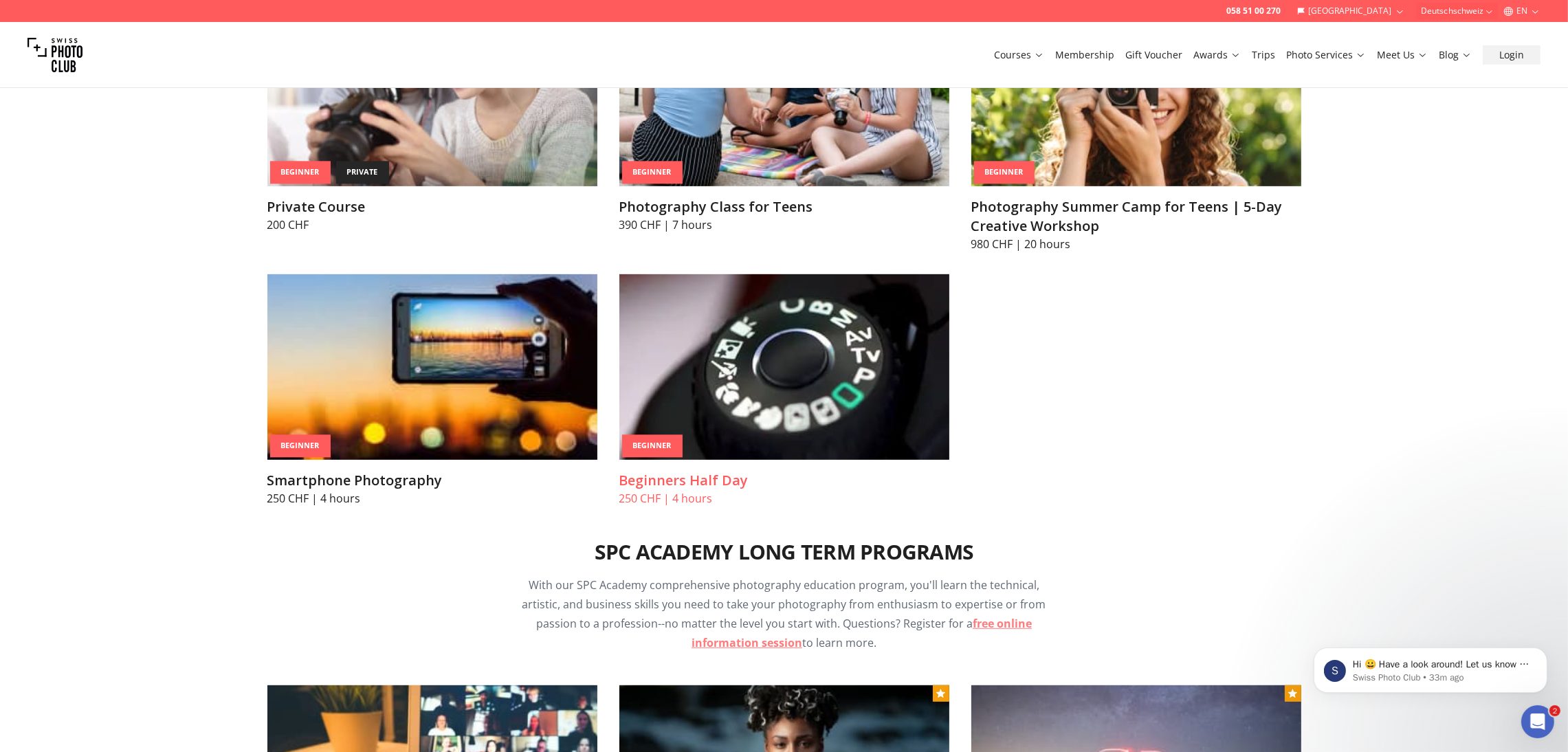 click at bounding box center [784, 367] 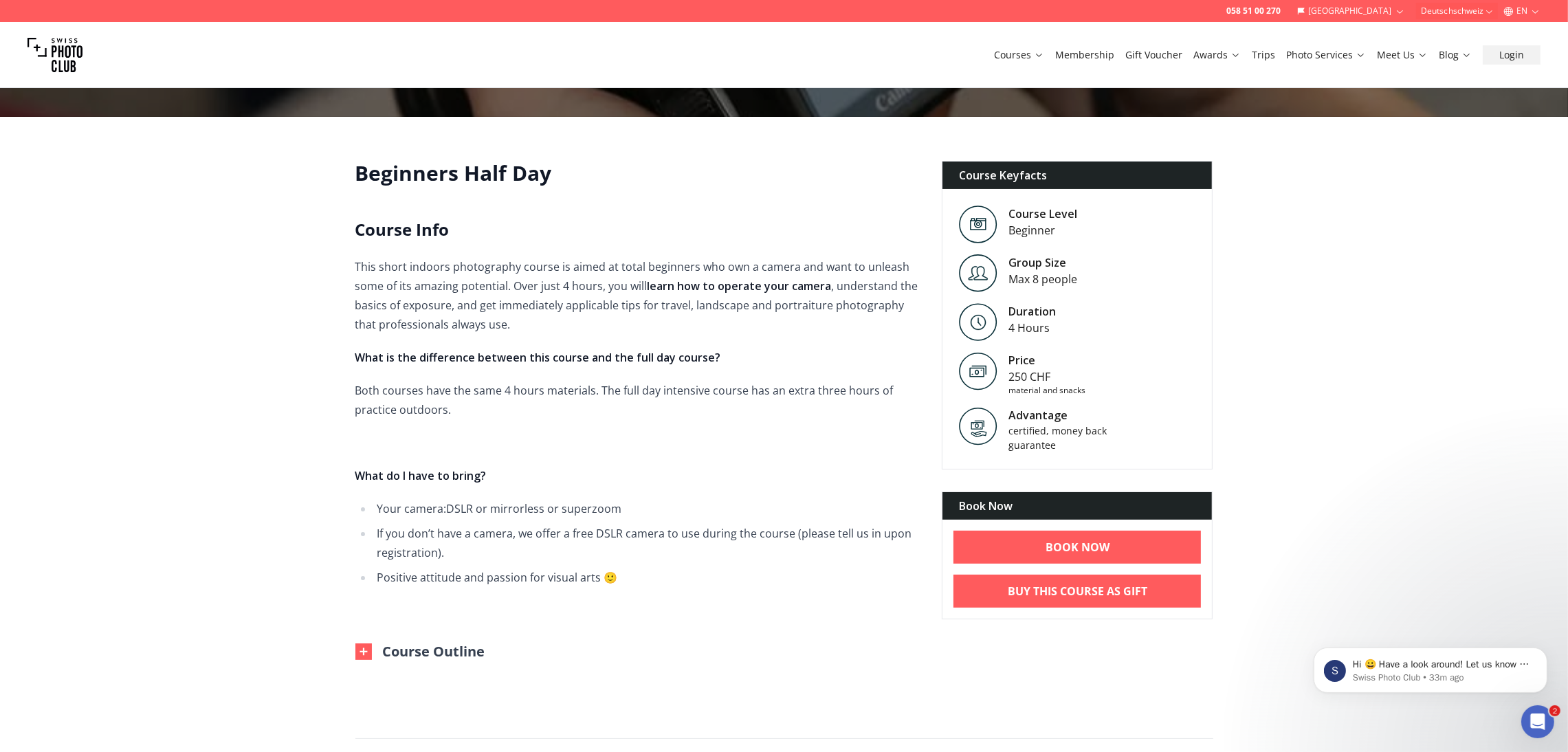 scroll, scrollTop: 274, scrollLeft: 0, axis: vertical 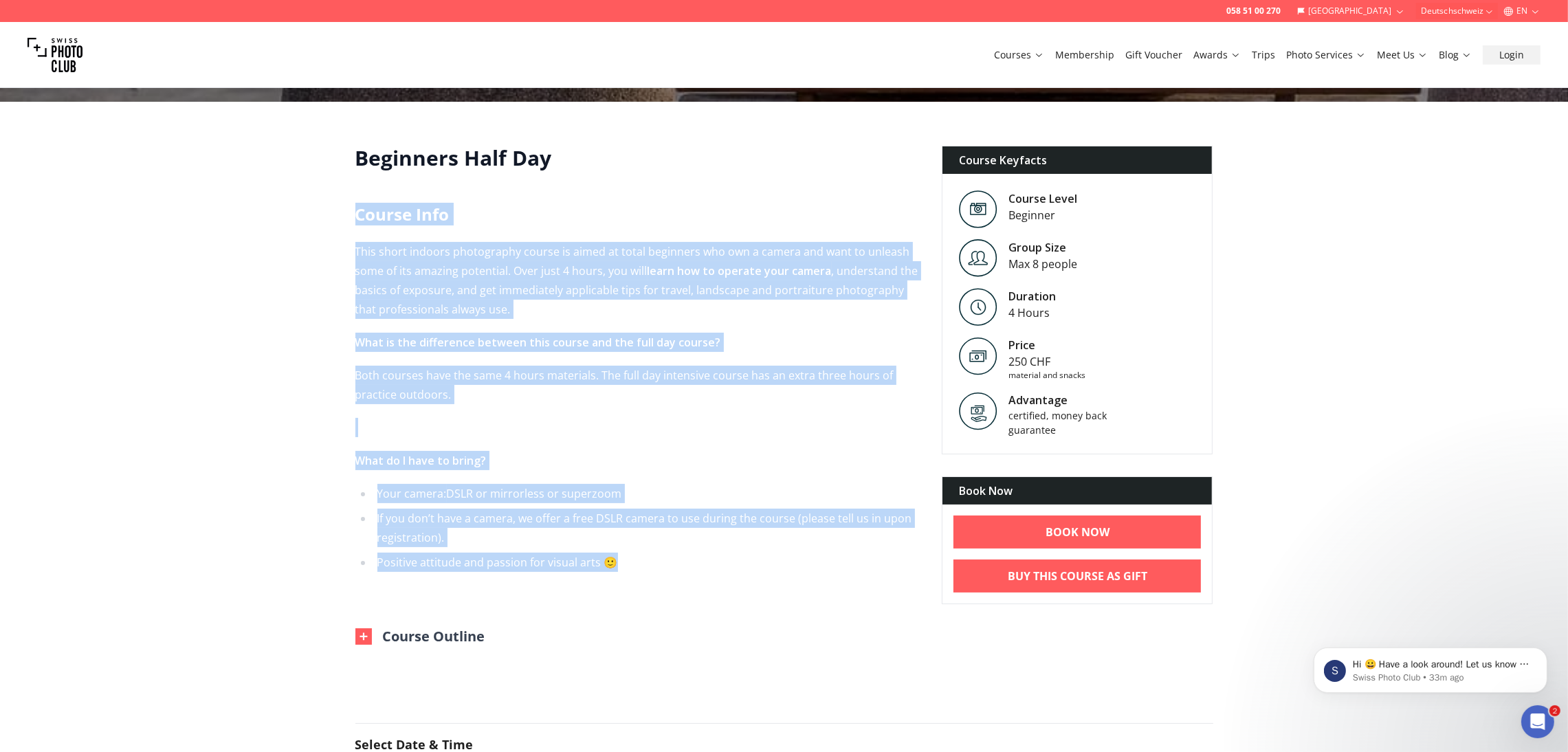drag, startPoint x: 353, startPoint y: 219, endPoint x: 628, endPoint y: 562, distance: 439.62939 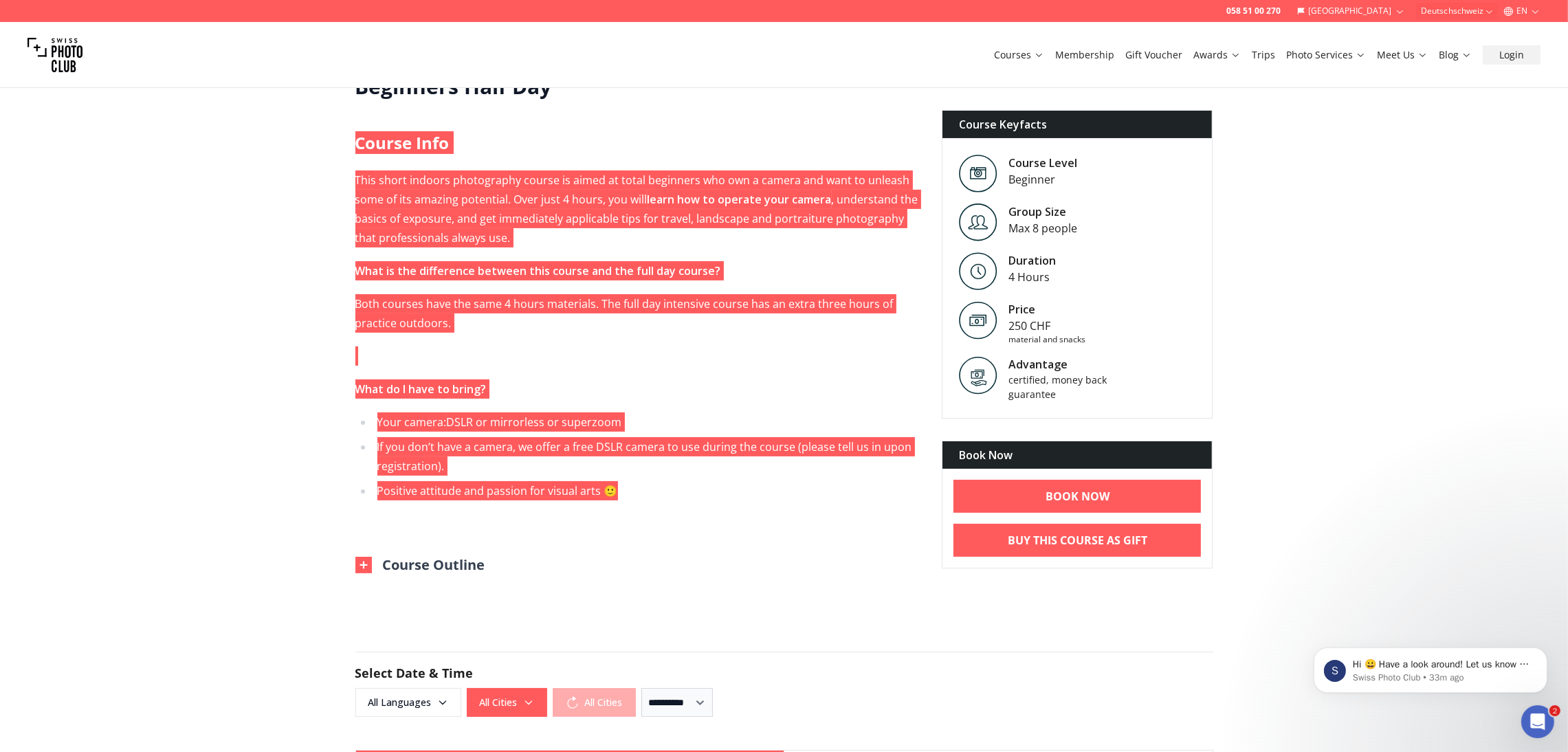 scroll, scrollTop: 336, scrollLeft: 0, axis: vertical 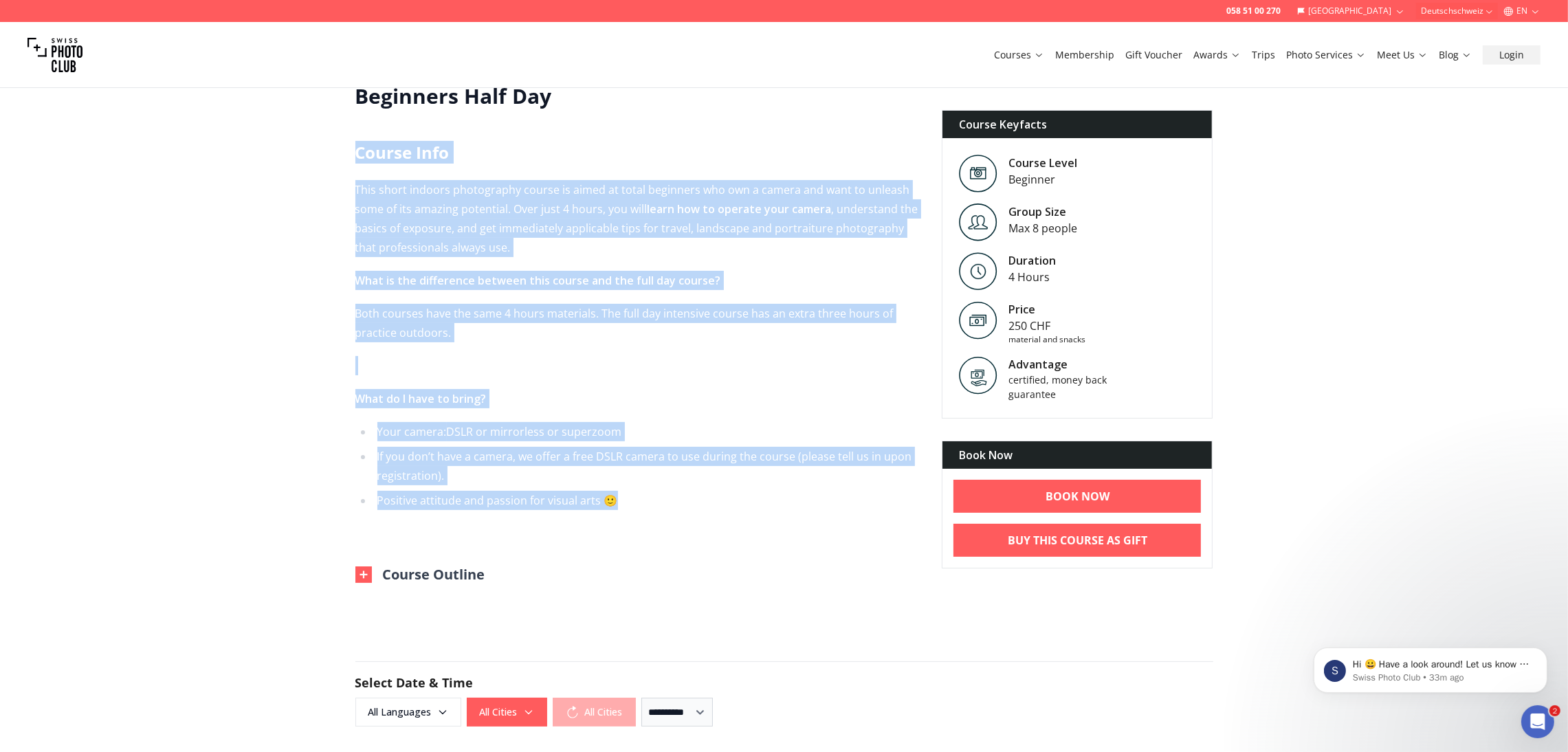 click on "This short indoors photography course is aimed at total beginners who own a camera and want to unleash some of its amazing potential. Over just 4 hours, you will  learn how to operate your camera , understand the basics of exposure, and get immediately applicable tips for travel, landscape and portraiture photography that professionals always use. What is the difference between this course and the full day course? Both courses have the same 4 hours materials. The full day intensive course has an extra three hours of practice outdoors. What do I have to bring? Your camera:  DSLR or mirrorless or superzoom If you don’t have a camera, we offer a free DSLR camera to use during the course (please tell us in upon registration). Positive attitude and passion for visual arts 🙂" at bounding box center [637, 362] 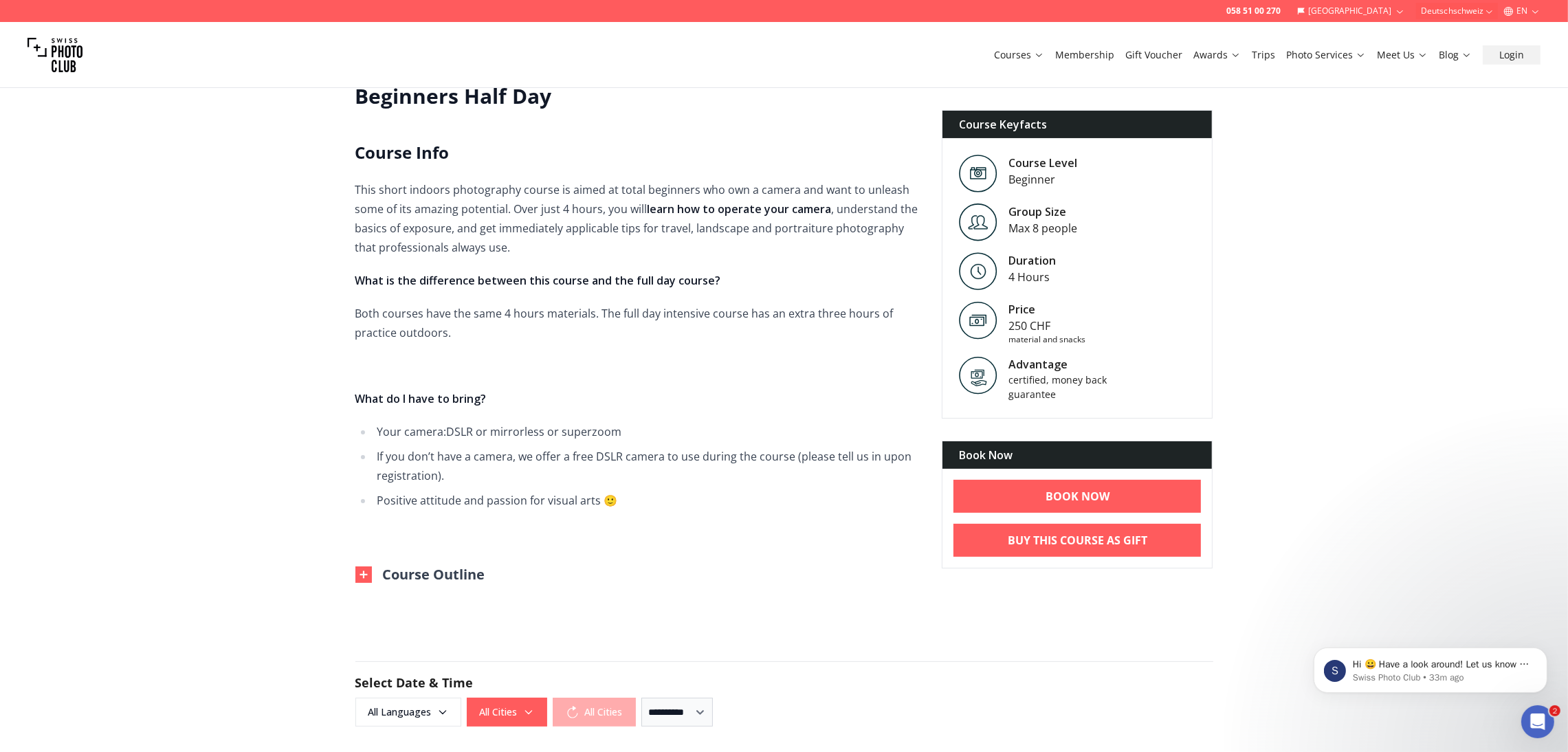 click on "058 51 00 270 [GEOGRAPHIC_DATA] Deutschschweiz EN Courses Membership Gift Voucher Awards Trips Photo Services Meet Us Blog Login Beginners Half Day Half Day Photography Course for Beginners Beginners Half Day Learn important Camera & Exposure Basics in just 4 Hours   Beginners Half Day   Course Info This short indoors photography course is aimed at total beginners who own a camera and want to unleash some of its amazing potential. Over just 4 hours, you will  learn how to operate your camera , understand the basics of exposure, and get immediately applicable tips for travel, landscape and portraiture photography that professionals always use. What is the difference between this course and the full day course? Both courses have the same 4 hours materials. The full day intensive course has an extra three hours of practice outdoors. What do I have to bring? Your camera:  DSLR or mirrorless or superzoom Positive attitude and passion for visual arts 🙂 Course Outline Course Keyfacts Course Level Beginner Group Size" at bounding box center (784, 933) 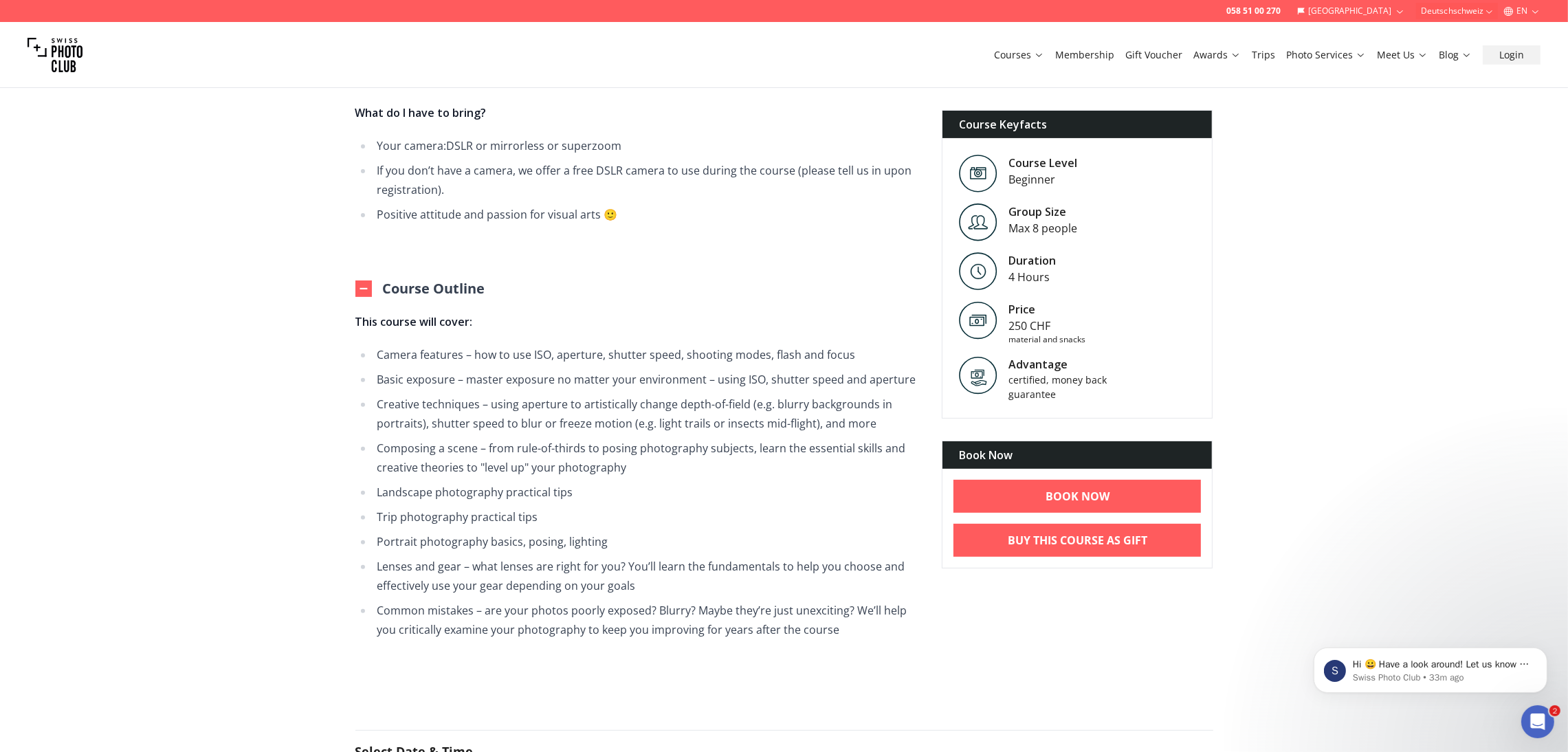 scroll, scrollTop: 757, scrollLeft: 0, axis: vertical 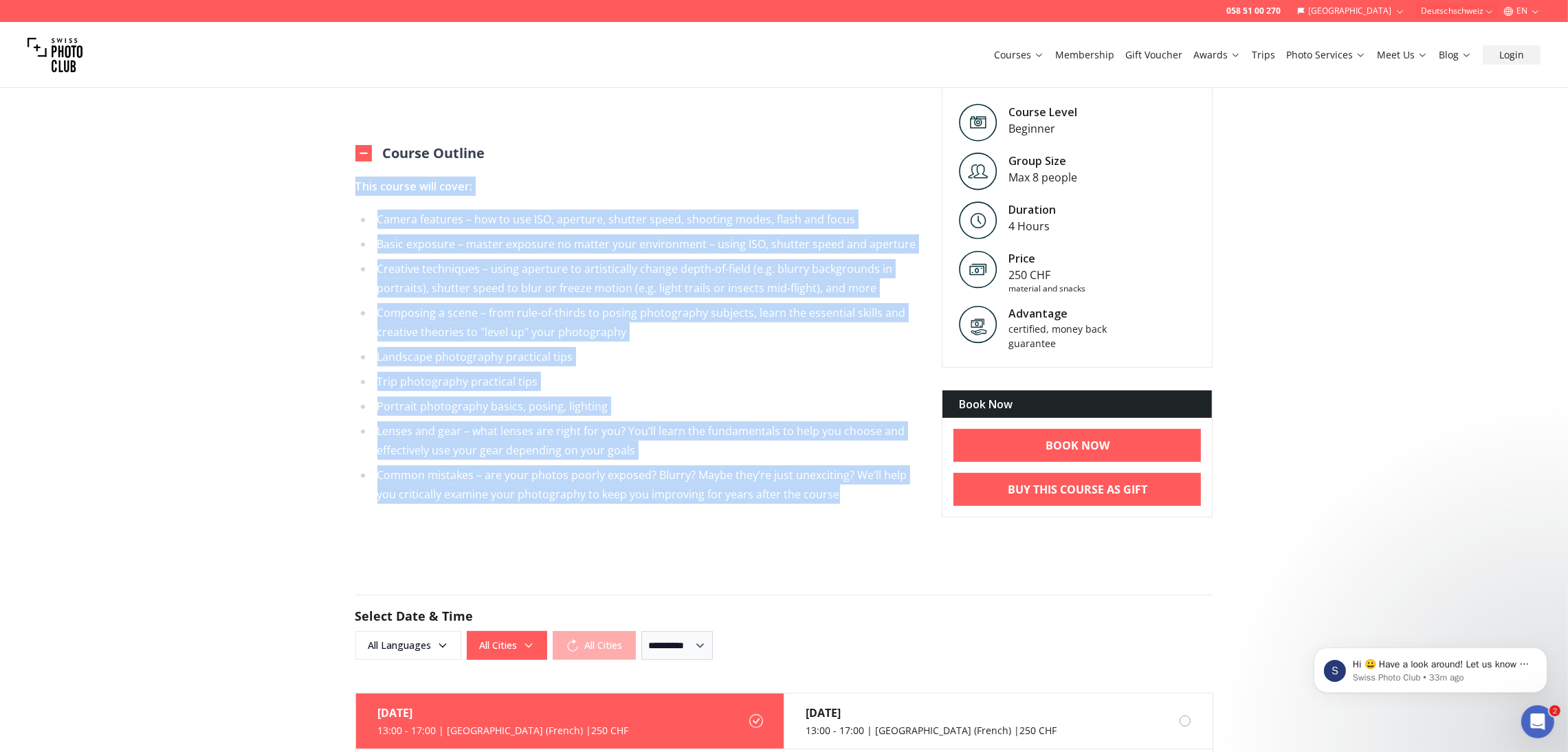 drag, startPoint x: 854, startPoint y: 496, endPoint x: 354, endPoint y: 189, distance: 586.72736 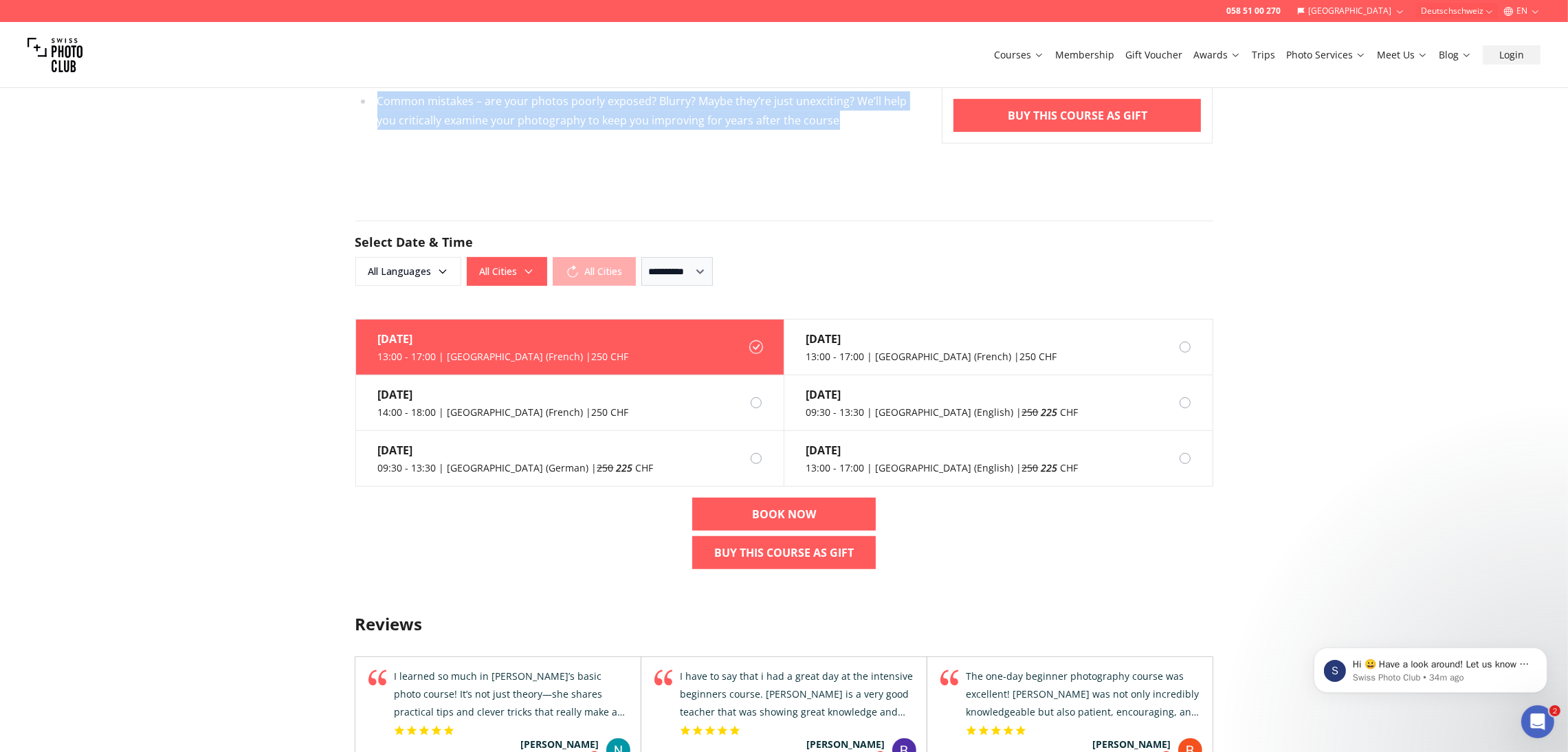 scroll, scrollTop: 1098, scrollLeft: 0, axis: vertical 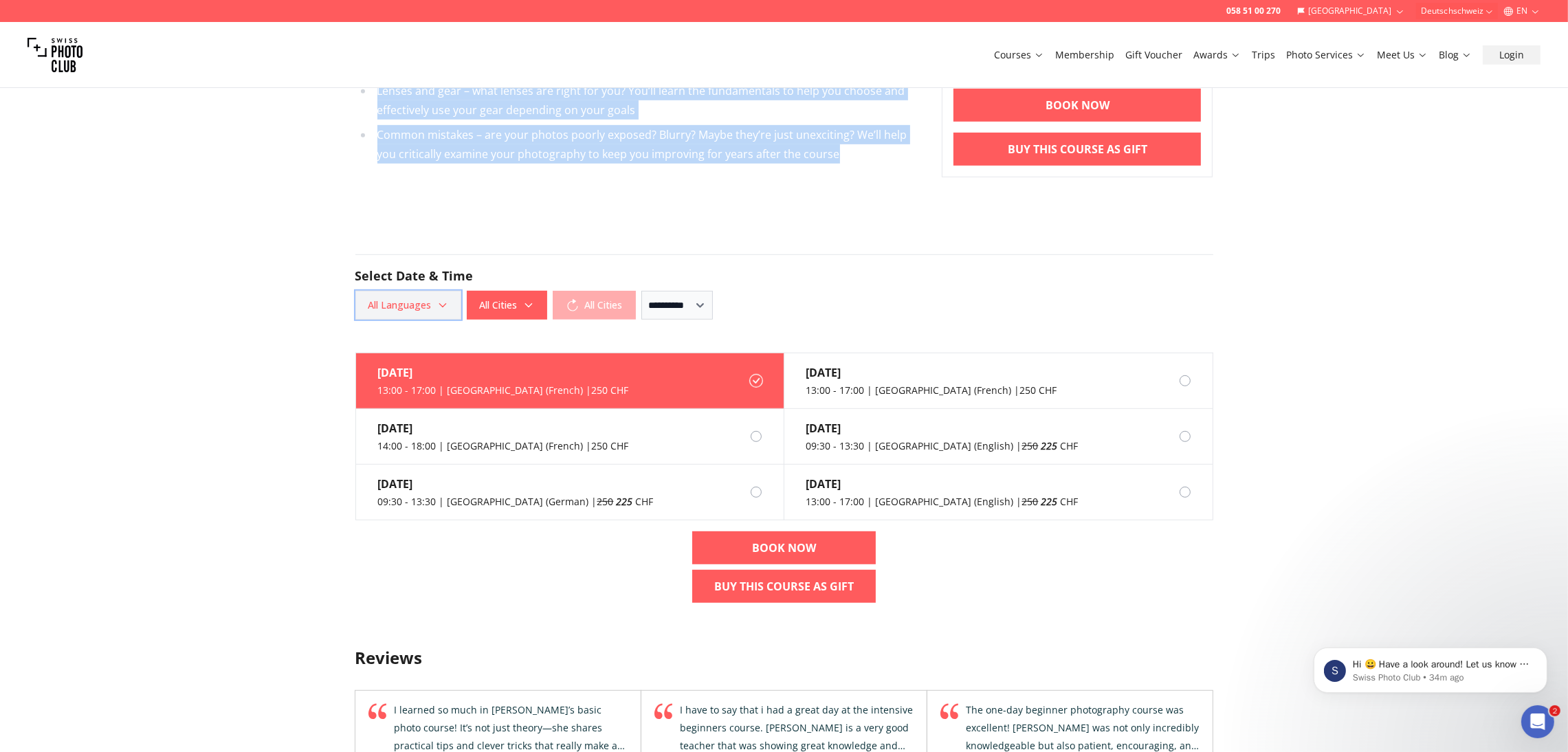 click on "All Languages" at bounding box center [408, 305] 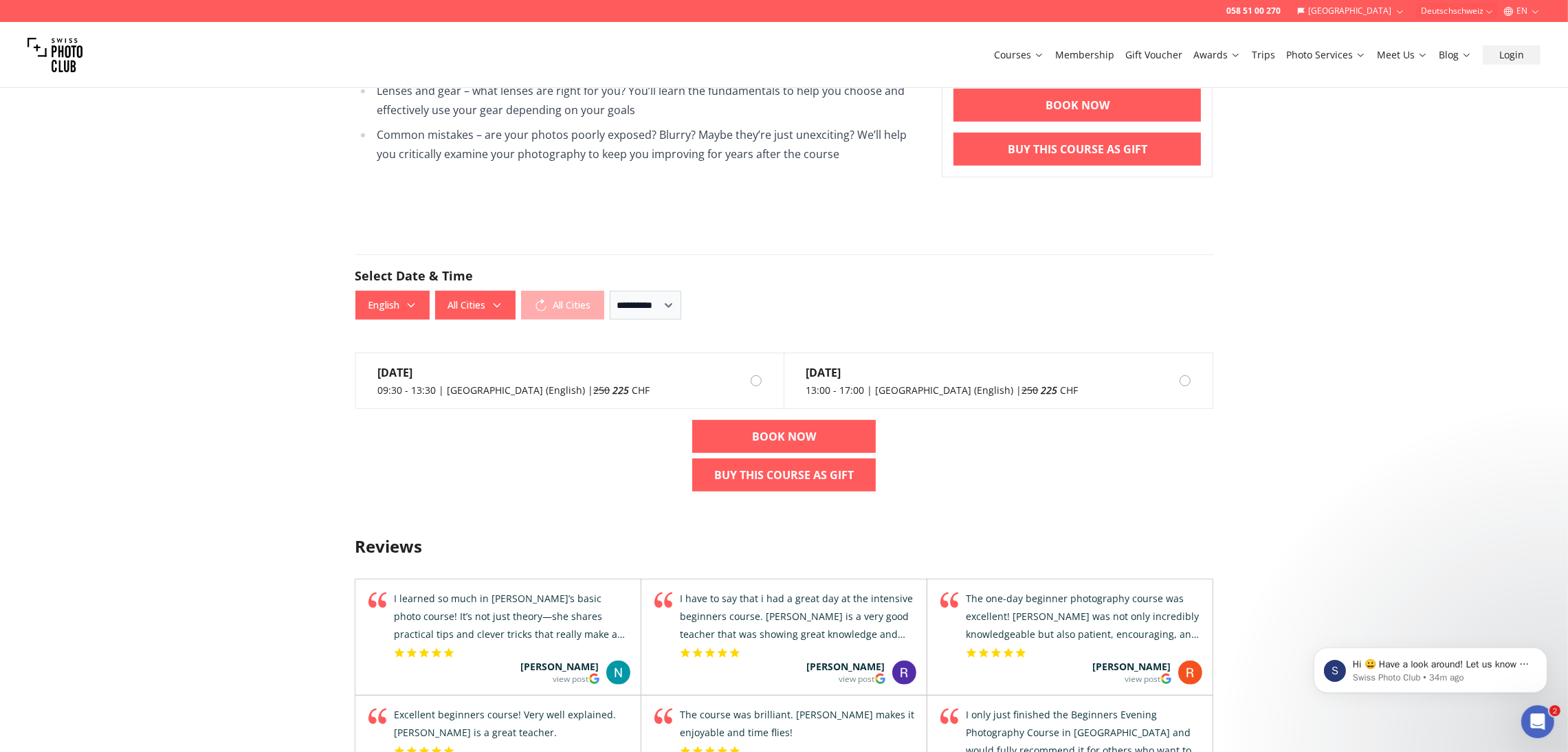 click on "Reviews" at bounding box center (784, 546) 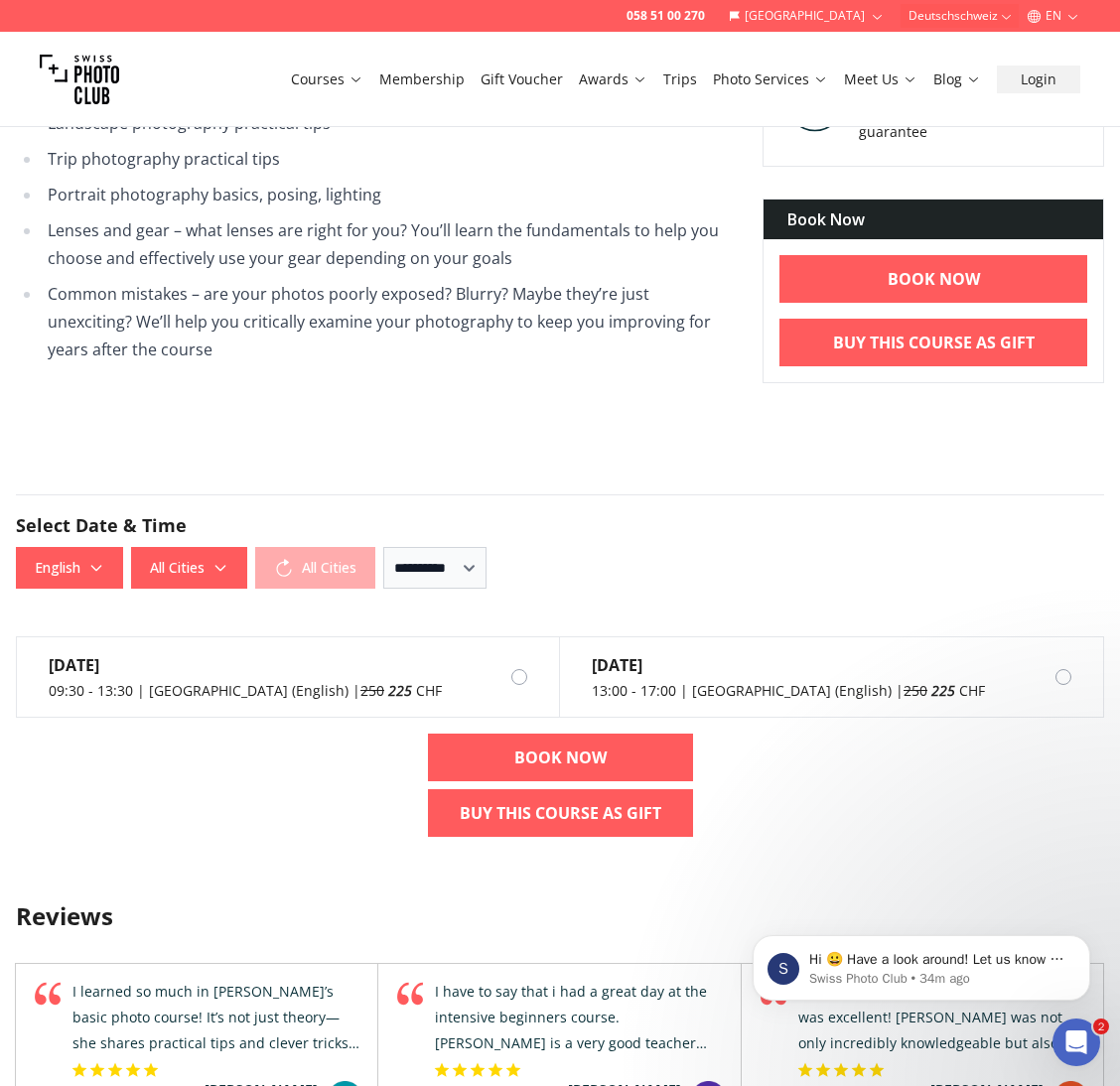 scroll, scrollTop: 1585, scrollLeft: 0, axis: vertical 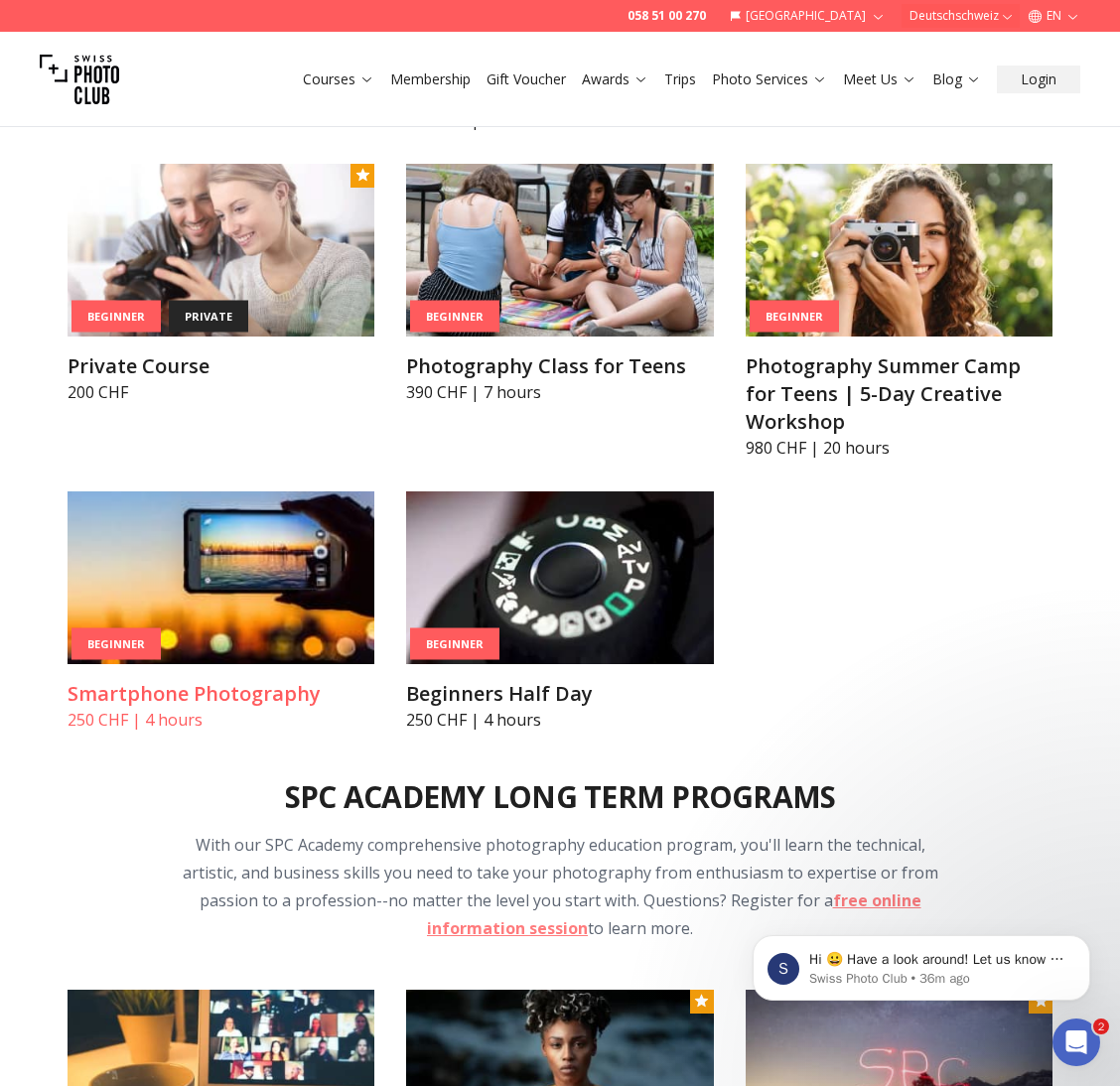 click at bounding box center [220, 578] 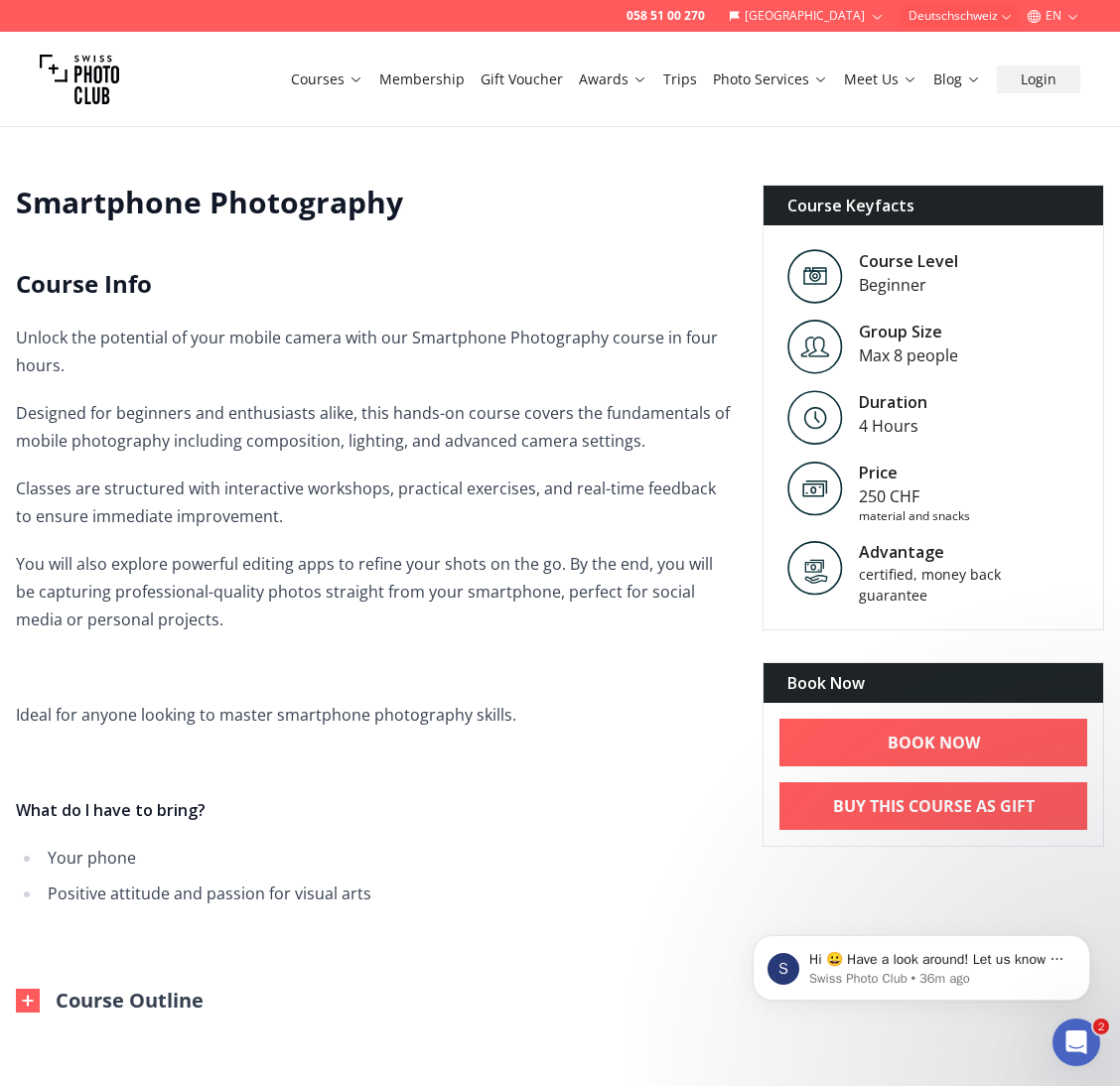 scroll, scrollTop: 449, scrollLeft: 0, axis: vertical 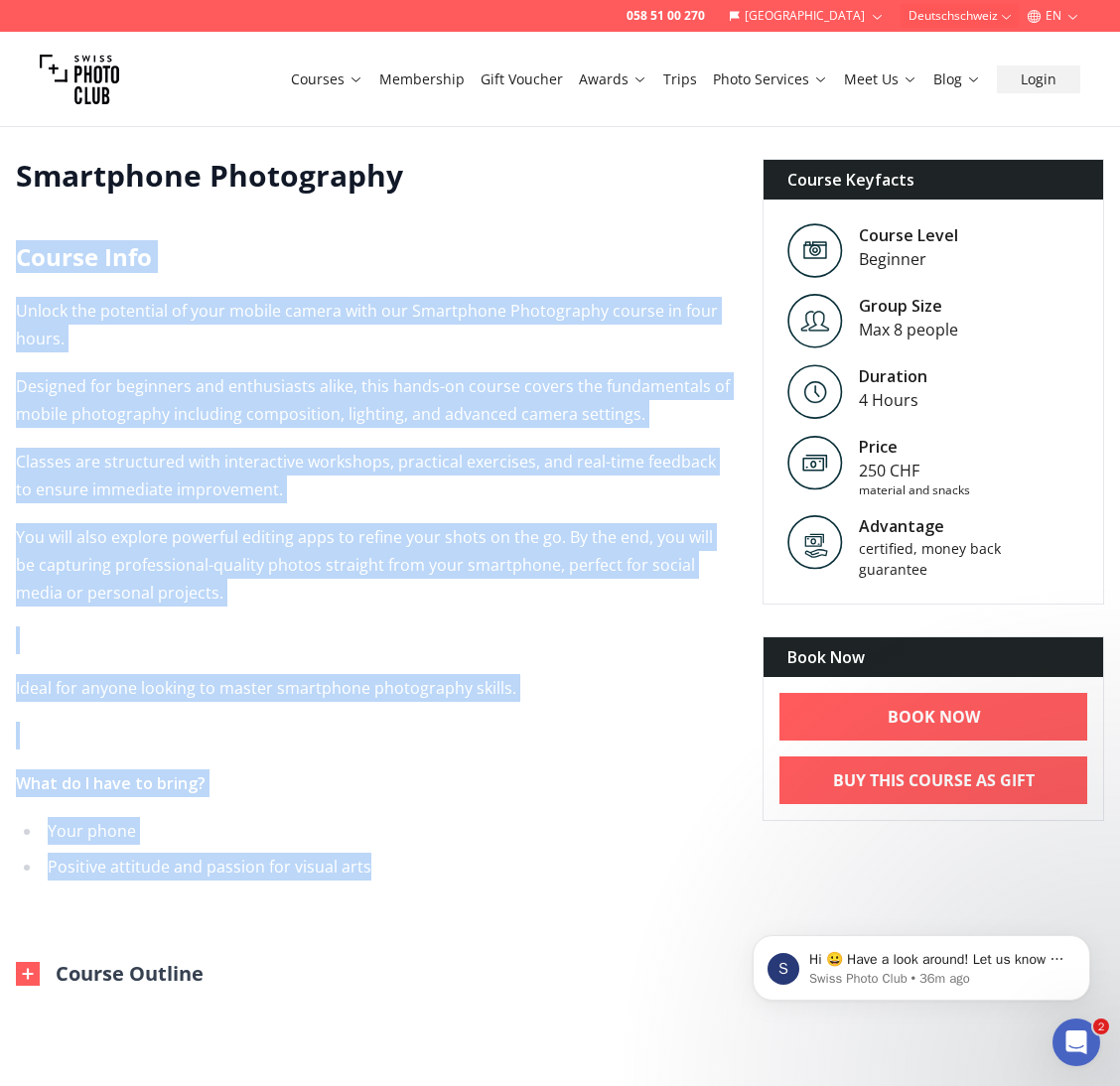 drag, startPoint x: 17, startPoint y: 255, endPoint x: 376, endPoint y: 859, distance: 702.63575 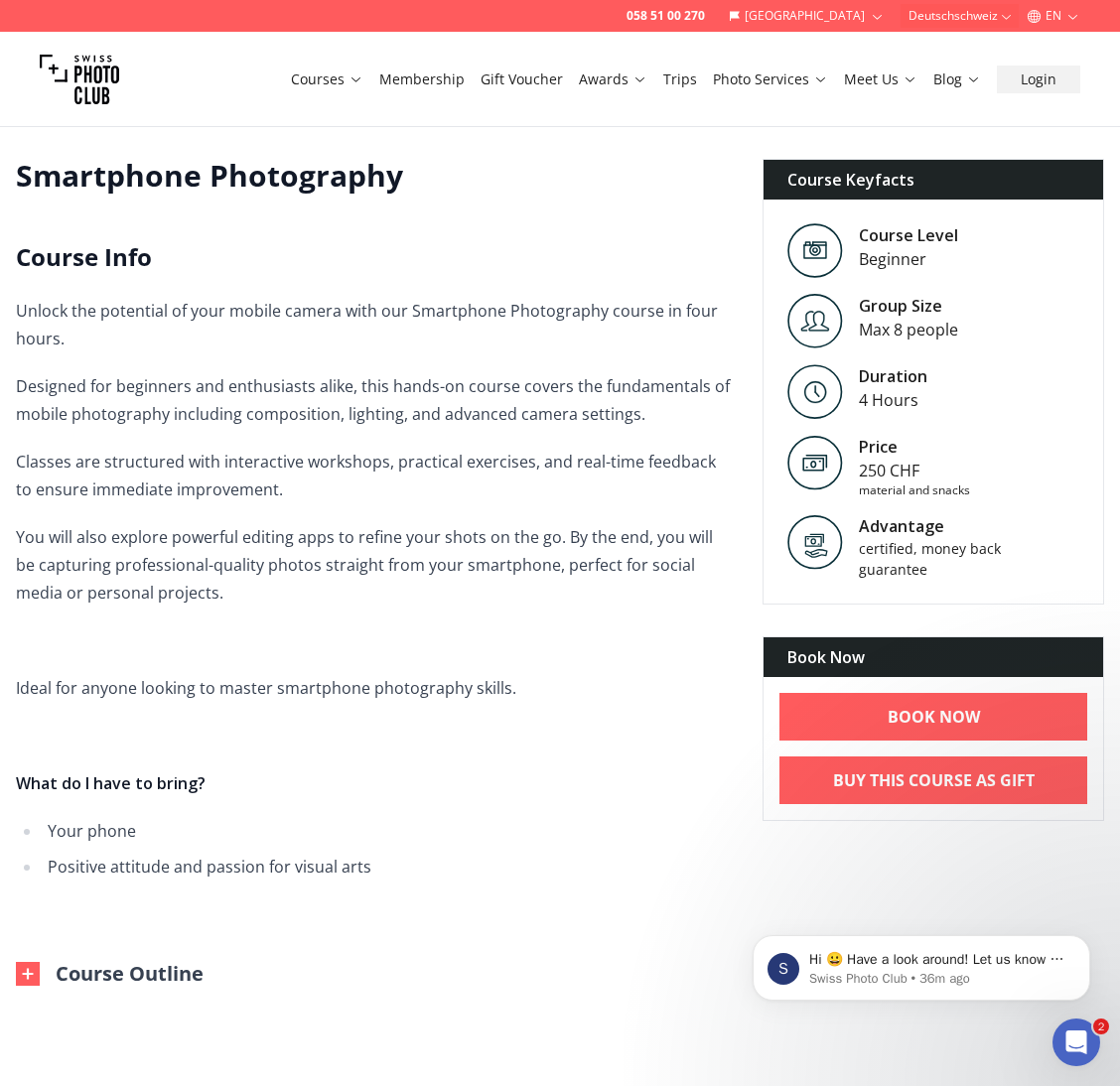 click on "Smartphone Photography   Course Info Unlock the potential of your mobile camera with our Smartphone Photography course in four hours.  Designed for beginners and enthusiasts alike, this hands-on course covers the fundamentals of mobile photography including composition, lighting, and advanced camera settings.  Classes are structured with interactive workshops, practical exercises, and real-time feedback to ensure immediate improvement.  You will also explore powerful editing apps to refine your shots on the go. By the end, you will be capturing professional-quality photos straight from your smartphone, perfect for social media or personal projects.  Ideal for anyone looking to master smartphone photography skills. What do I have to bring? Your phone Positive attitude and passion for visual arts  Course Outline" at bounding box center [373, 573] 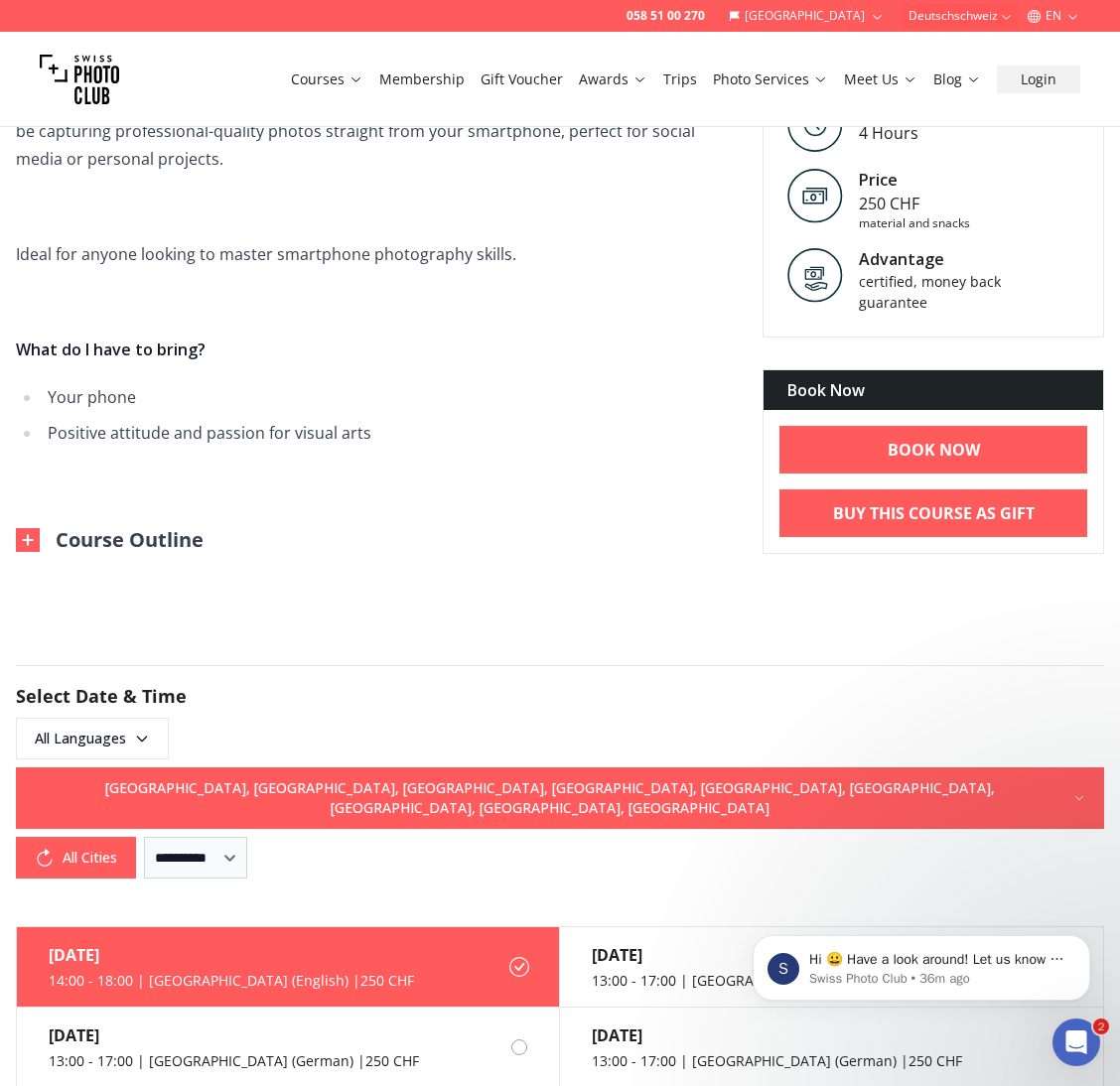 scroll, scrollTop: 1010, scrollLeft: 0, axis: vertical 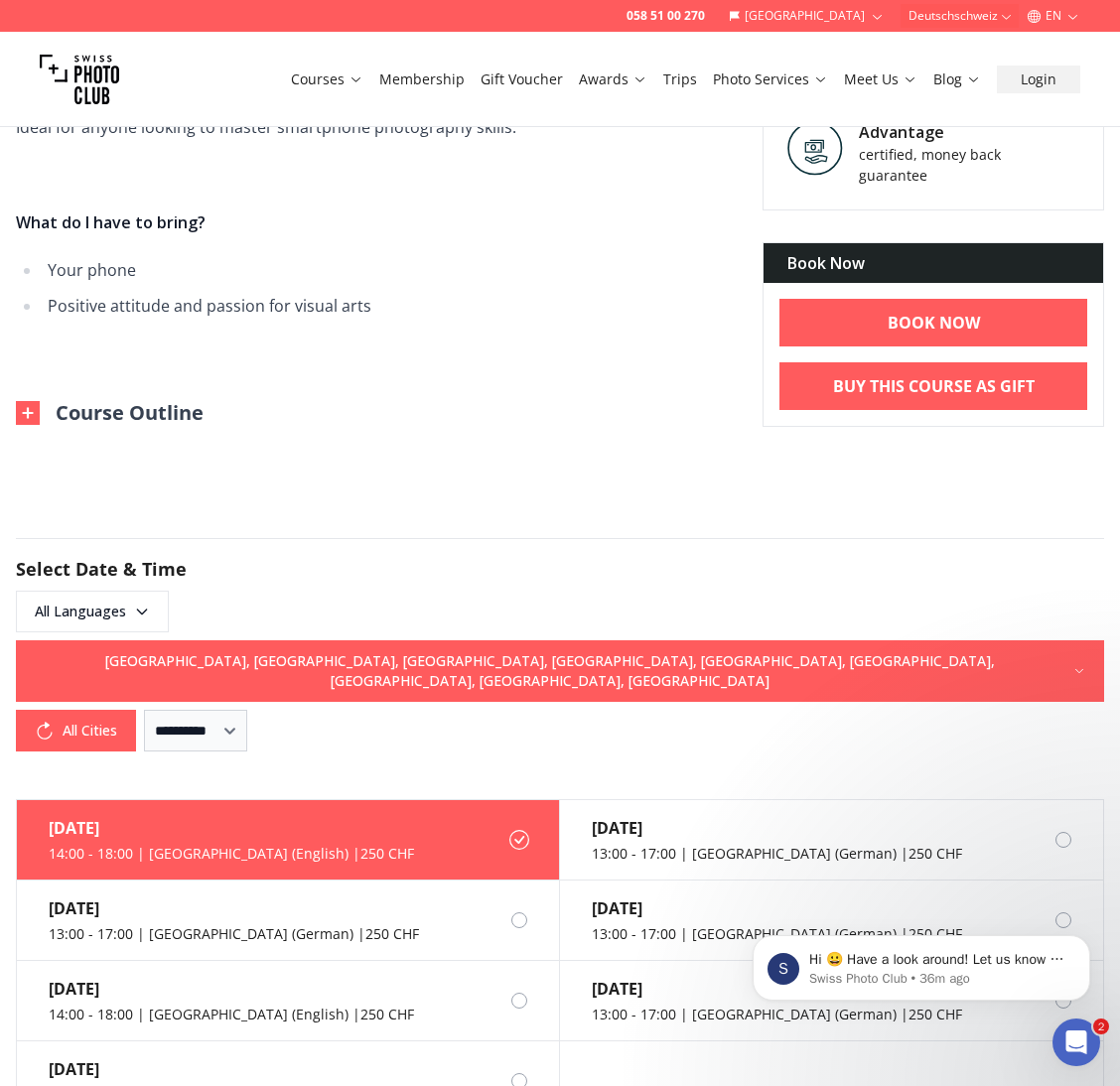 click at bounding box center (28, 413) 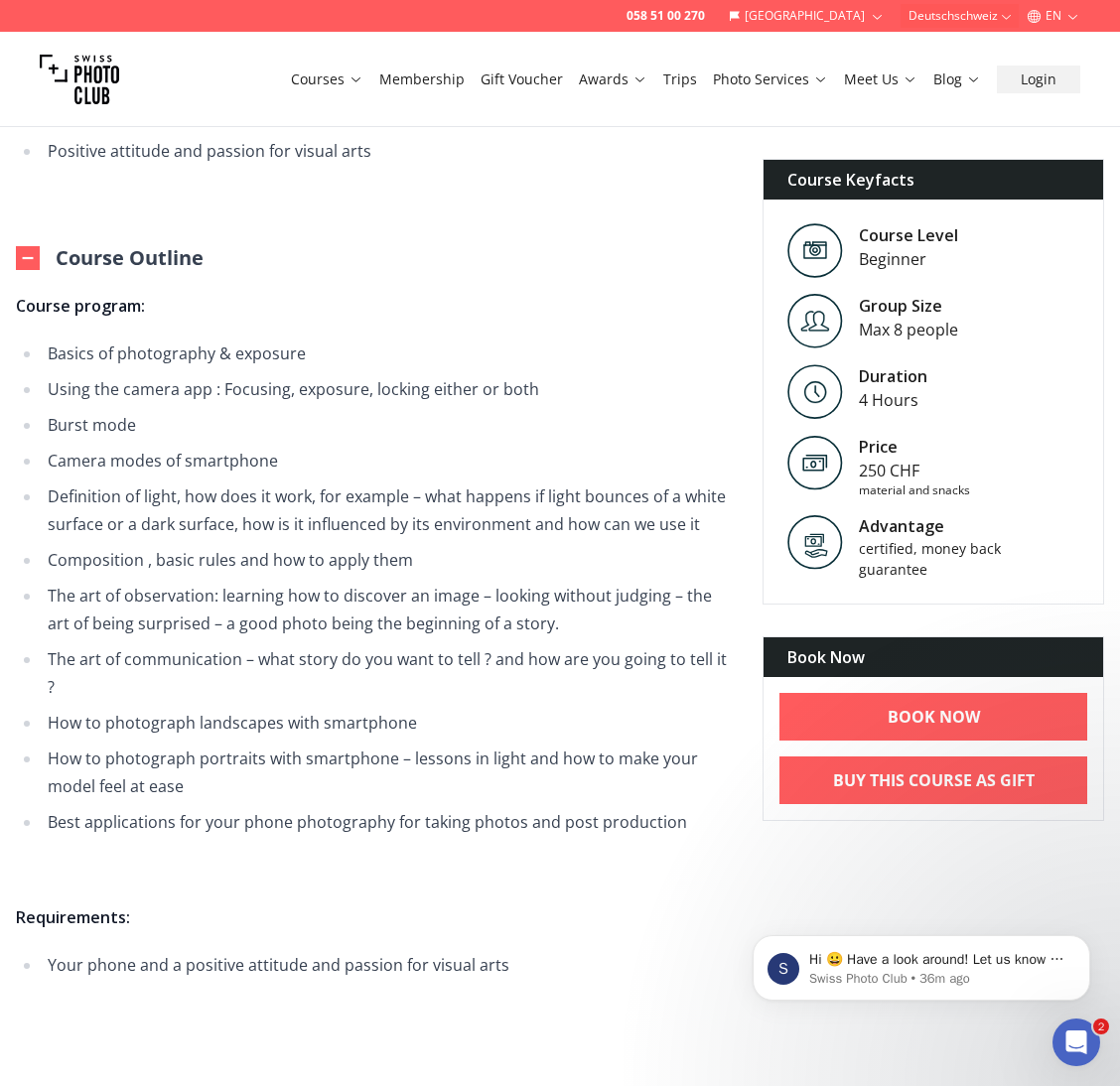 scroll, scrollTop: 1188, scrollLeft: 0, axis: vertical 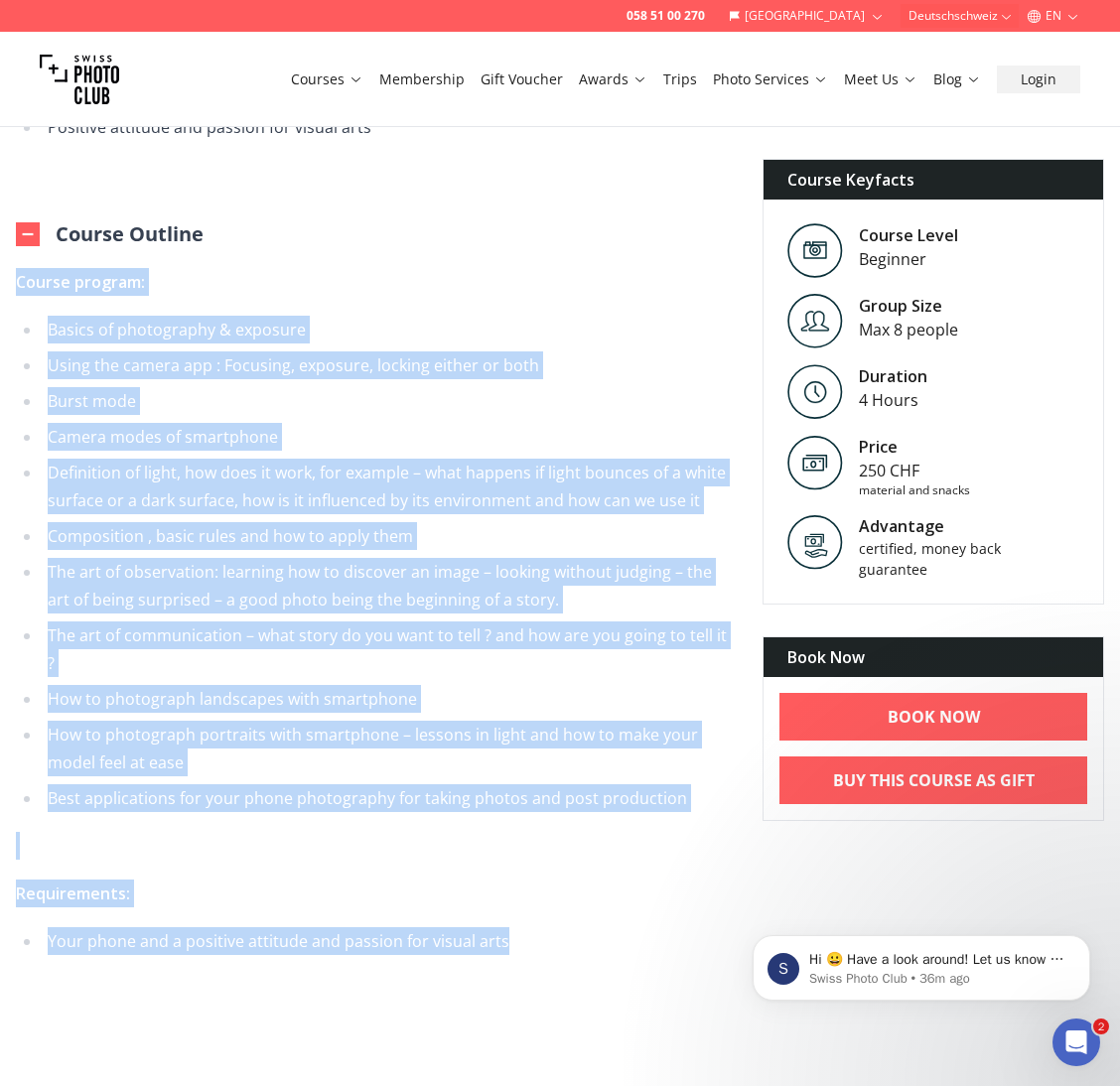 drag, startPoint x: 505, startPoint y: 917, endPoint x: 10, endPoint y: 289, distance: 799.6305 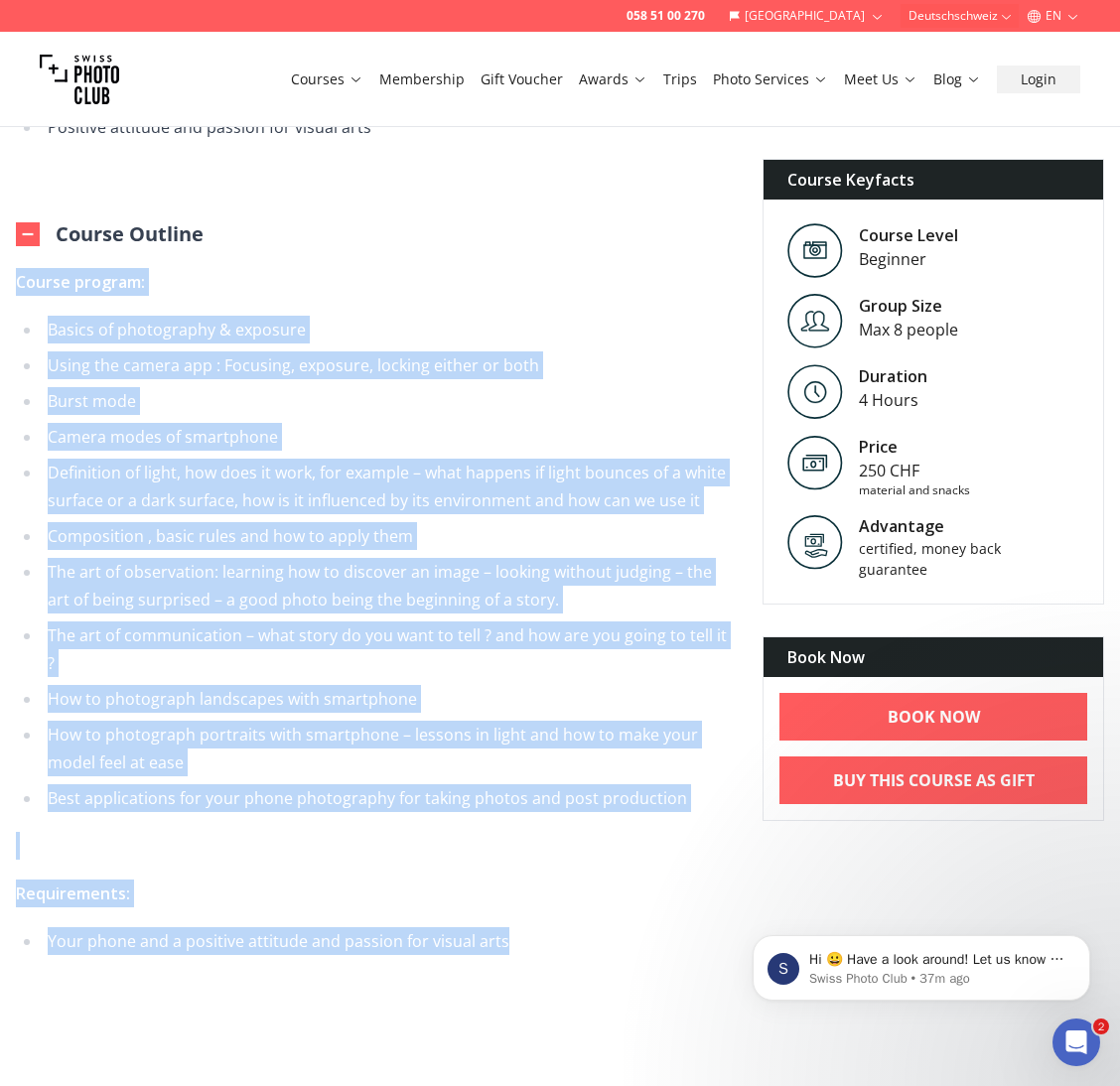 click on "Requirements:" at bounding box center (72, 893) 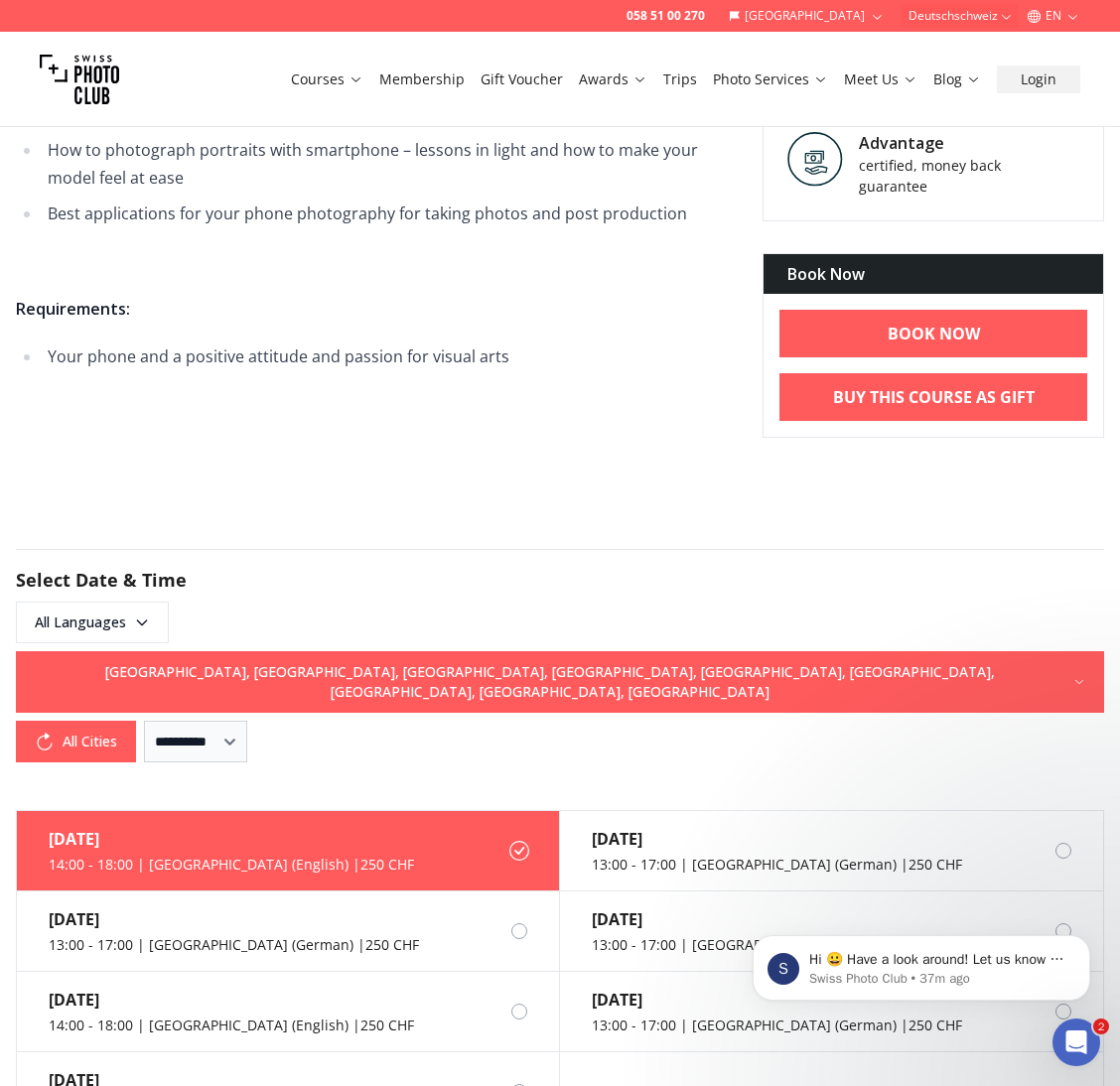 scroll, scrollTop: 1782, scrollLeft: 0, axis: vertical 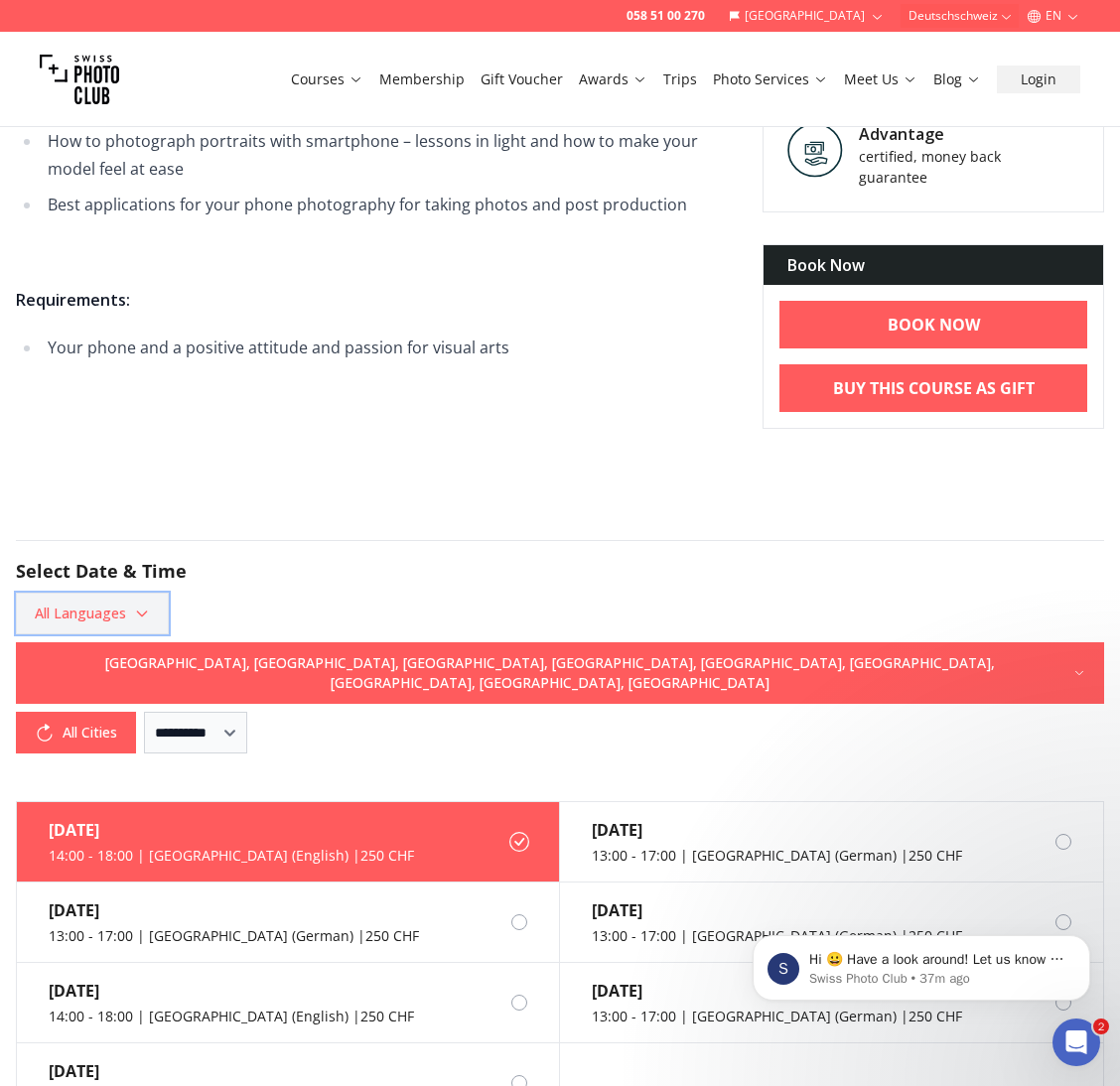 click on "All Languages" at bounding box center (92, 613) 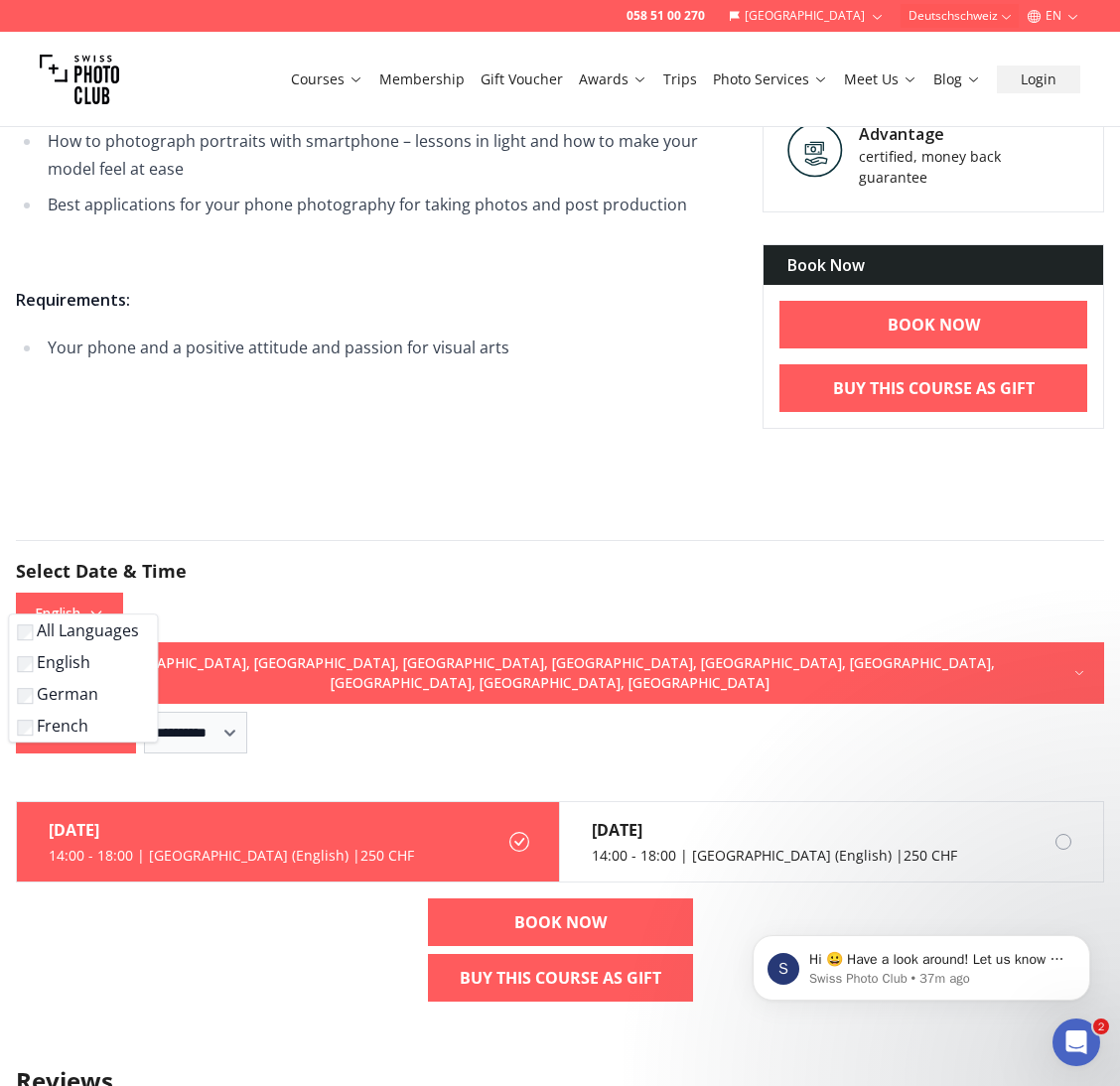 click on "[DATE] 14:00 - 18:00 | [GEOGRAPHIC_DATA] (English)    |  250   CHF [DATE] 14:00 - 18:00 | [GEOGRAPHIC_DATA] (English)    |  250   CHF BOOK NOW Buy This Course As Gift" at bounding box center [560, 909] 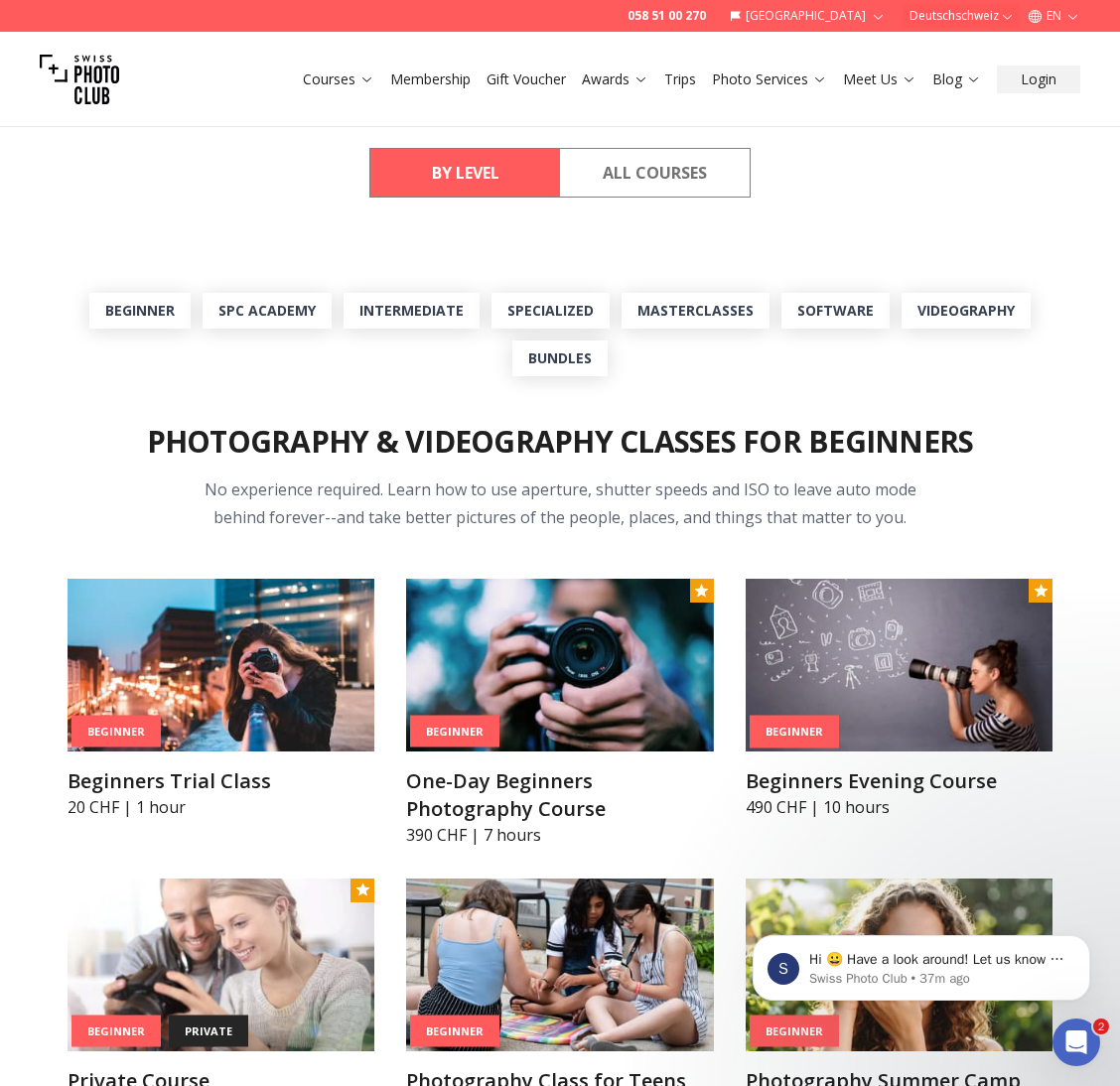 scroll, scrollTop: 524, scrollLeft: 0, axis: vertical 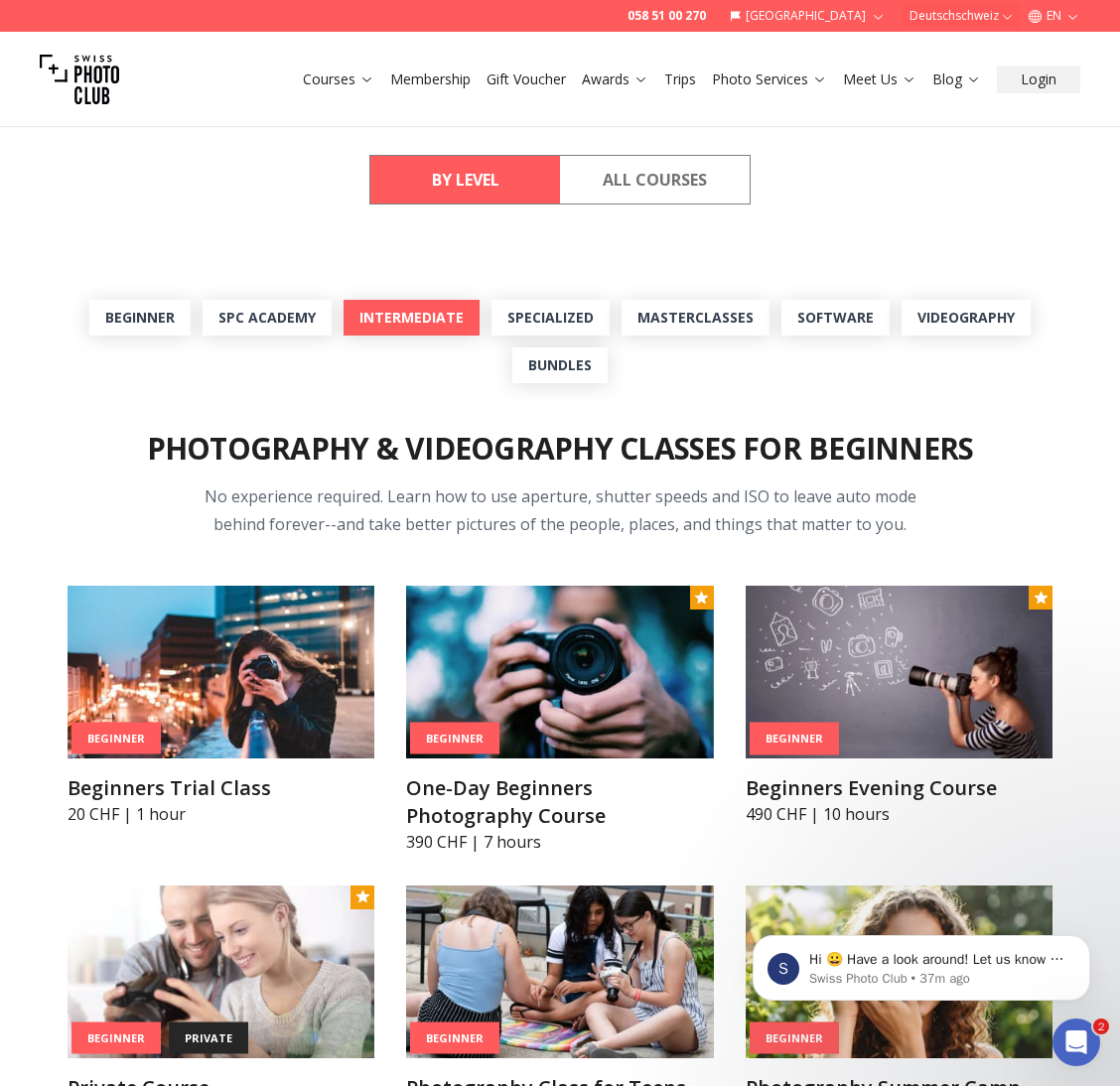 click on "Intermediate" at bounding box center (411, 318) 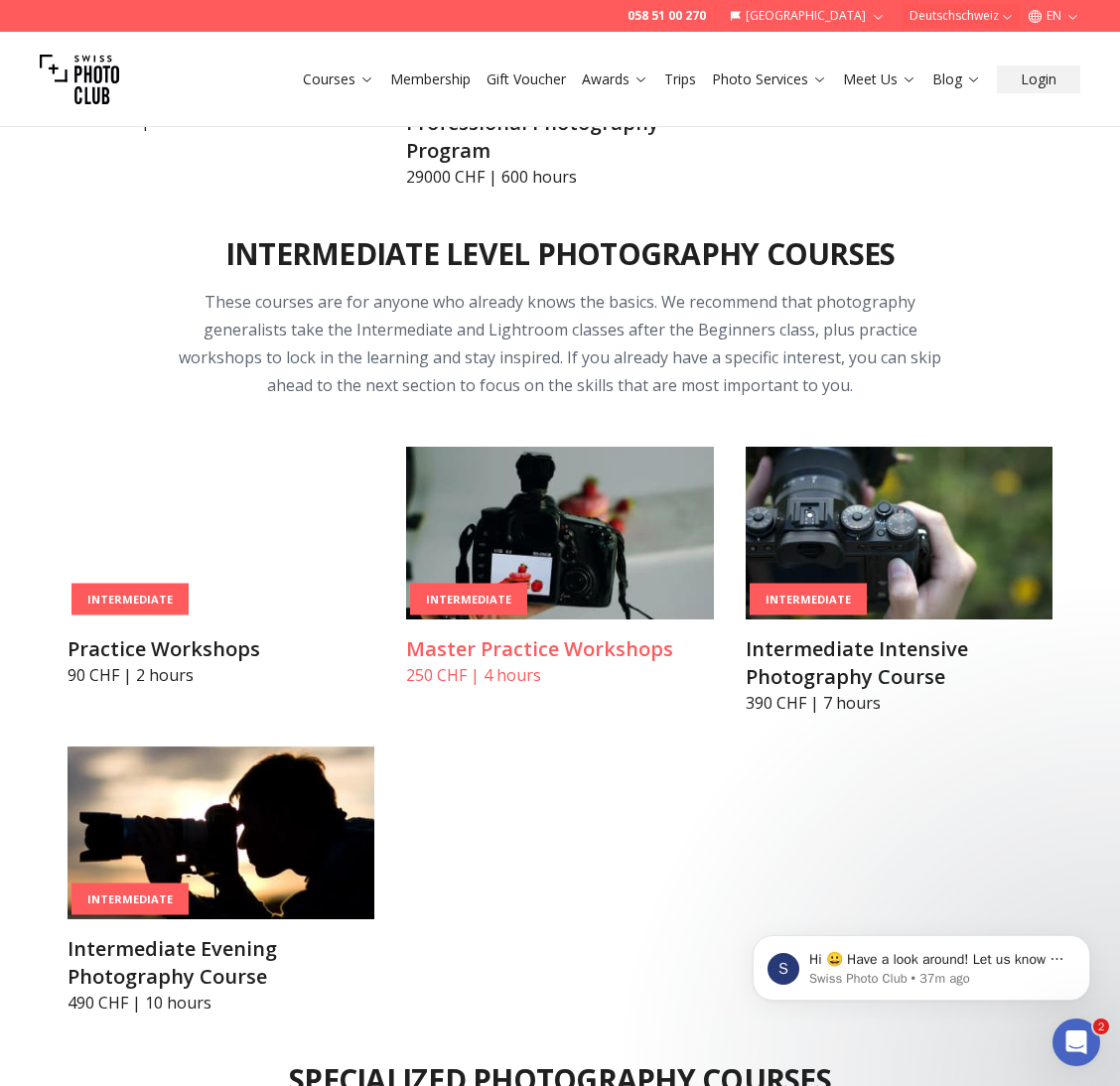 scroll, scrollTop: 2733, scrollLeft: 0, axis: vertical 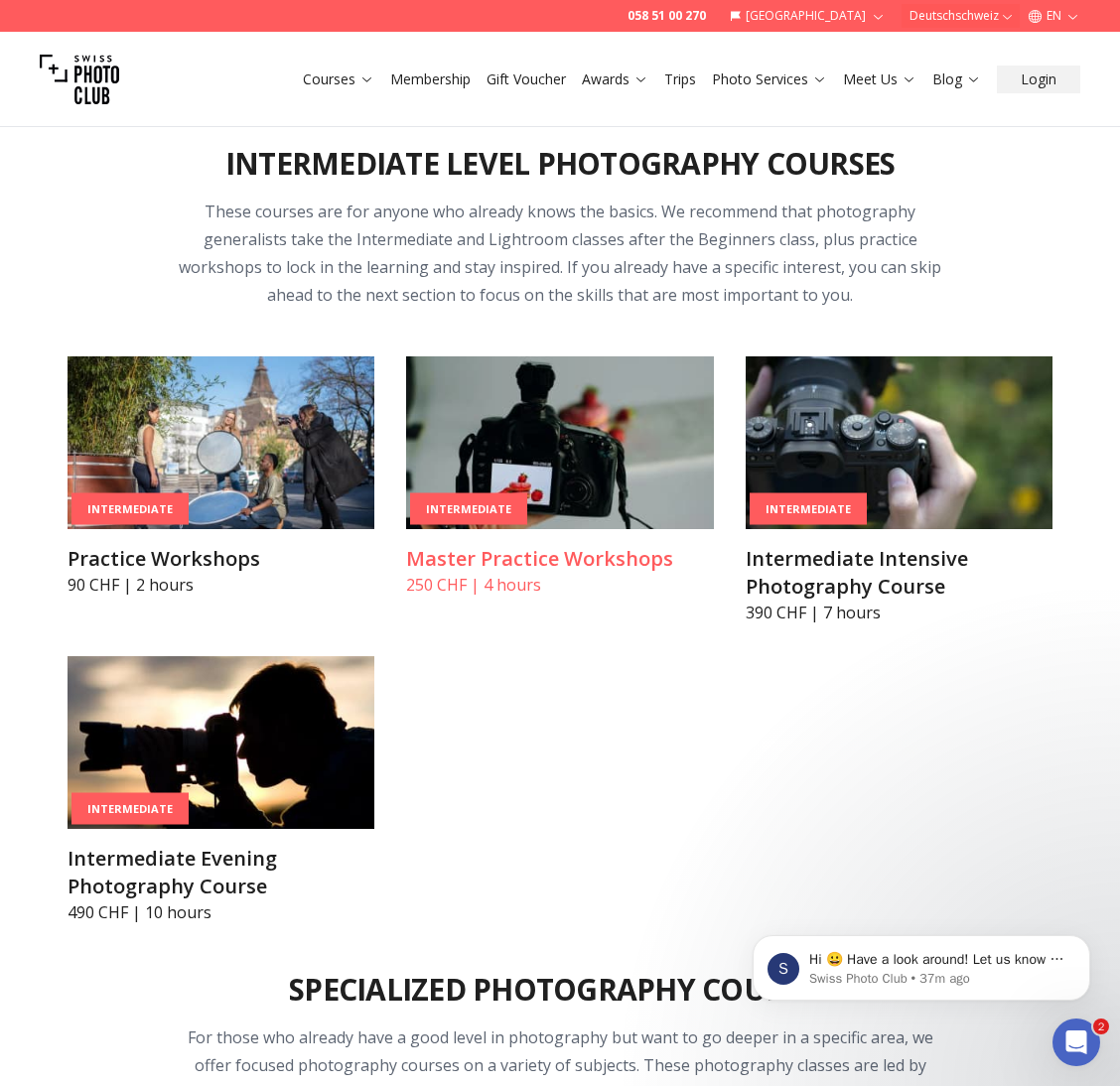 click on "Intermediate Master Practice Workshops 250   CHF   | 4 hours" at bounding box center (559, 476) 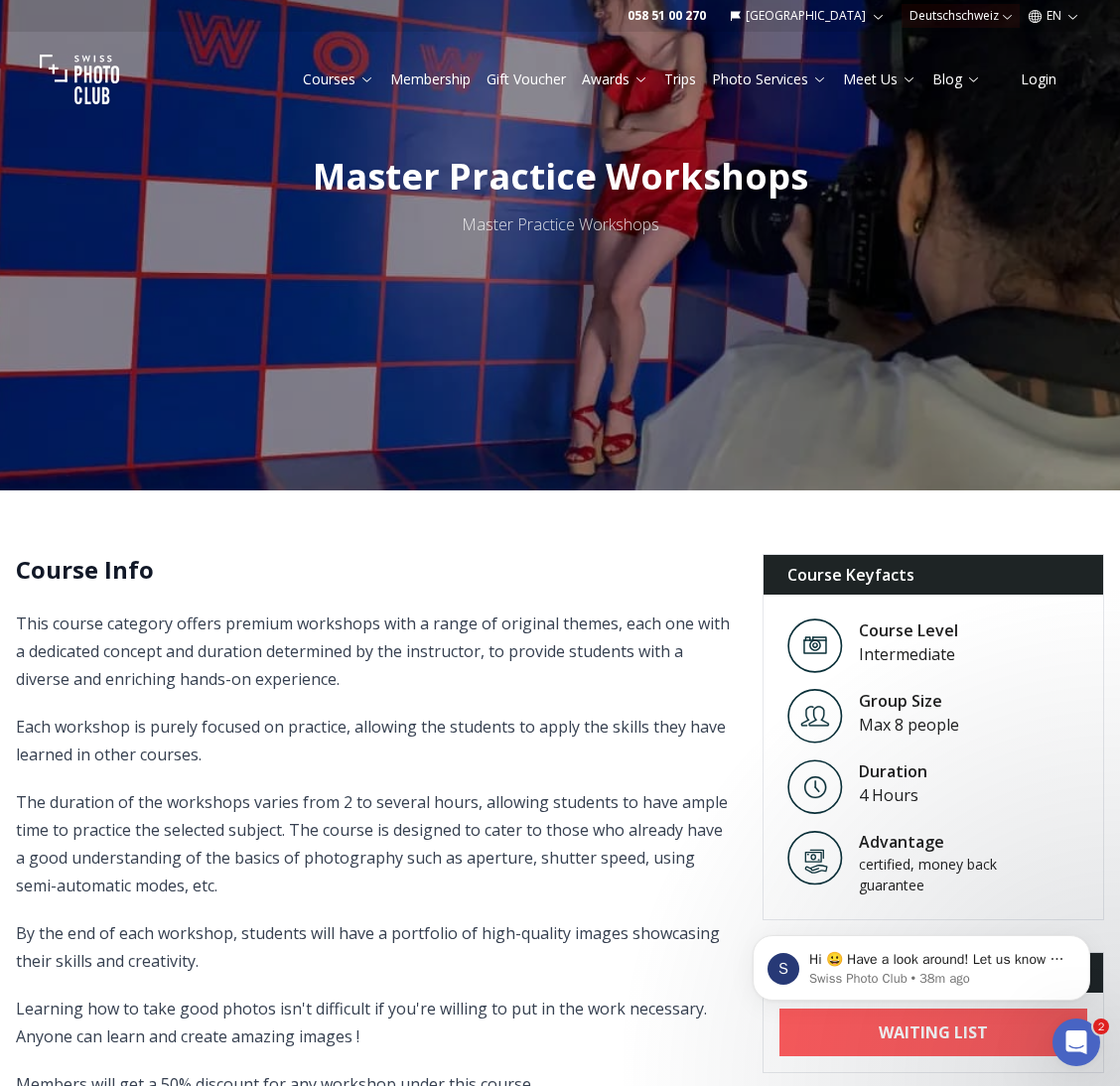 scroll, scrollTop: 90, scrollLeft: 0, axis: vertical 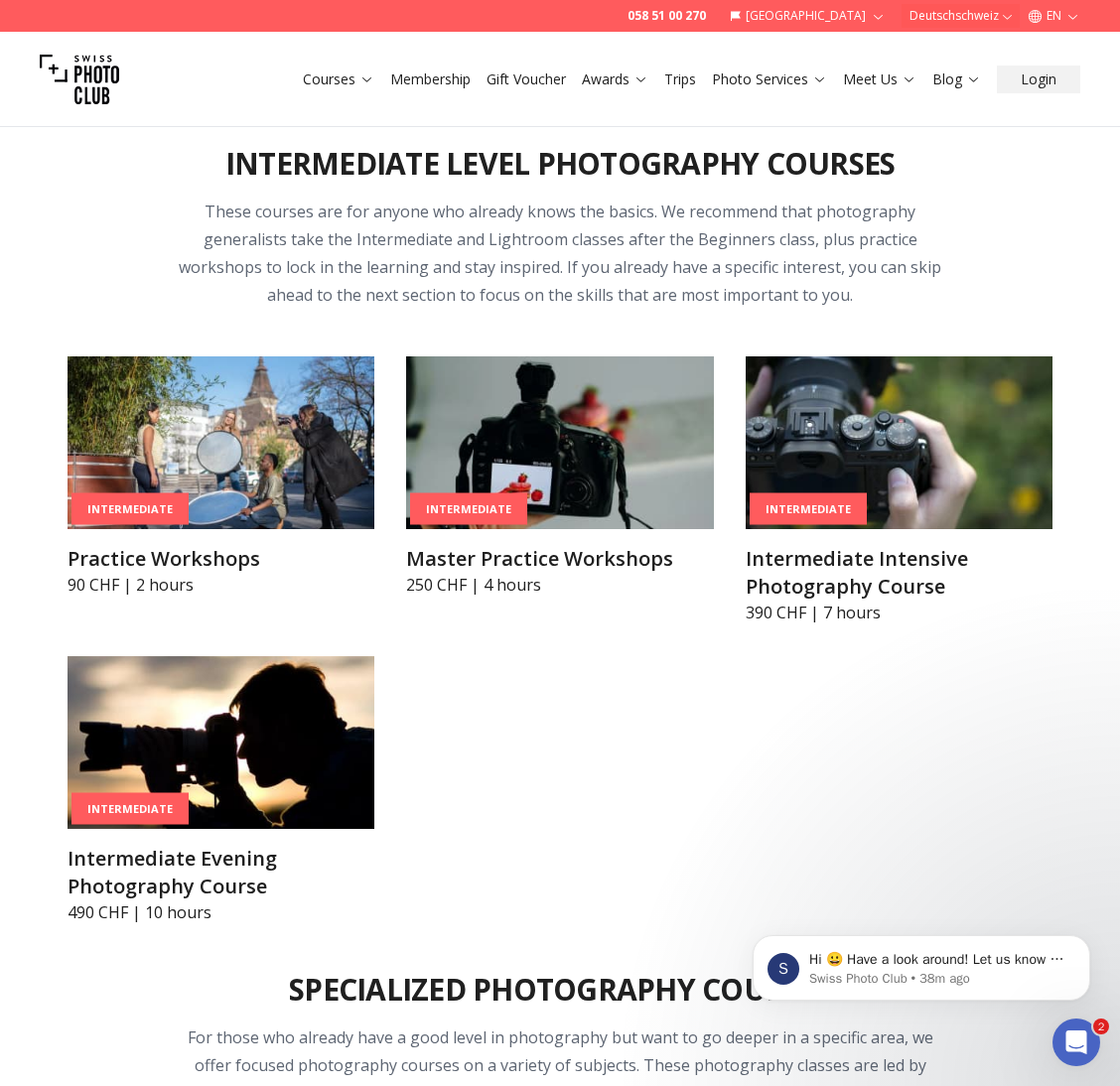 drag, startPoint x: 13, startPoint y: 1, endPoint x: 1046, endPoint y: 239, distance: 1060.0627 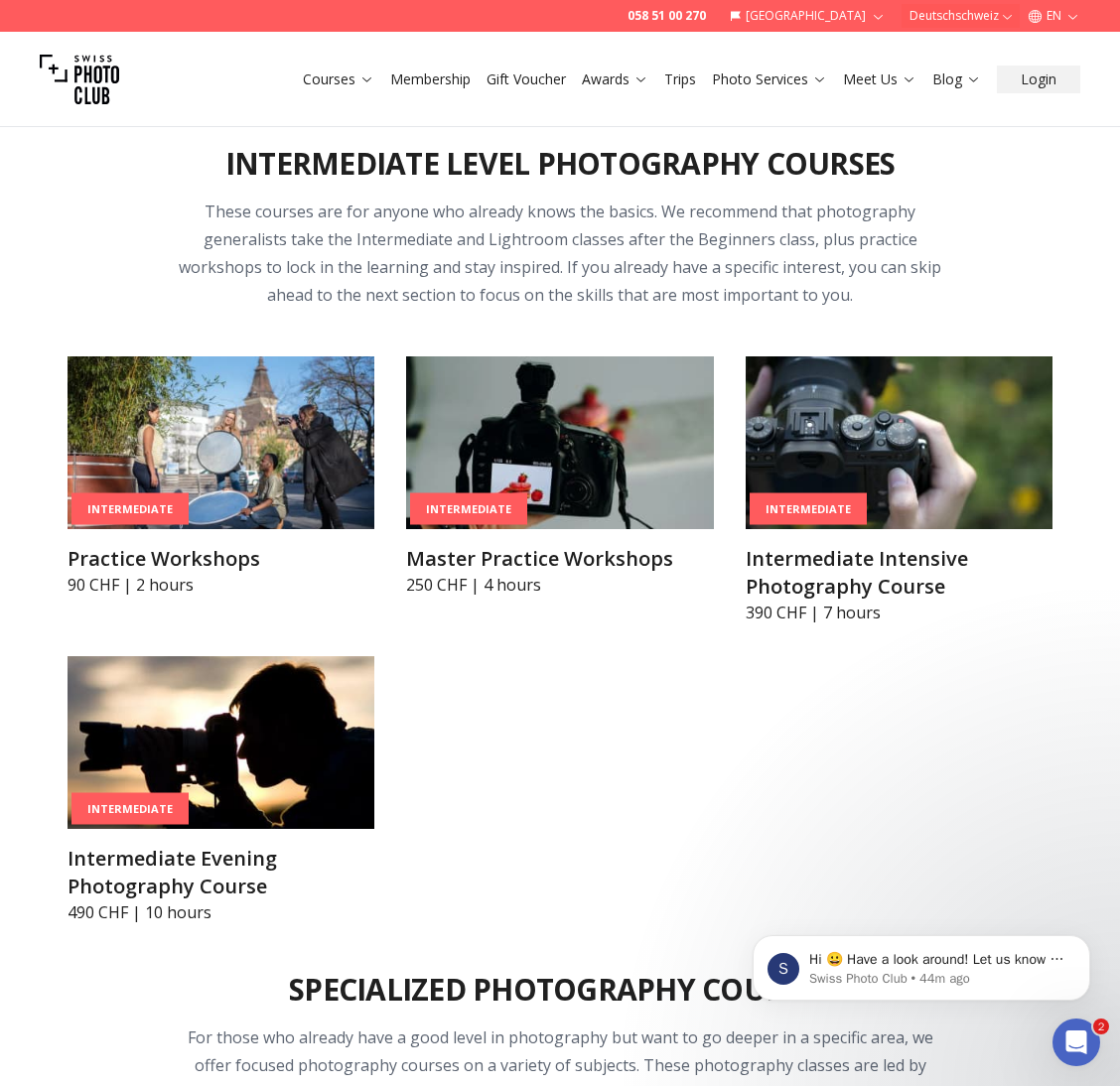 scroll, scrollTop: 2790, scrollLeft: 0, axis: vertical 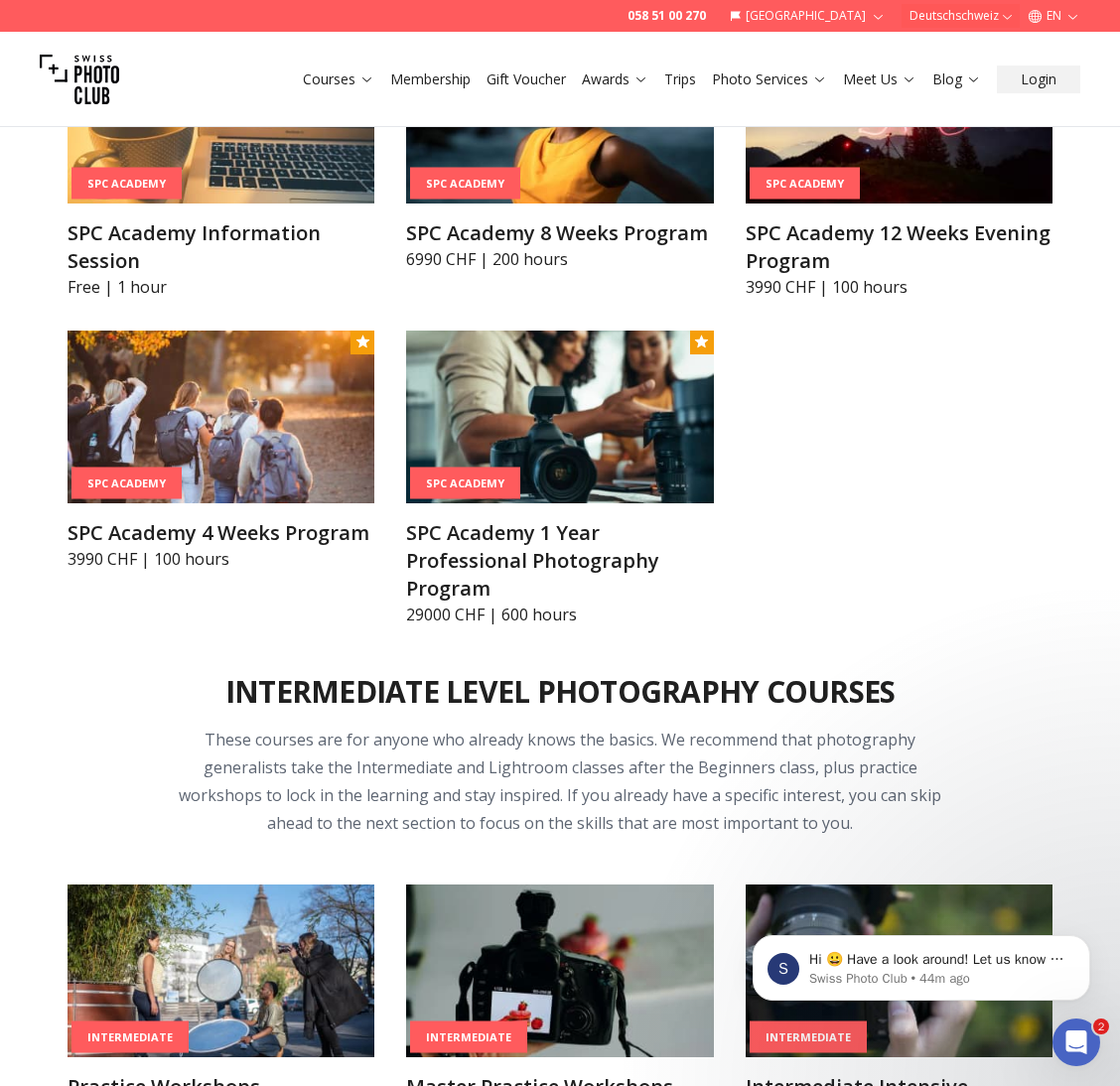 click on "Intermediate Level Photography Courses These courses are for anyone who already knows the basics.  We recommend that photography generalists take the Intermediate and Lightroom classes after the Beginners class, plus practice workshops to lock in the learning and stay inspired.  If you already have a specific interest, you can skip ahead to the next section to focus on the skills that are most important to you. Intermediate Practice Workshops 90   CHF   | 2 hours Intermediate Master Practice Workshops 250   CHF   | 4 hours Intermediate Intermediate Intensive Photography Course 390   CHF   | 7 hours Intermediate Intermediate Evening Photography Course 490   CHF   | 10 hours" at bounding box center (560, 1039) 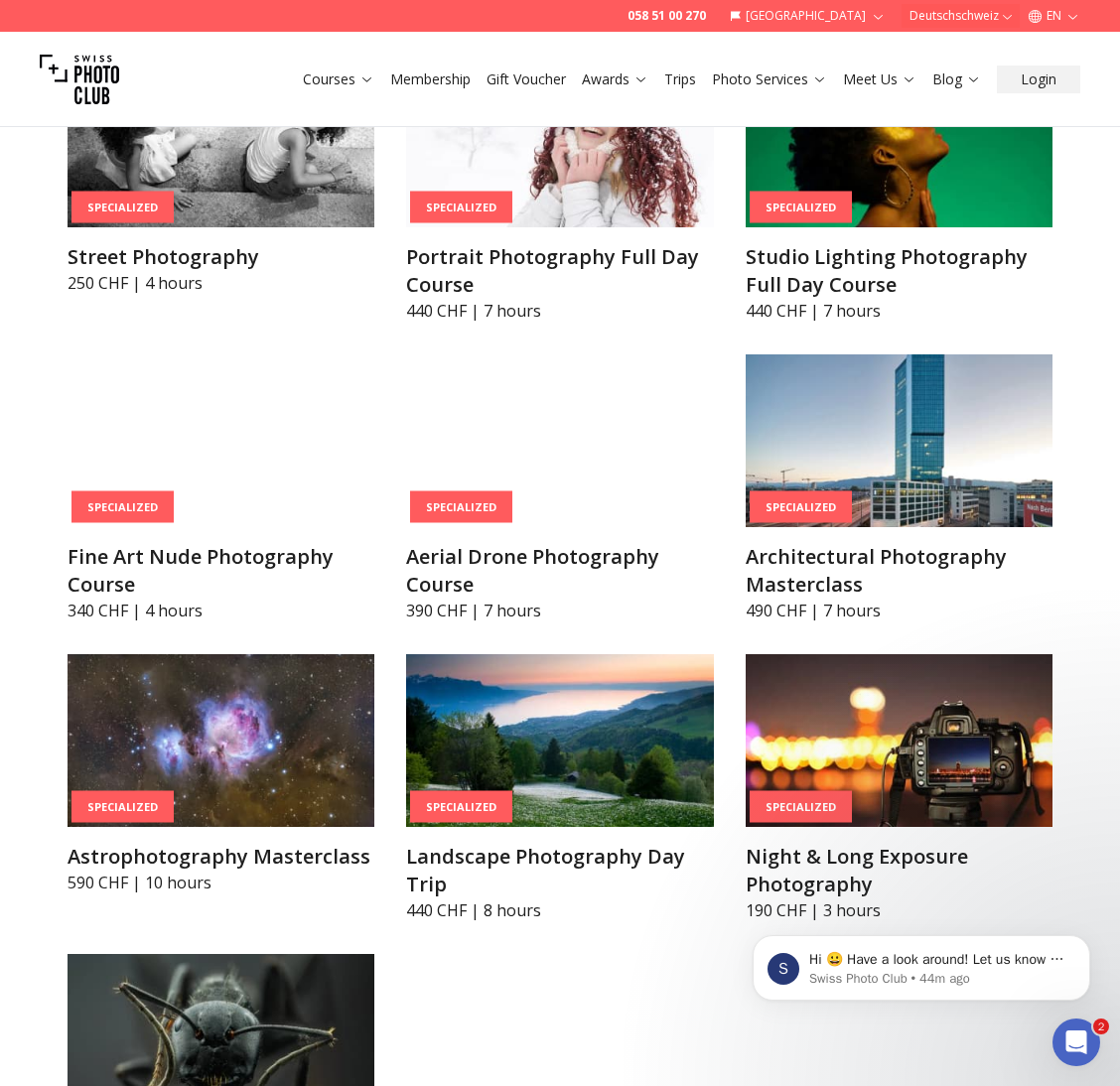 scroll, scrollTop: 3841, scrollLeft: 0, axis: vertical 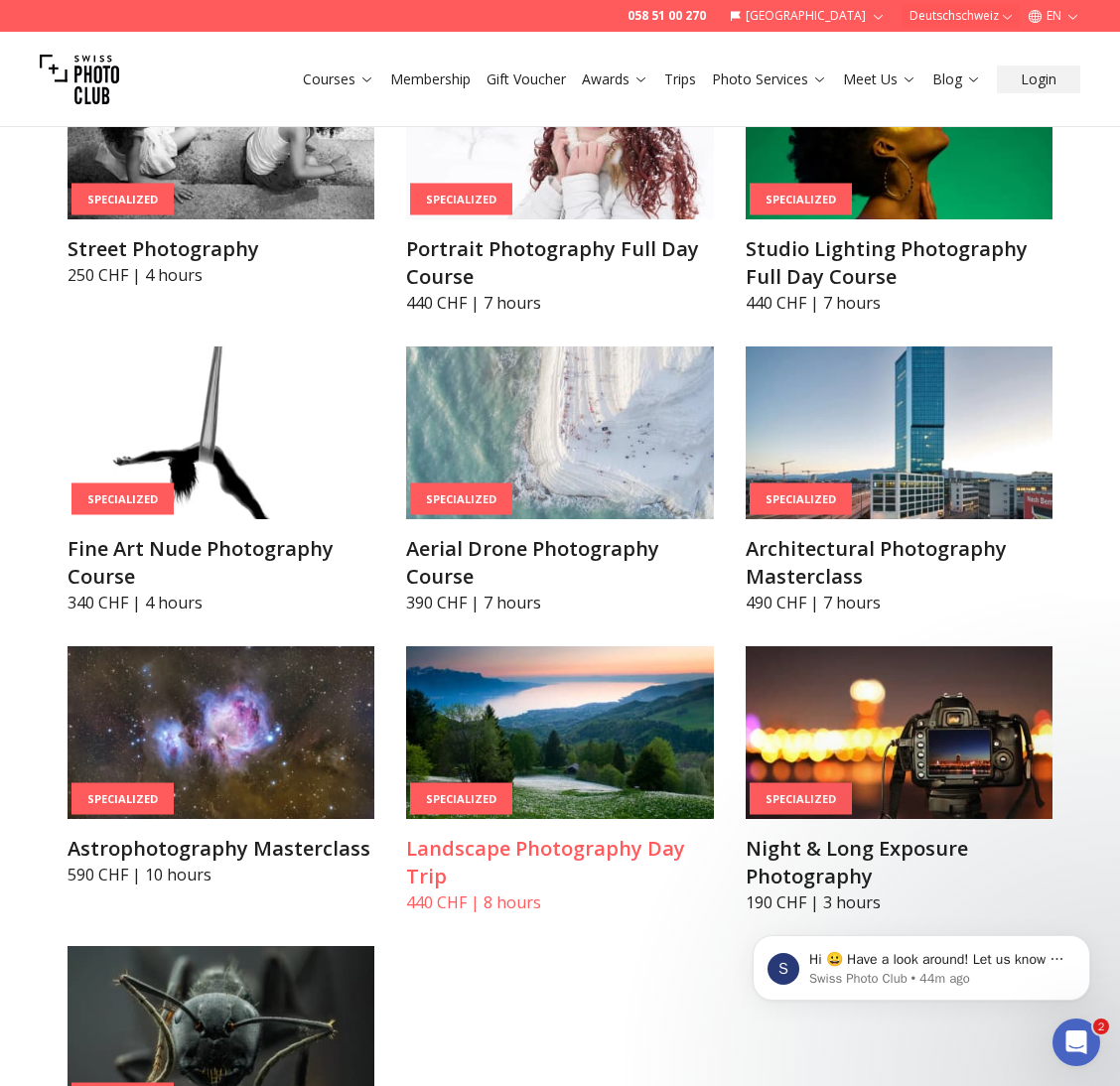 click at bounding box center (559, 733) 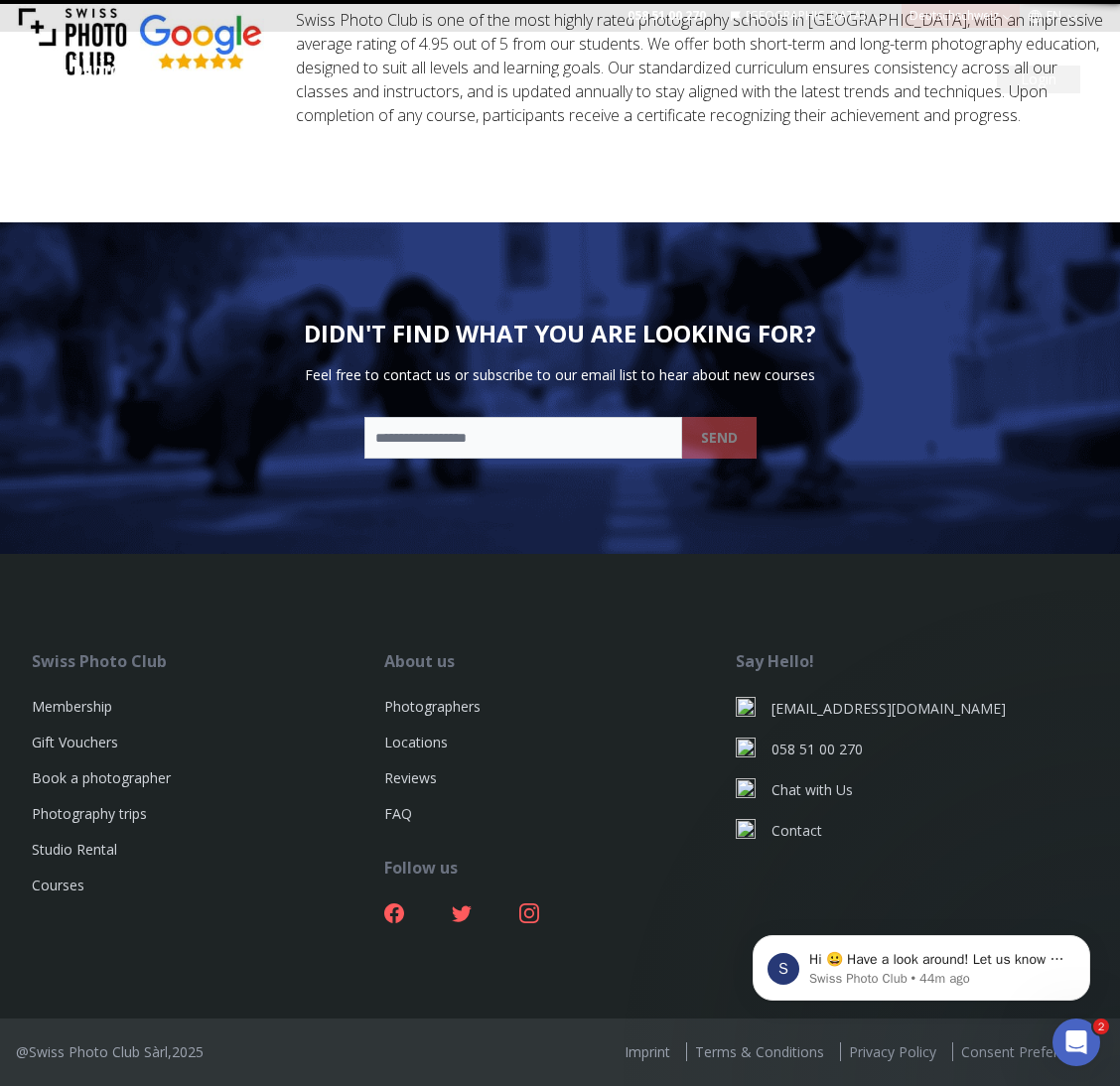 scroll, scrollTop: 0, scrollLeft: 0, axis: both 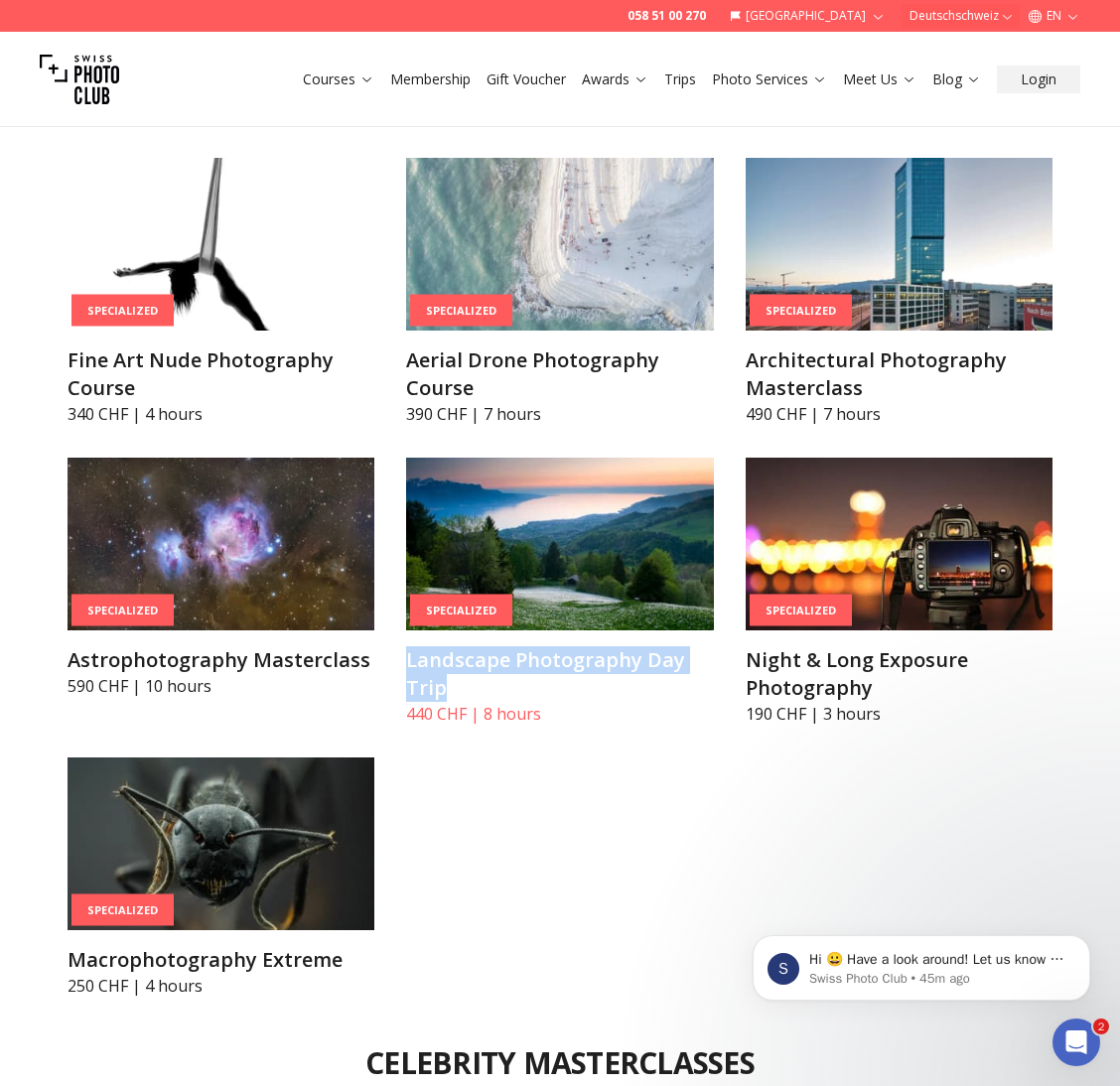 drag, startPoint x: 400, startPoint y: 650, endPoint x: 472, endPoint y: 687, distance: 80.9506 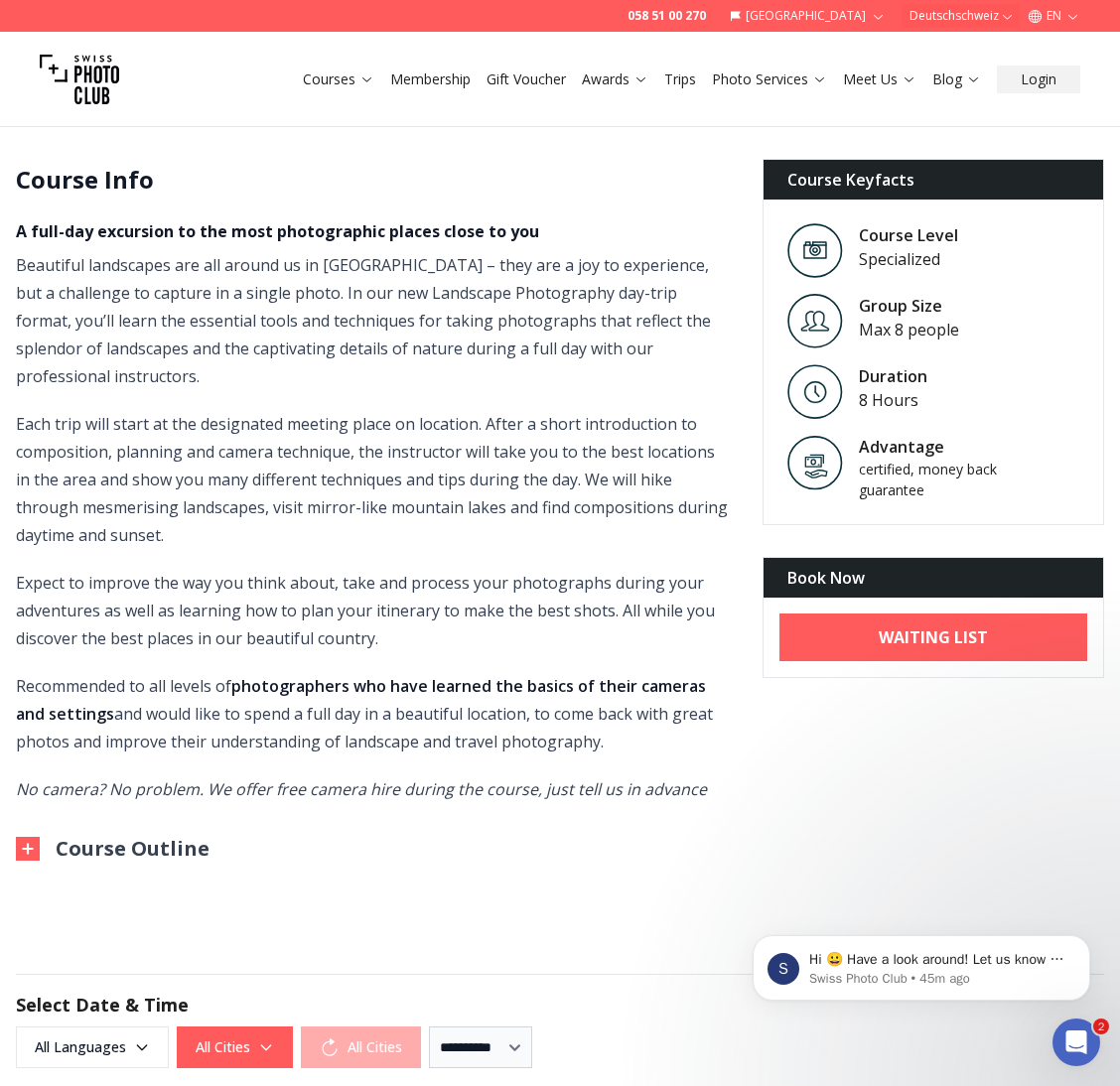 scroll, scrollTop: 591, scrollLeft: 0, axis: vertical 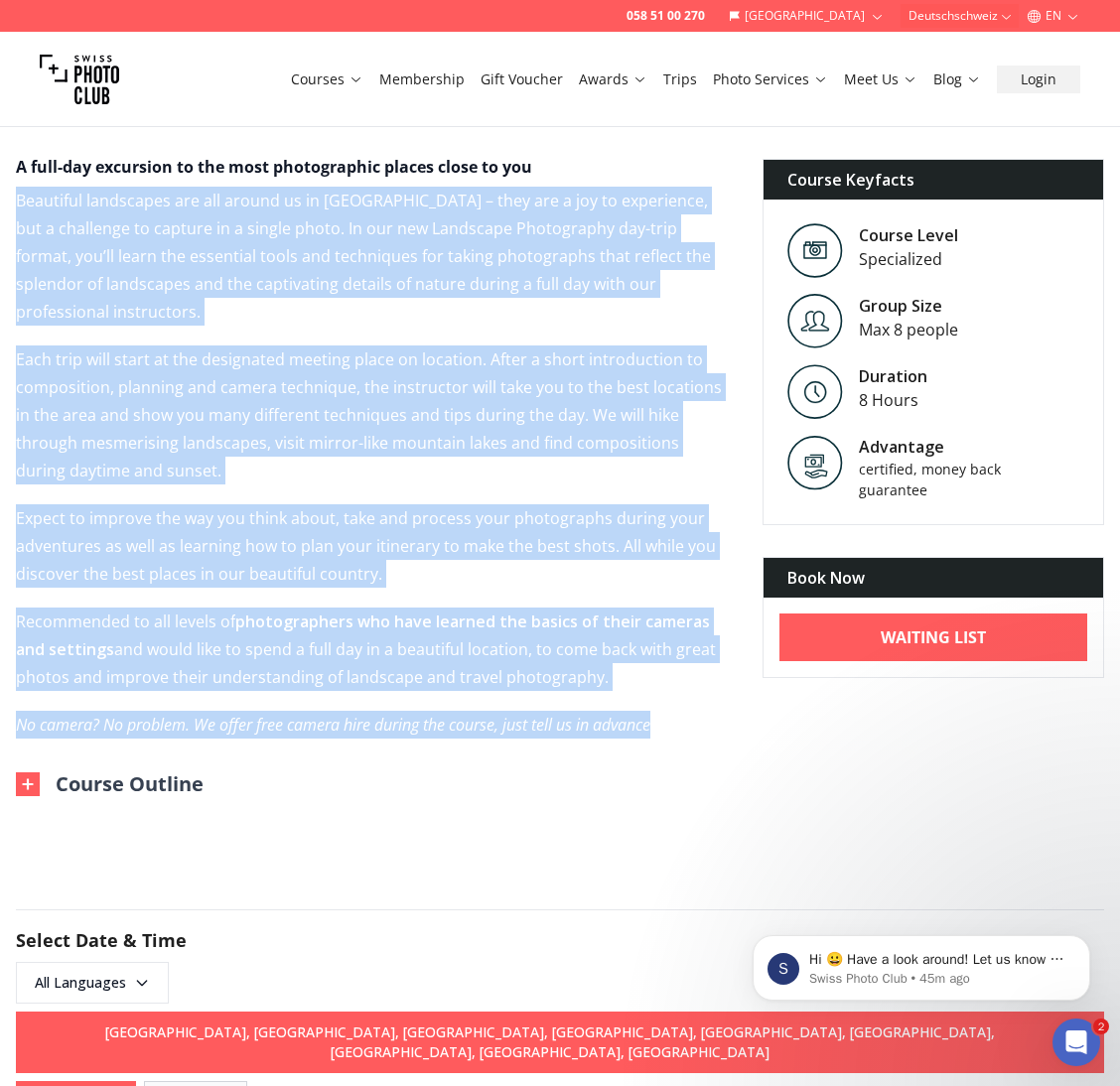 drag, startPoint x: 708, startPoint y: 728, endPoint x: 2, endPoint y: 188, distance: 888.83969 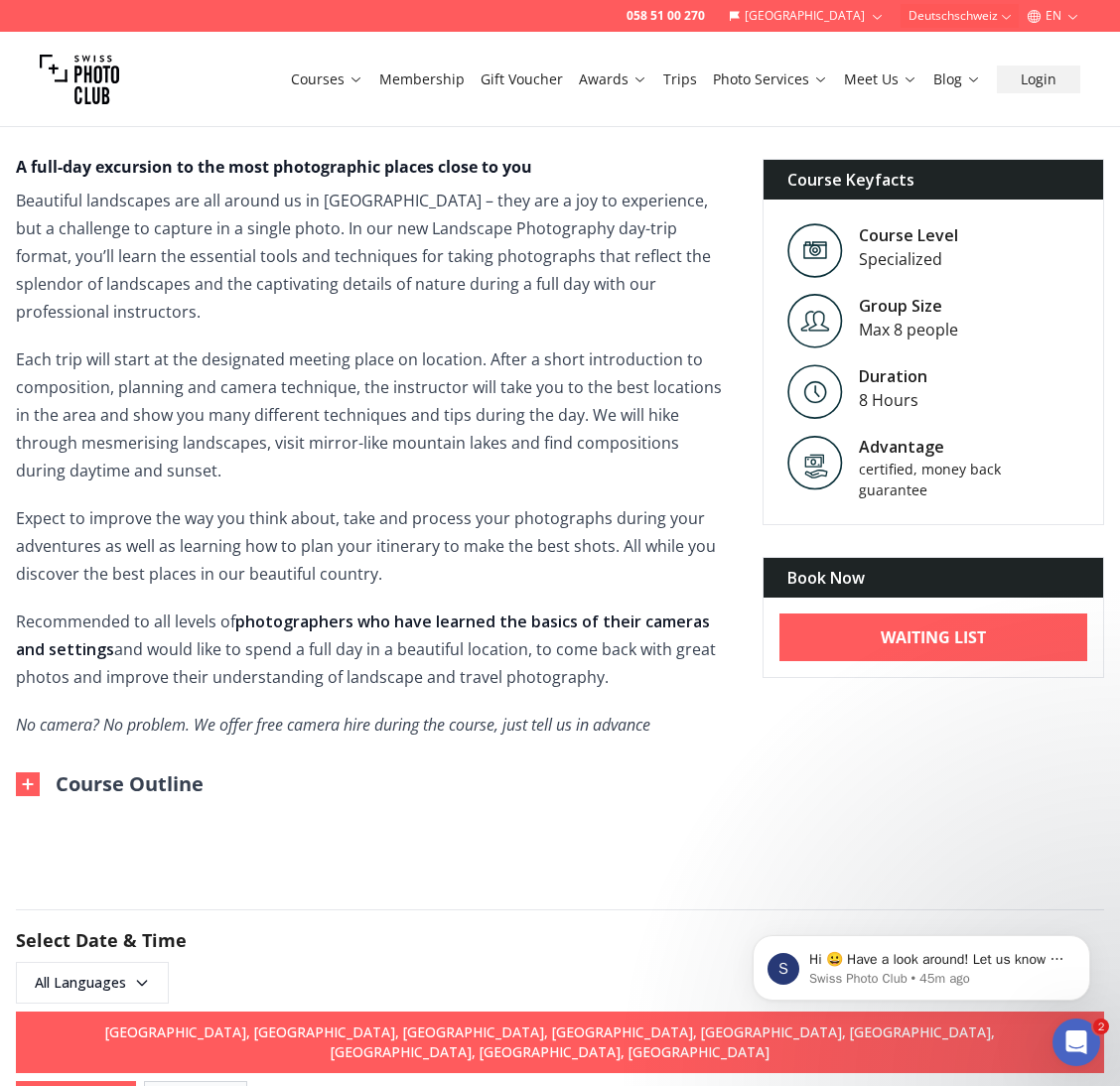 click on "Landscape Photography Day Trip   Course Info A full-day excursion to the most photographic places close to you Beautiful landscapes are all around us in [GEOGRAPHIC_DATA] – they are a joy to experience, but a challenge to capture in a single photo. In our new Landscape Photography day-trip format, you’ll learn the essential tools and techniques for taking photographs that reflect the splendor of landscapes and the captivating details of nature during a full day with our professional instructors. Each trip will start at the designated meeting place on location. After a short introduction to composition, planning and camera technique, the instructor will take you to the best locations in the area and show you many different techniques and tips during the day. We will hike through mesmerising landscapes, visit mirror-like mountain lakes and find compositions during daytime and sunset. Recommended to all levels of  photographers who have learned the basics of their cameras and settings Course Outline Specialized" at bounding box center (560, 407) 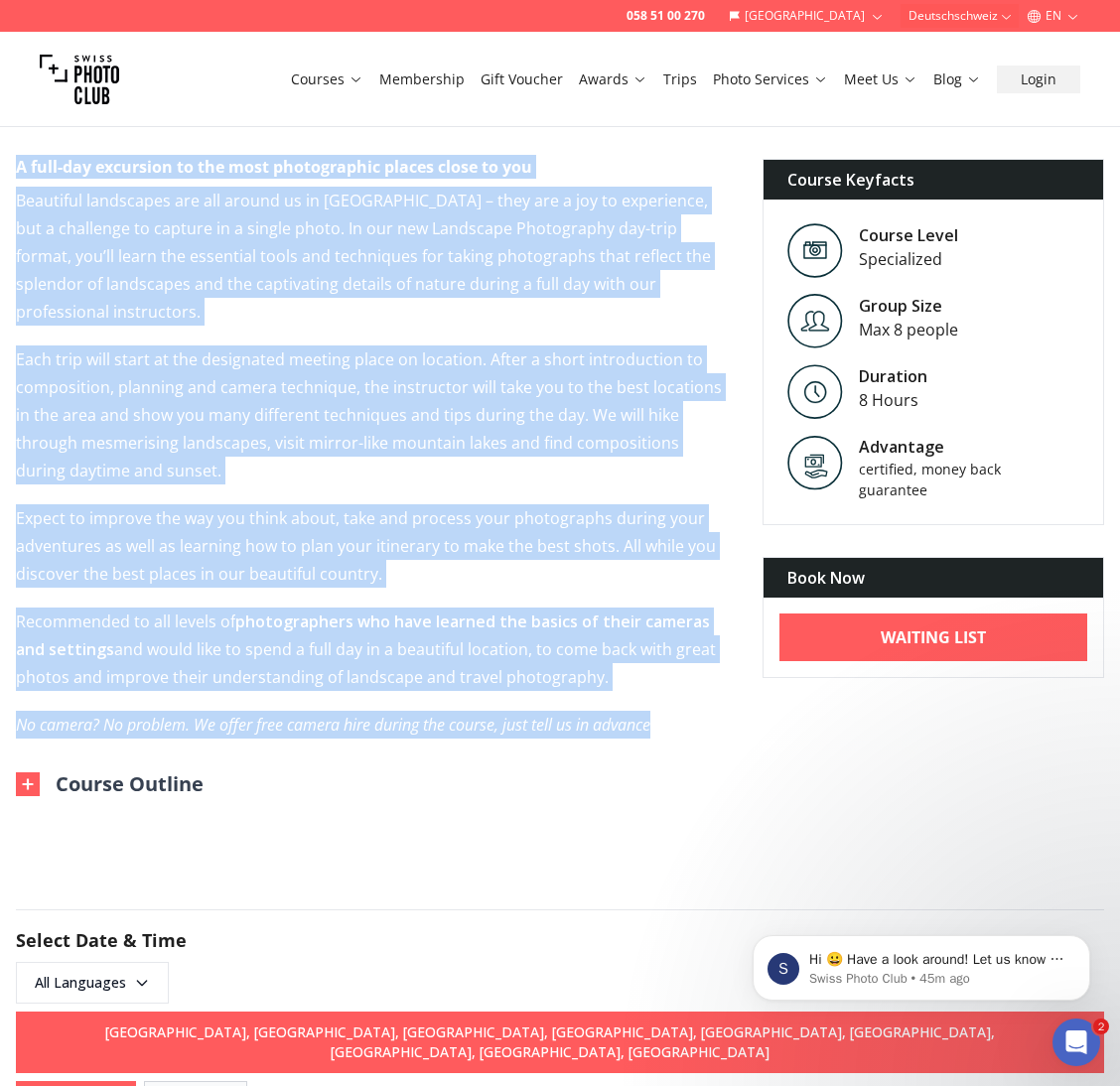 drag, startPoint x: 20, startPoint y: 162, endPoint x: 668, endPoint y: 712, distance: 849.944 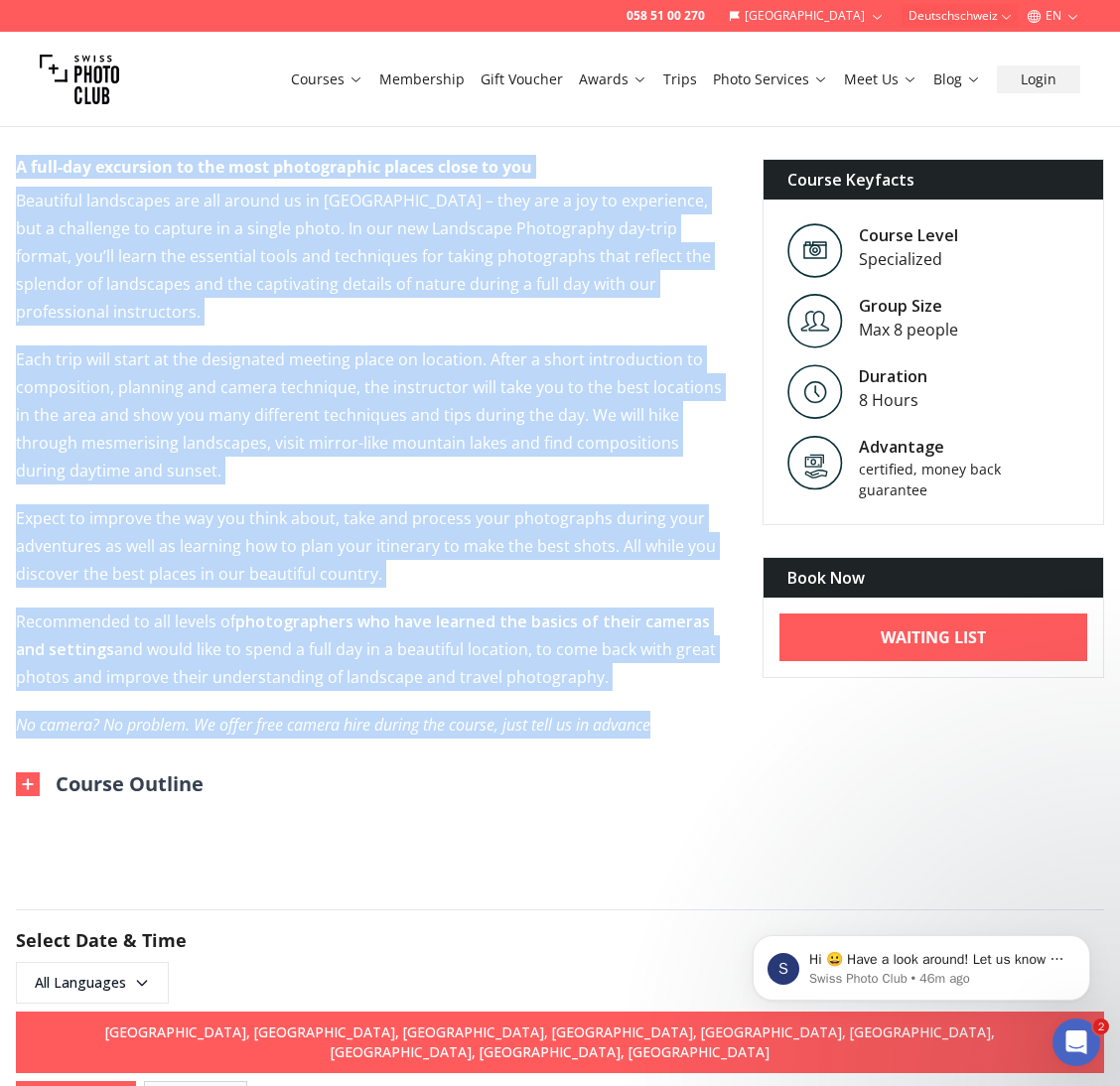 drag, startPoint x: 130, startPoint y: 775, endPoint x: 73, endPoint y: 781, distance: 57.31492 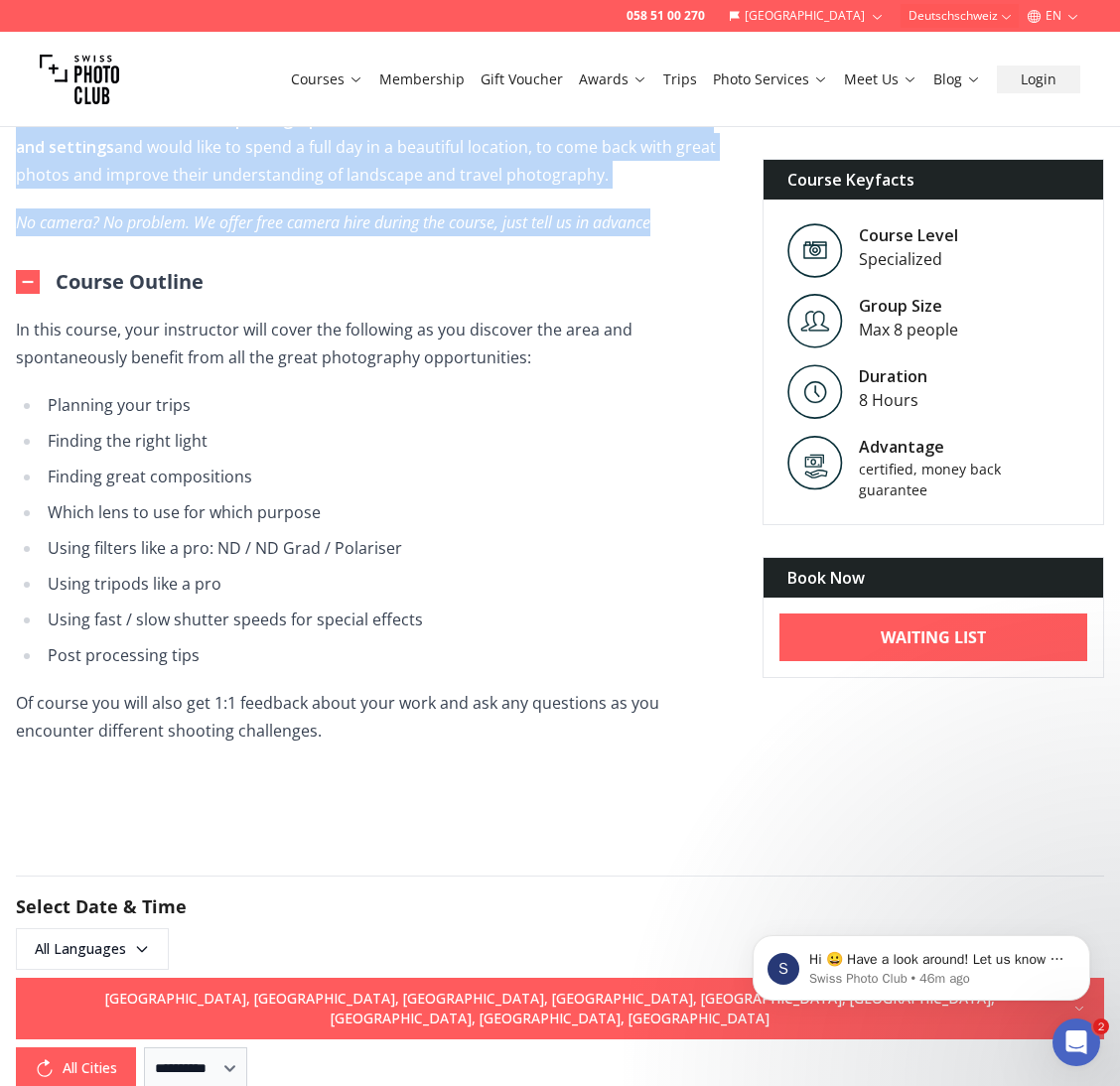 scroll, scrollTop: 1099, scrollLeft: 0, axis: vertical 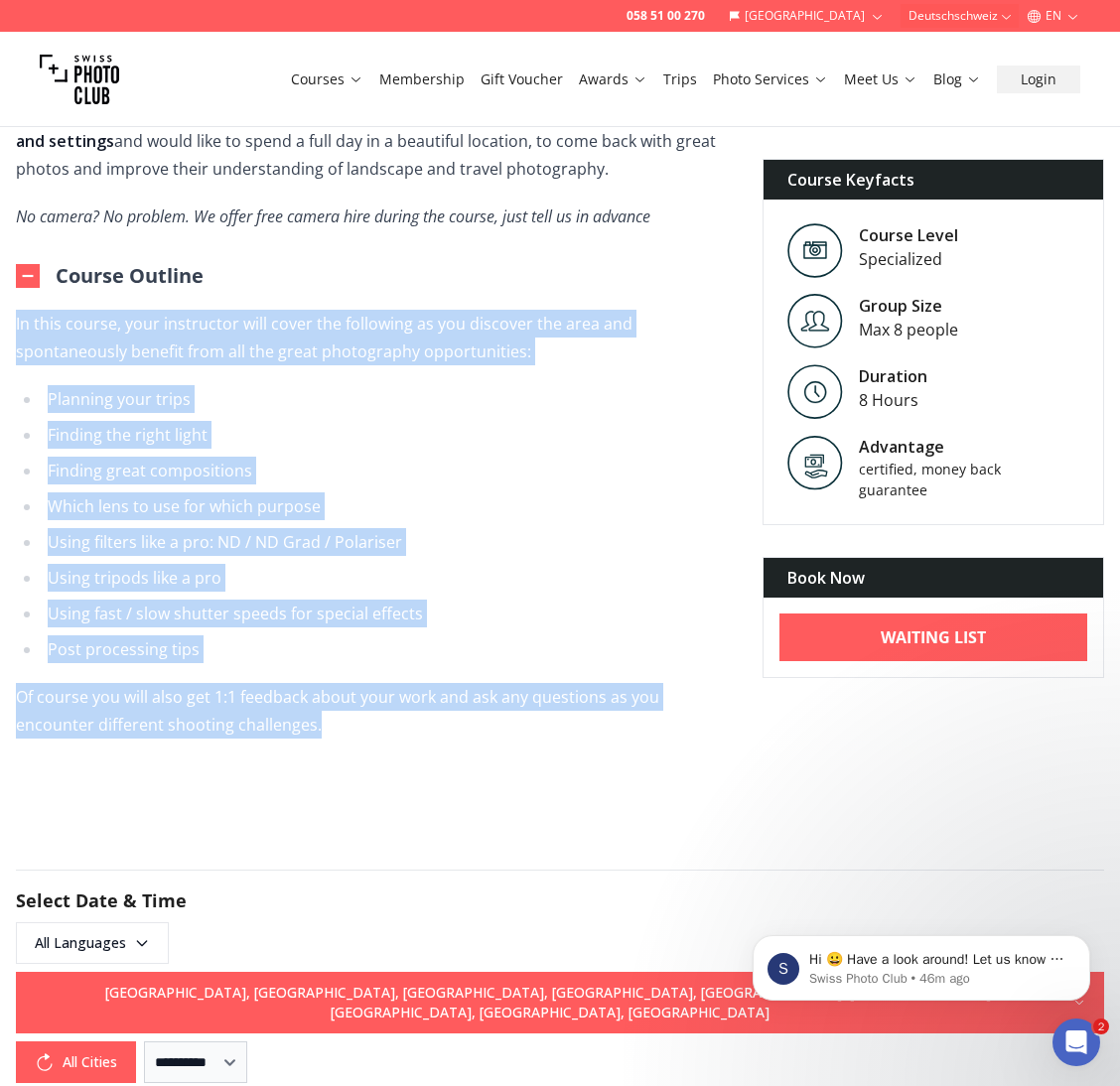drag, startPoint x: 350, startPoint y: 724, endPoint x: 10, endPoint y: 331, distance: 519.6624 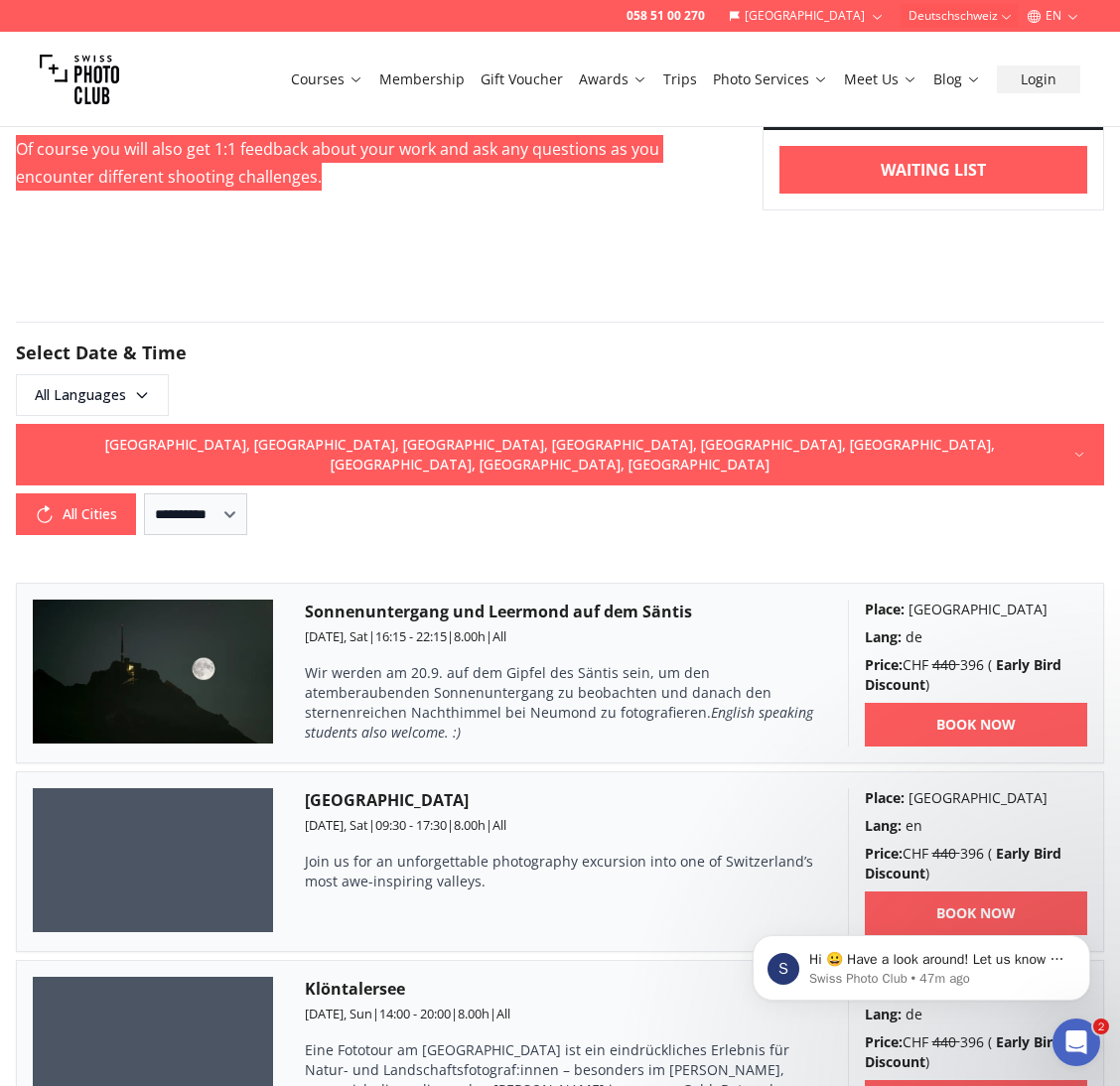 scroll, scrollTop: 1663, scrollLeft: 0, axis: vertical 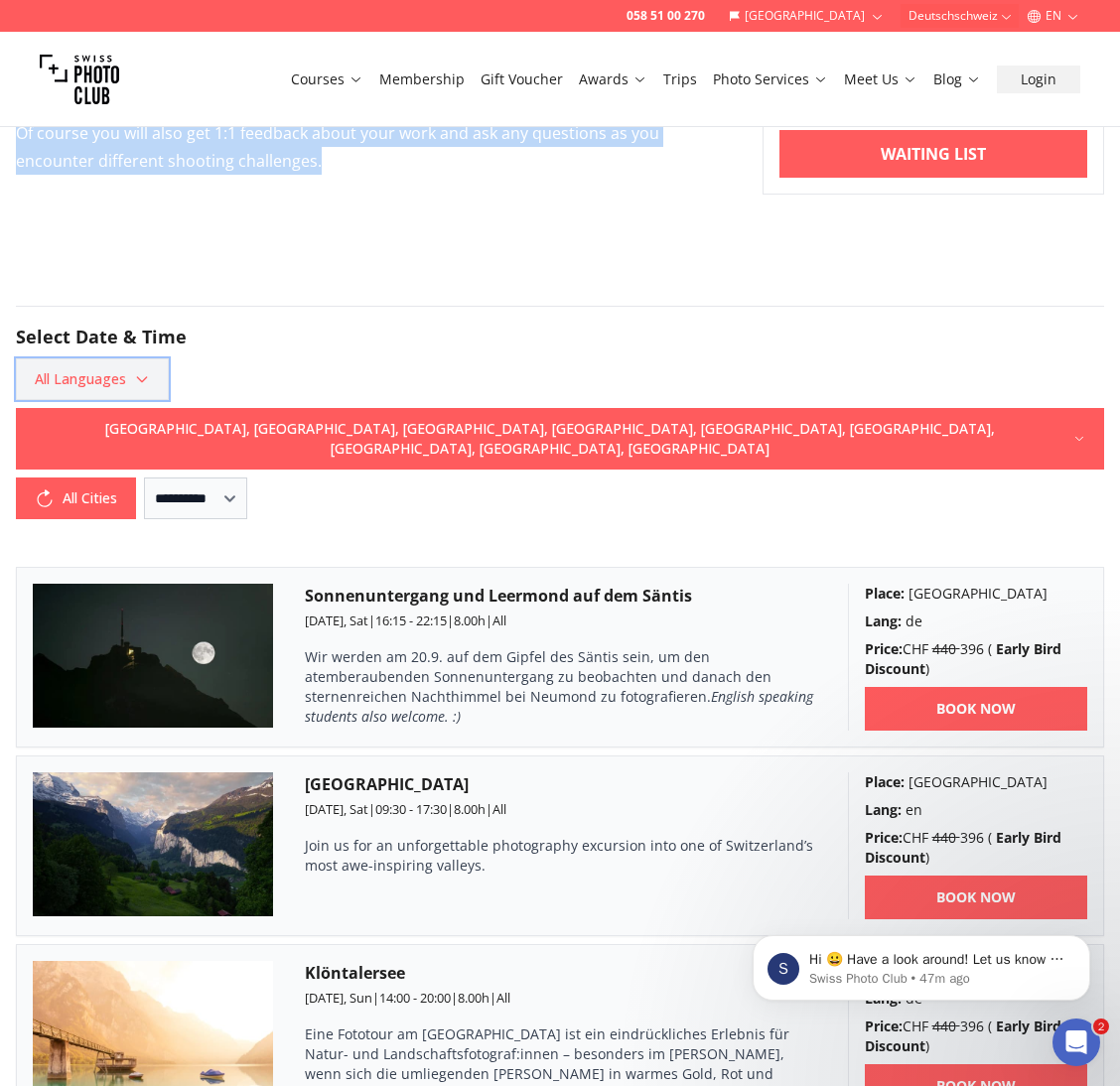 click on "All Languages" at bounding box center (92, 379) 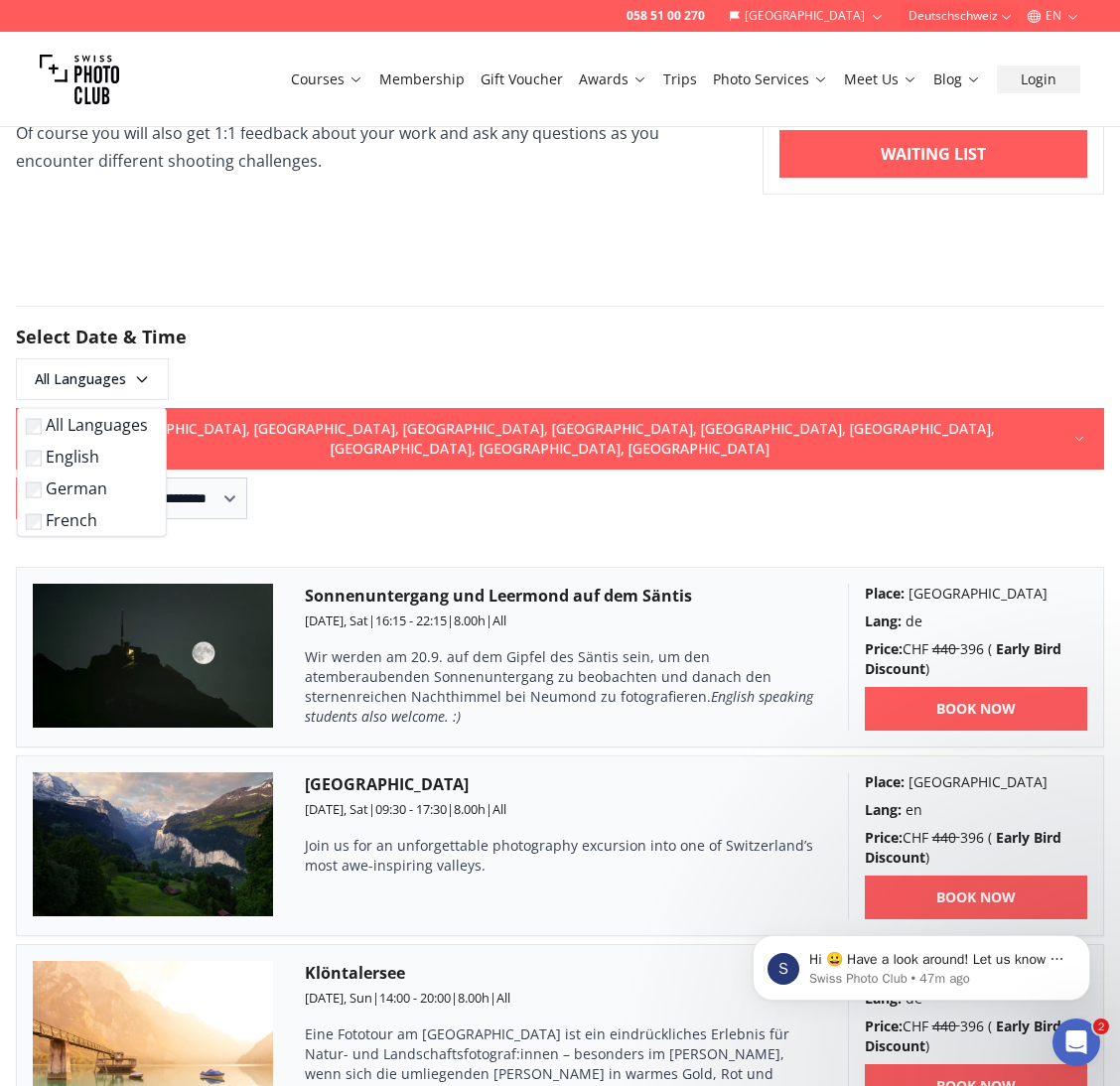 click on "All Languages English German French" at bounding box center (91, 473) 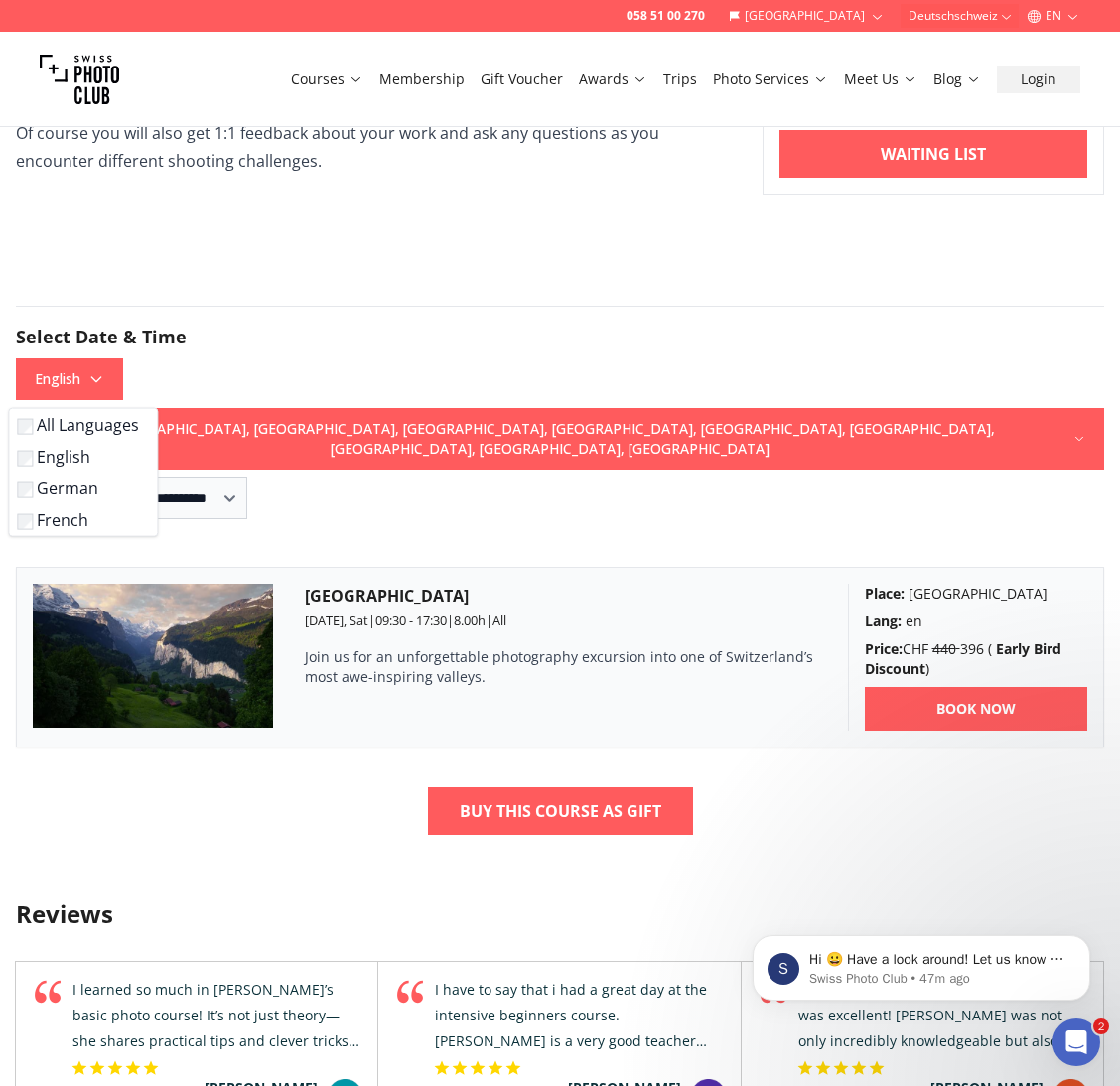 click on "Buy This Course As Gift" at bounding box center (560, 819) 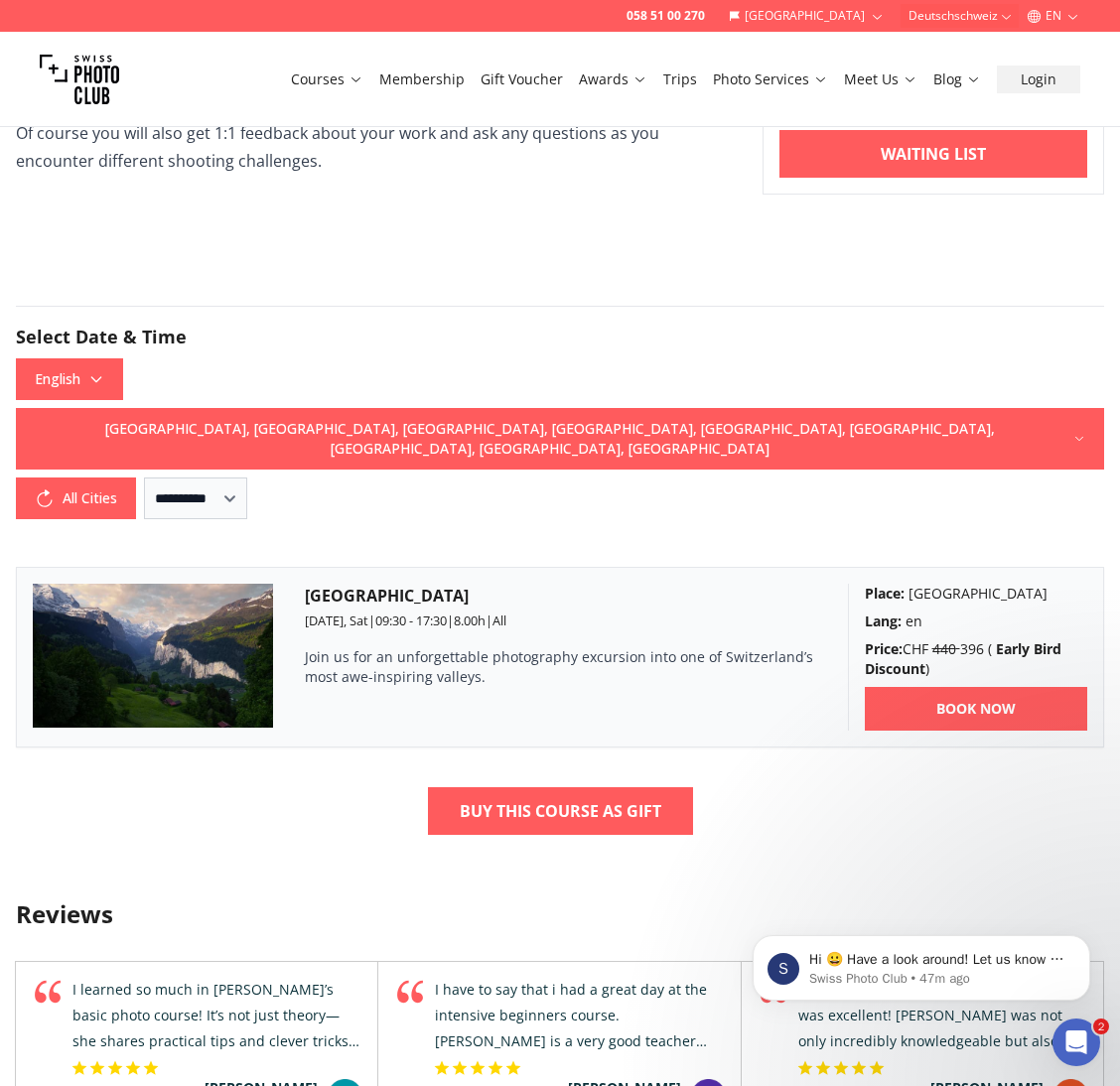 click on "[GEOGRAPHIC_DATA] [DATE], Sat | 09:30 - 17:30 | 8.00  h | All Join us for an unforgettable photography excursion into one of [GEOGRAPHIC_DATA]’s most awe-inspiring valleys." at bounding box center [560, 657] 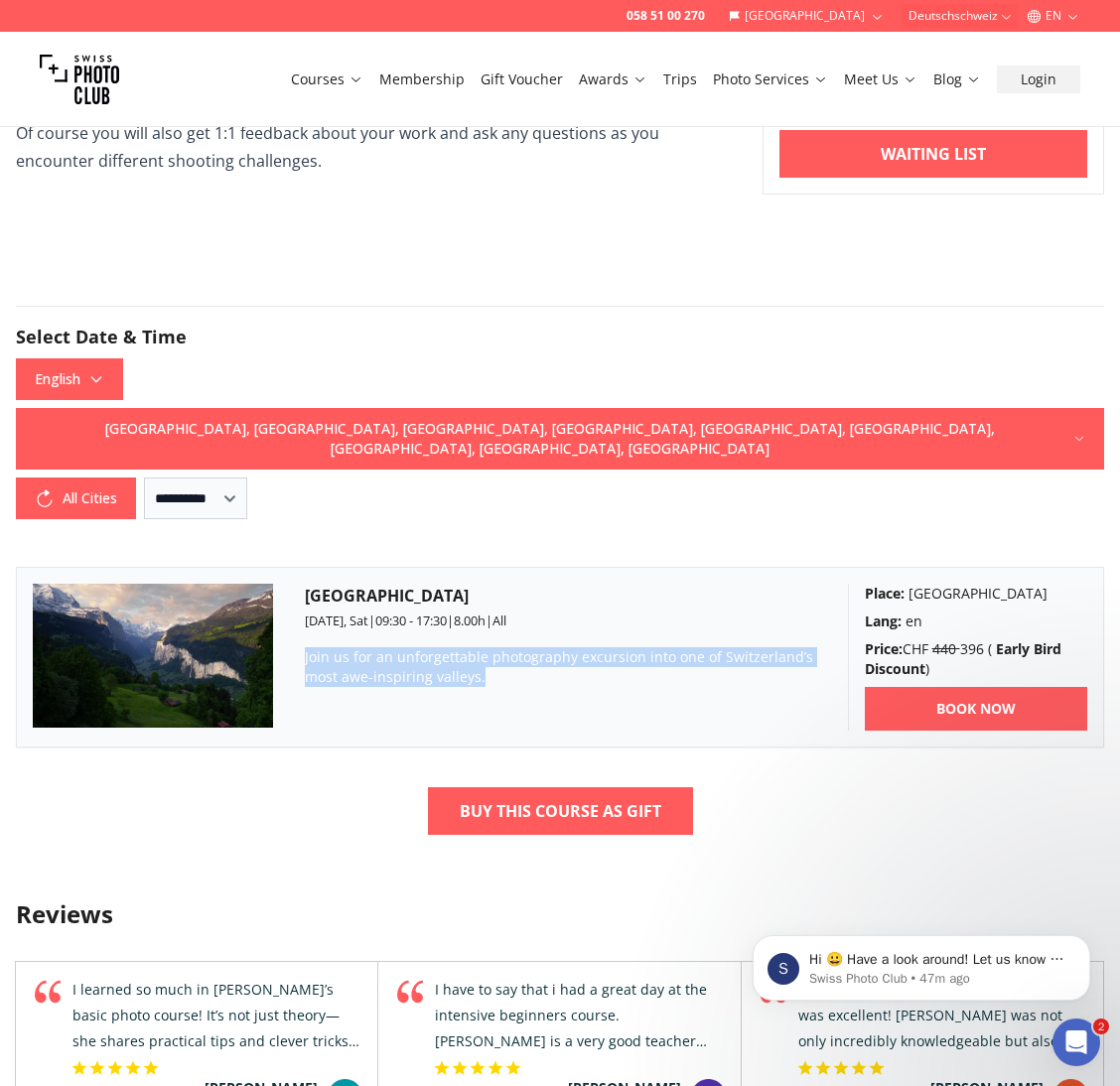 drag, startPoint x: 481, startPoint y: 561, endPoint x: 295, endPoint y: 543, distance: 186.86894 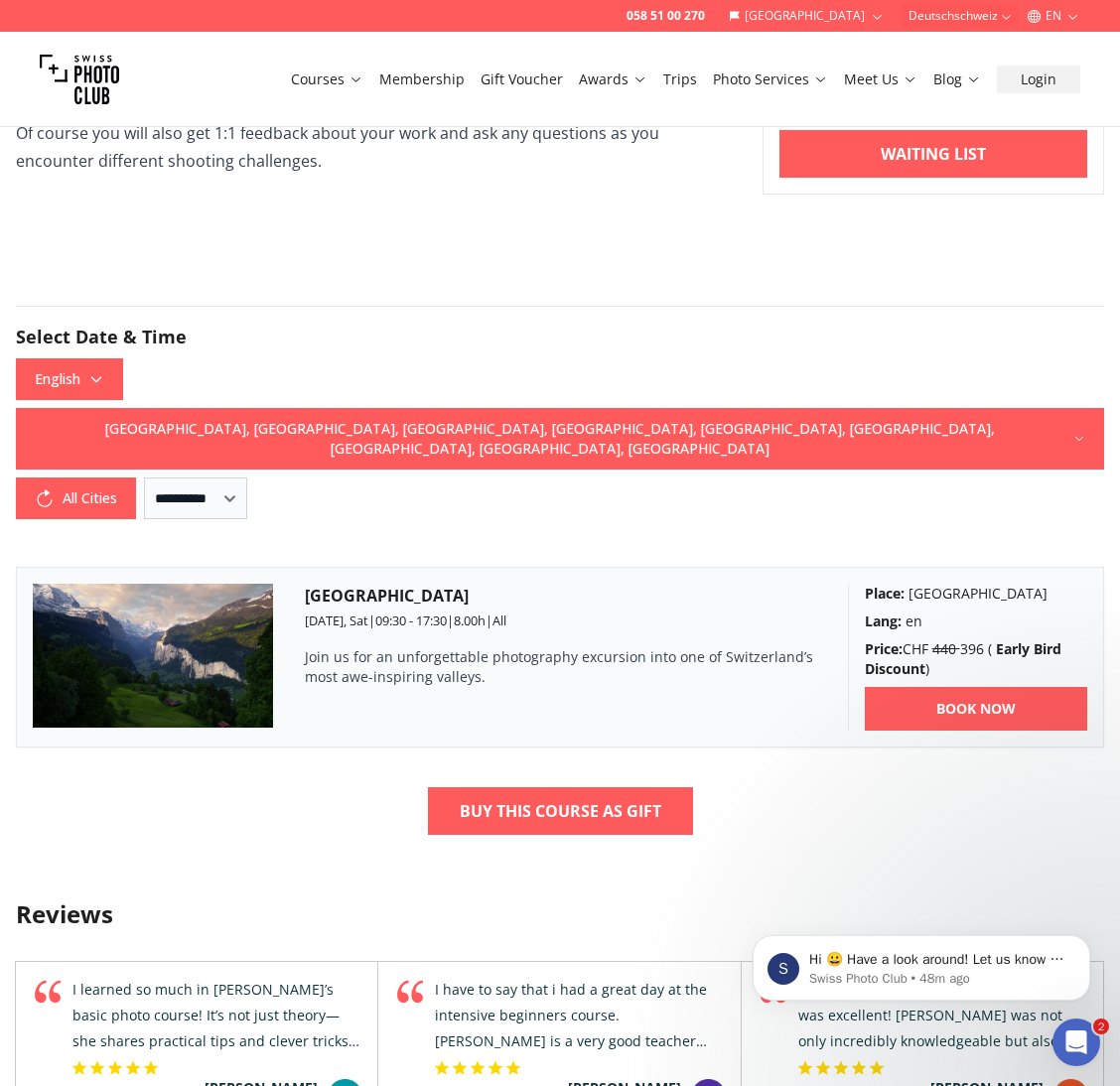 click on "Buy This Course As Gift" at bounding box center (560, 819) 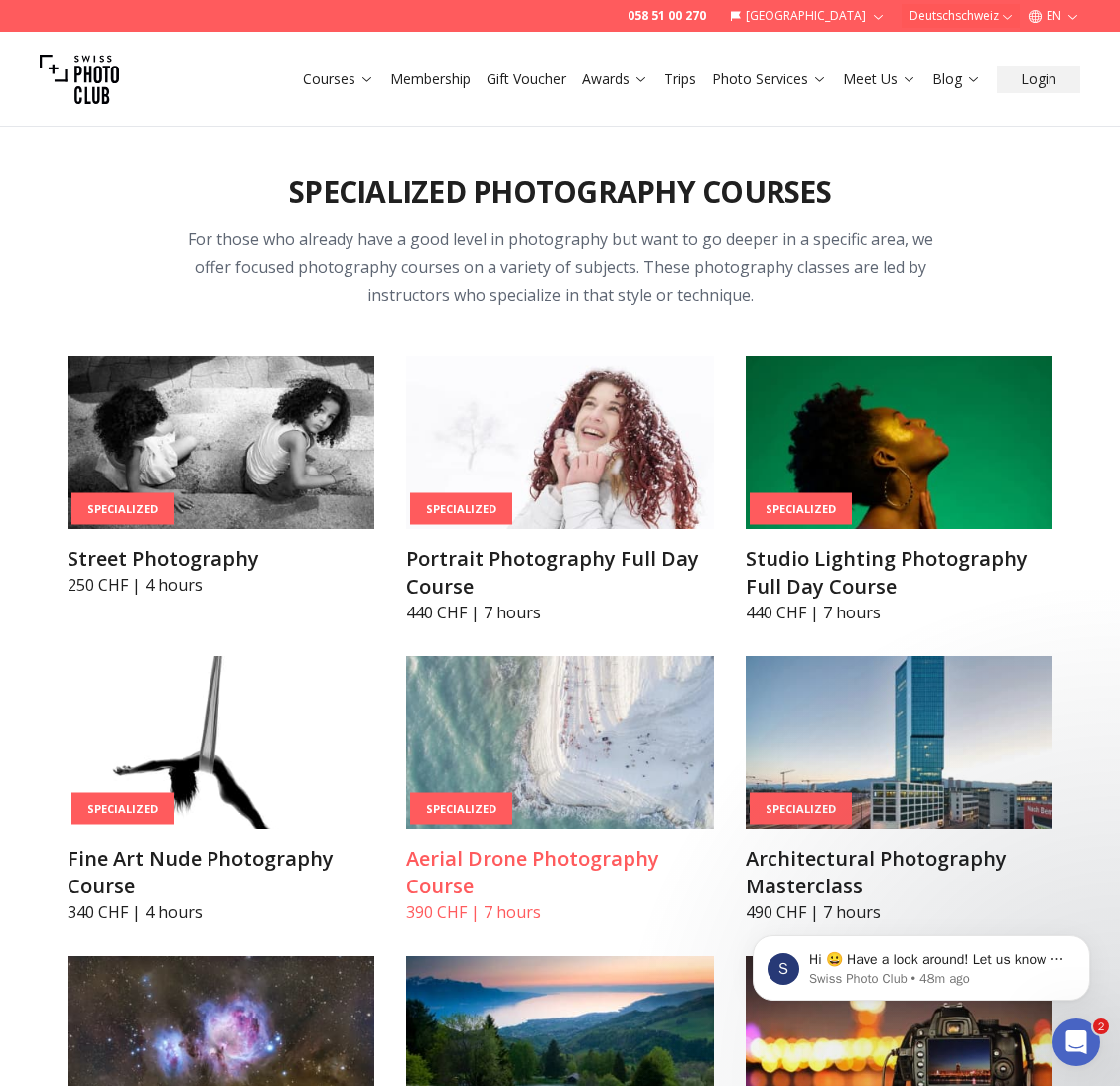 scroll, scrollTop: 3491, scrollLeft: 0, axis: vertical 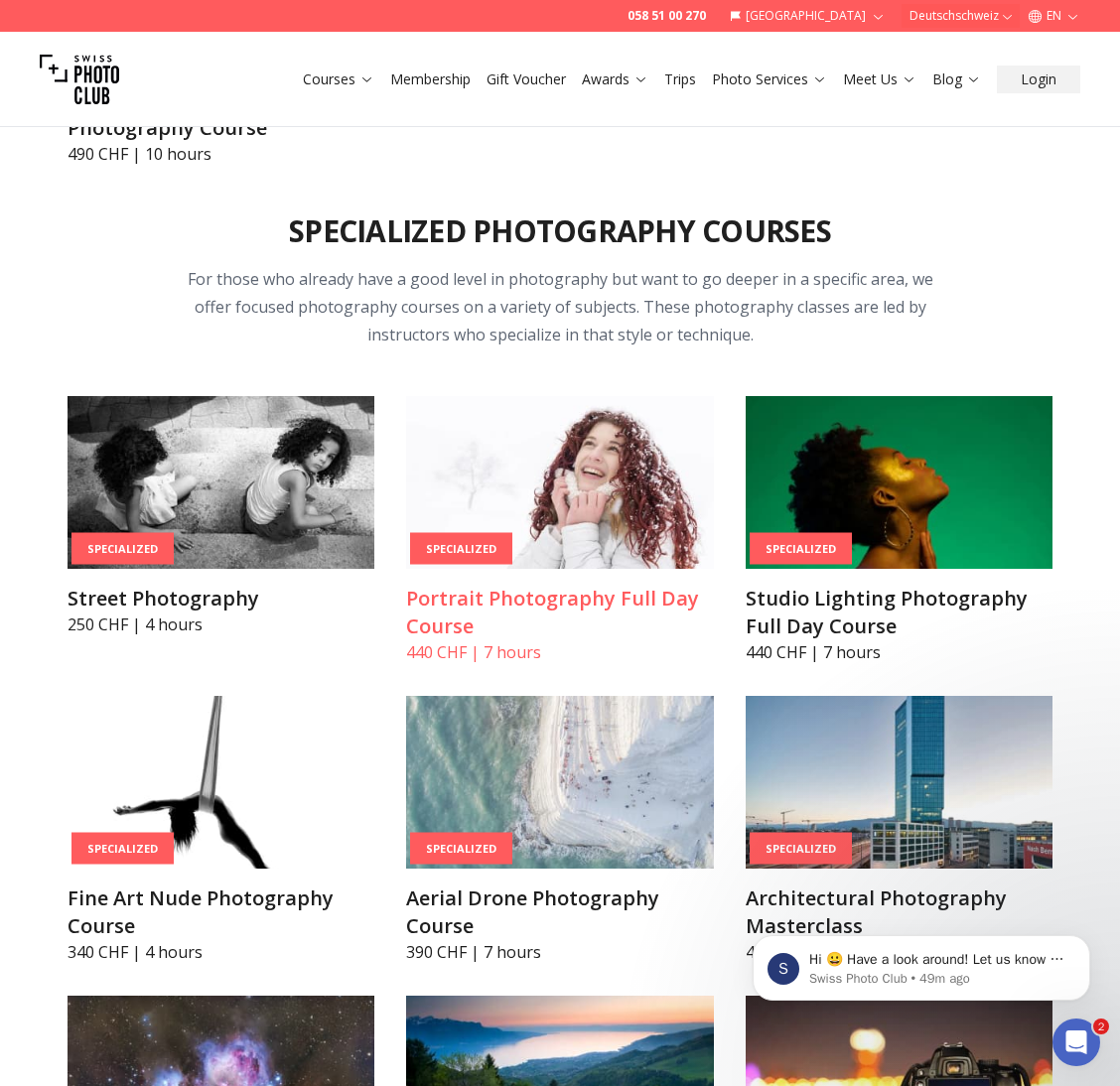 click at bounding box center (559, 482) 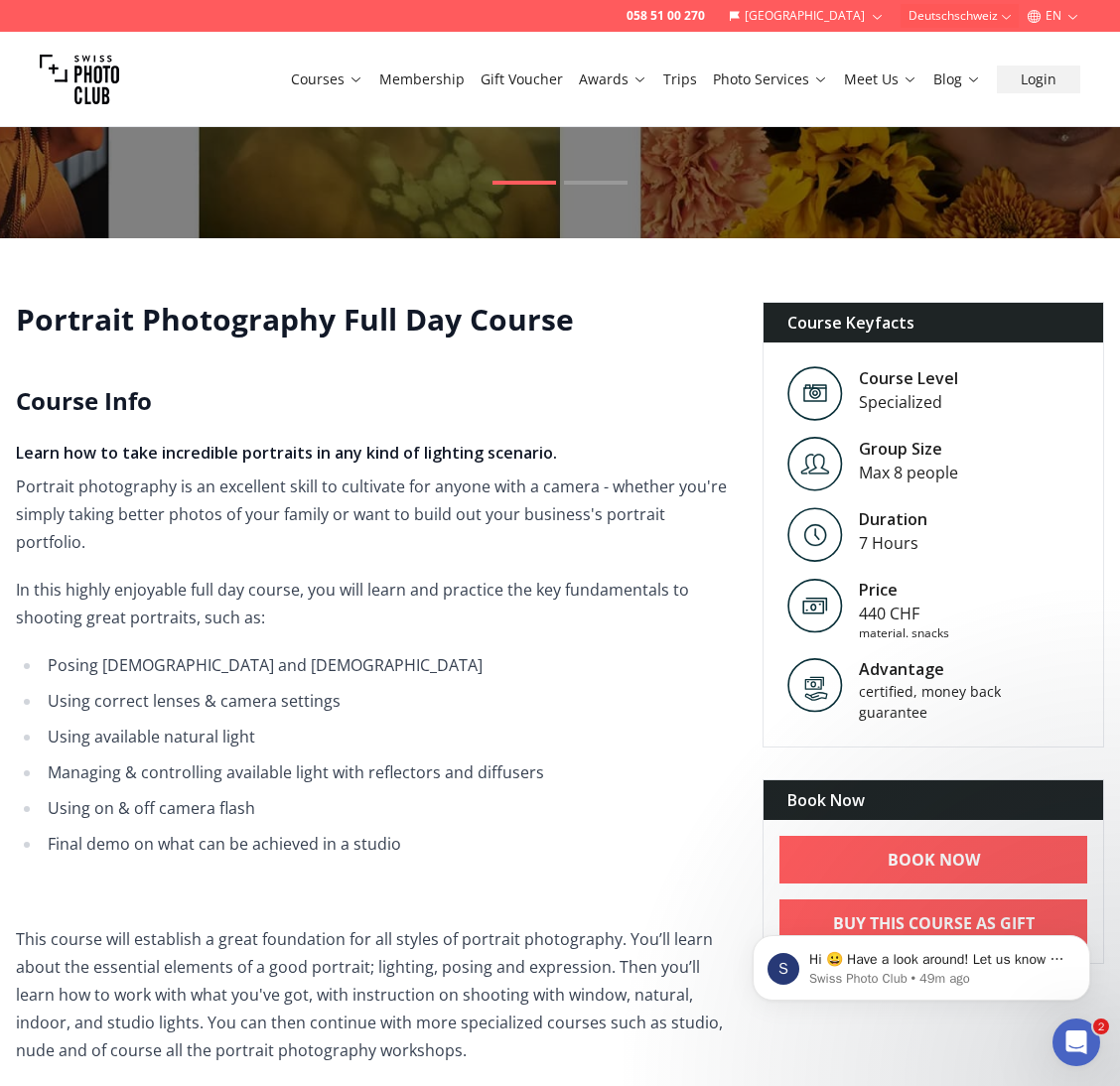 scroll, scrollTop: 352, scrollLeft: 0, axis: vertical 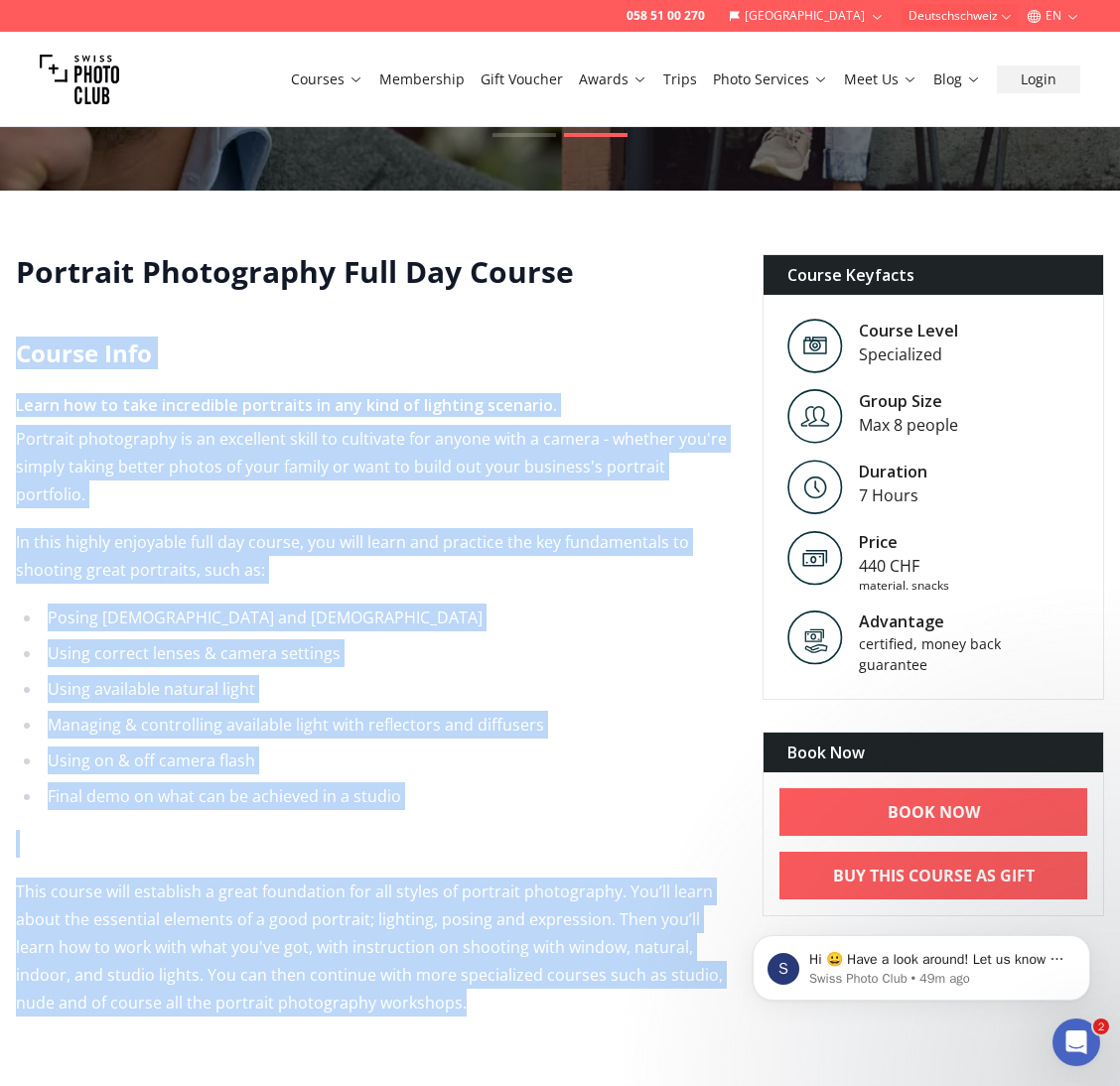 drag, startPoint x: 13, startPoint y: 351, endPoint x: 479, endPoint y: 968, distance: 773.20437 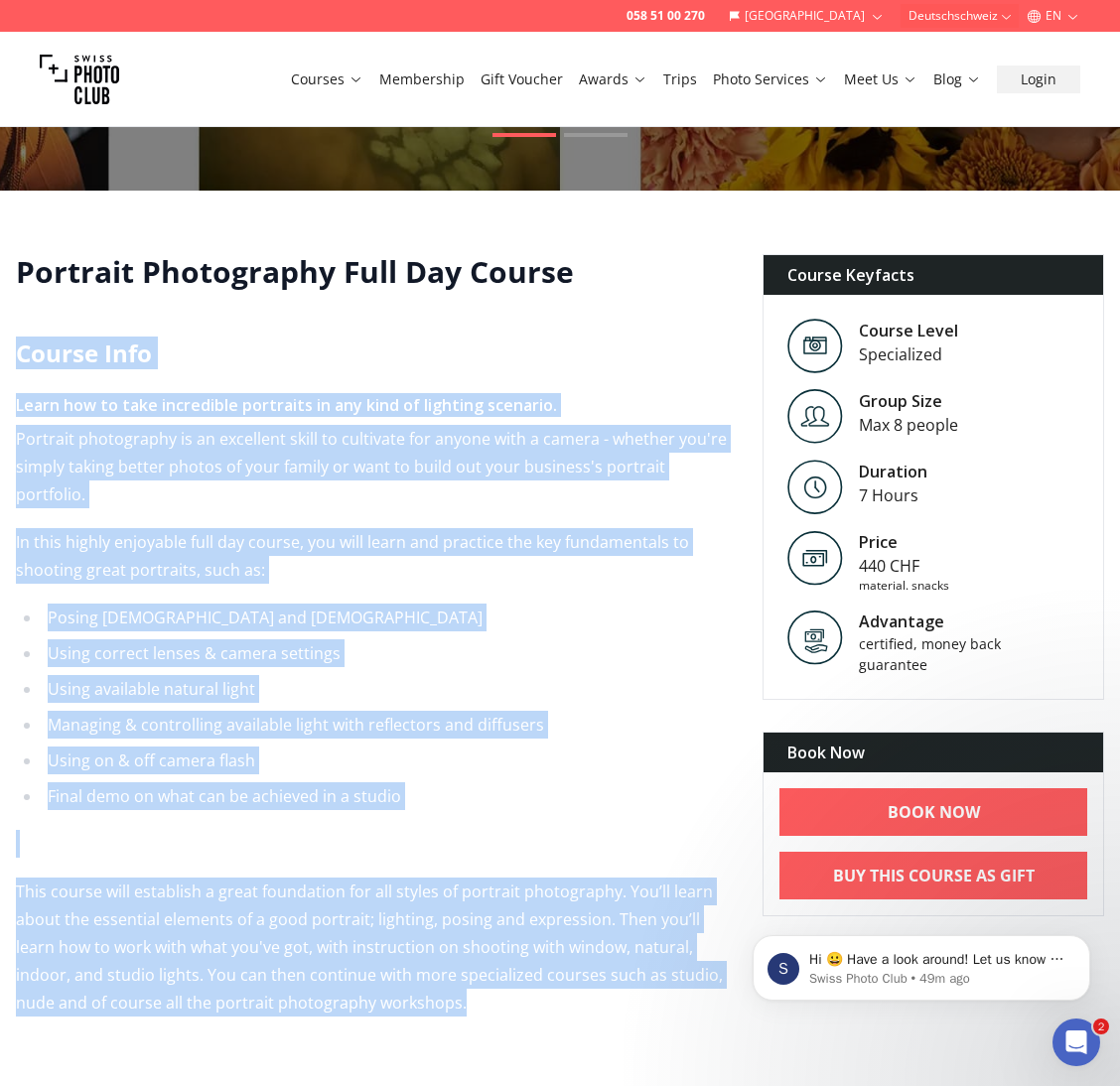 click on "Using available natural light" at bounding box center [386, 689] 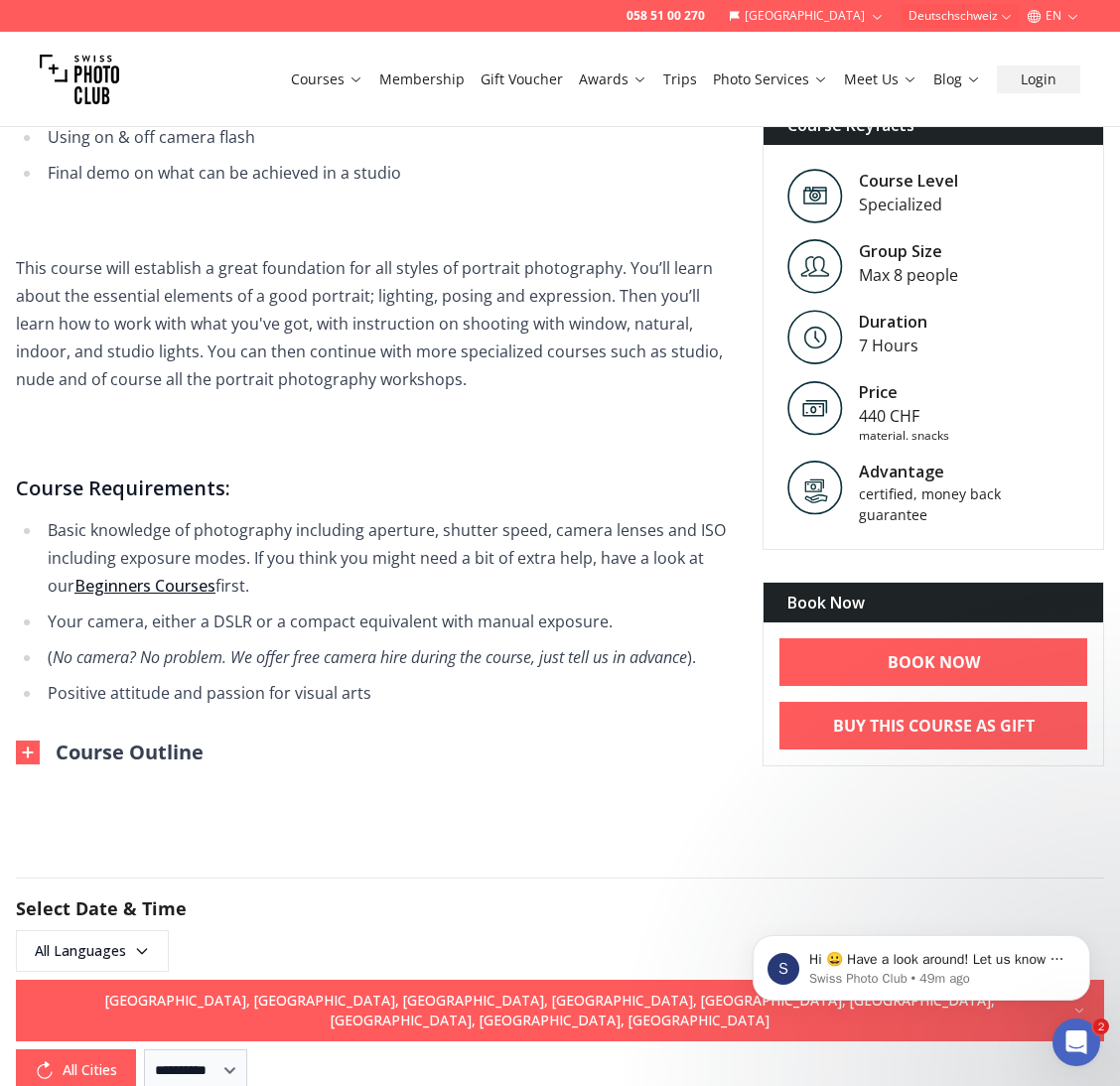 scroll, scrollTop: 978, scrollLeft: 0, axis: vertical 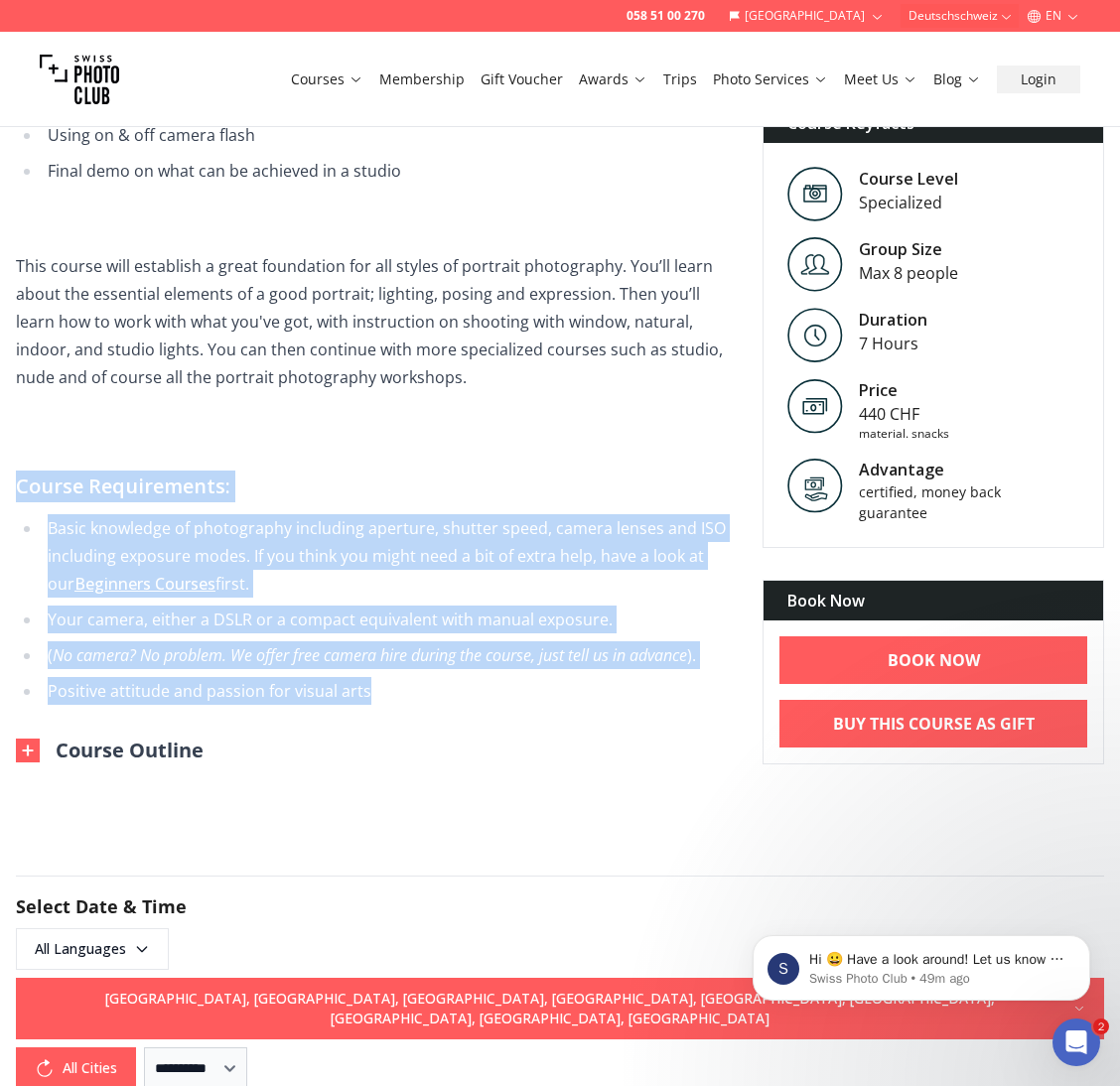 drag, startPoint x: 373, startPoint y: 672, endPoint x: 8, endPoint y: 462, distance: 421.09975 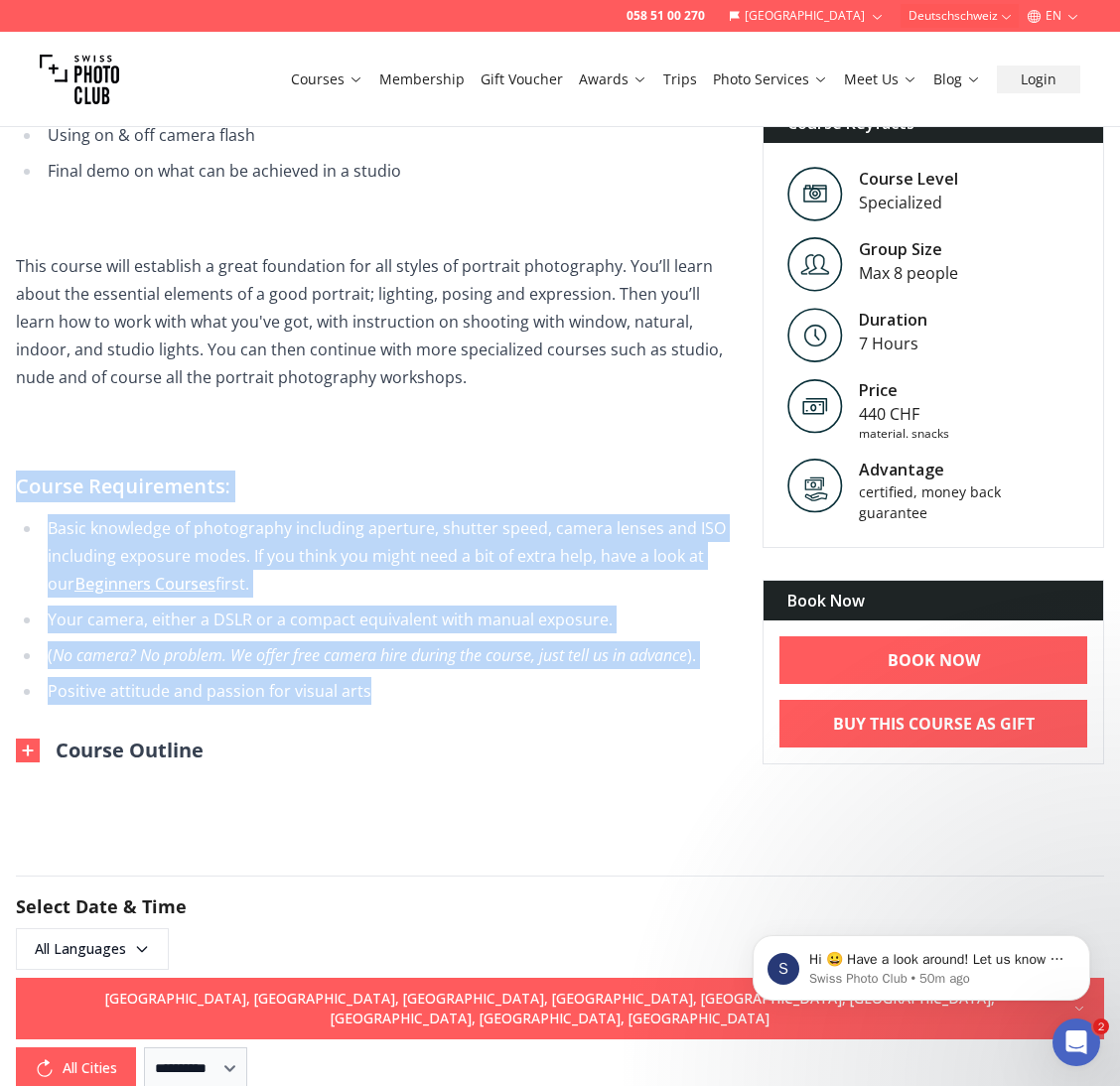 click at bounding box center (28, 750) 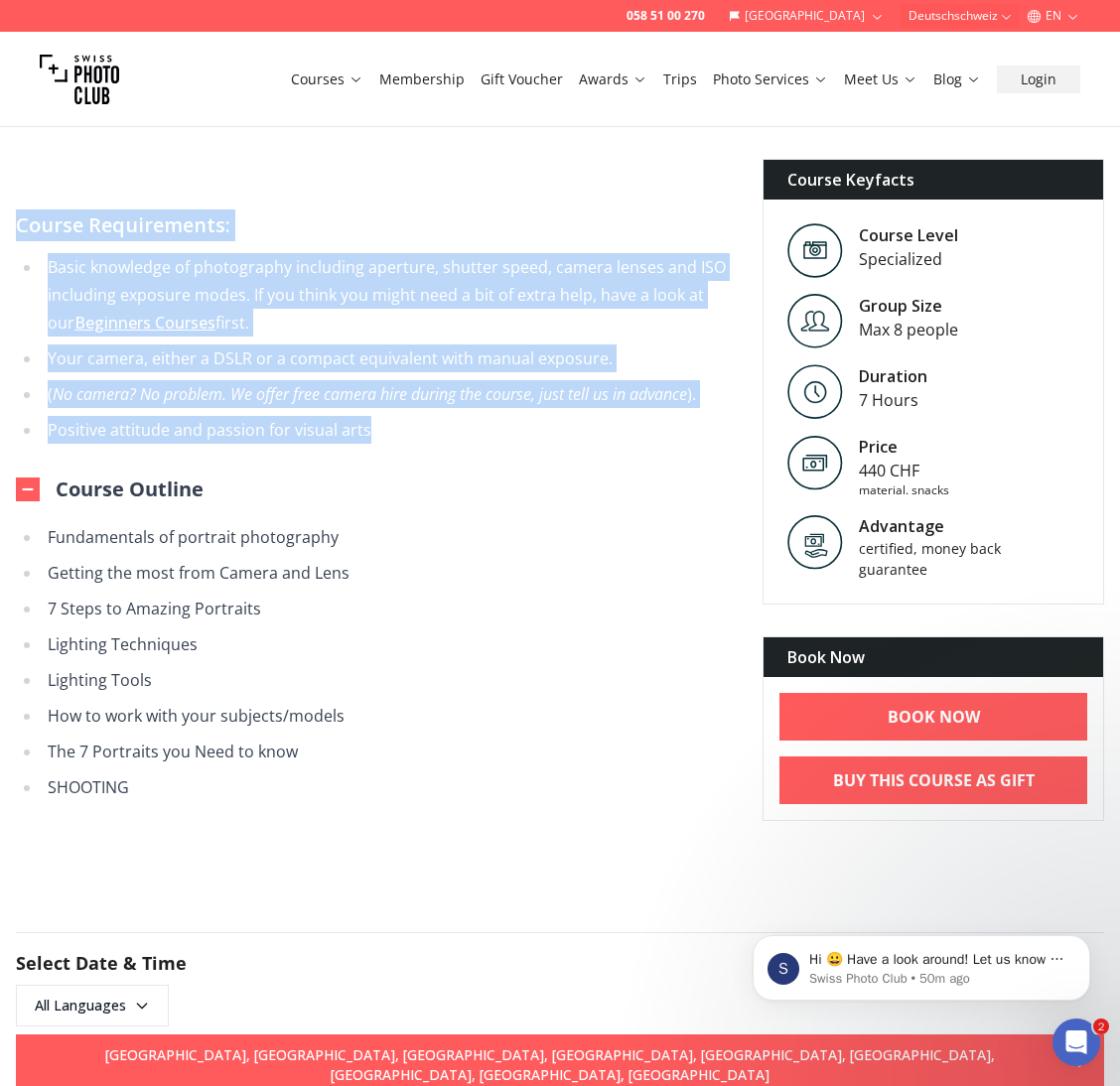 scroll, scrollTop: 1285, scrollLeft: 0, axis: vertical 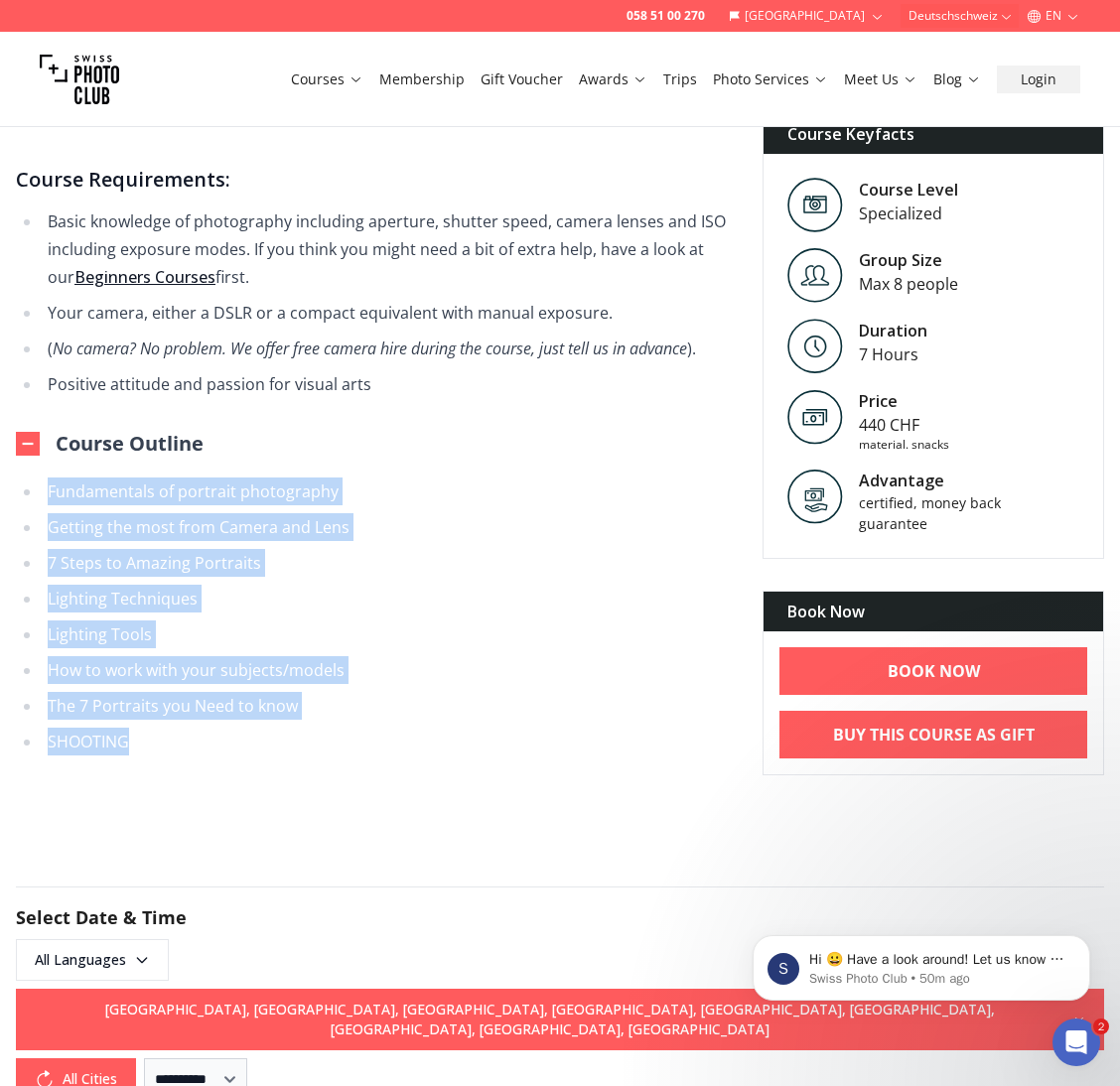 drag, startPoint x: 130, startPoint y: 718, endPoint x: 41, endPoint y: 453, distance: 279.54606 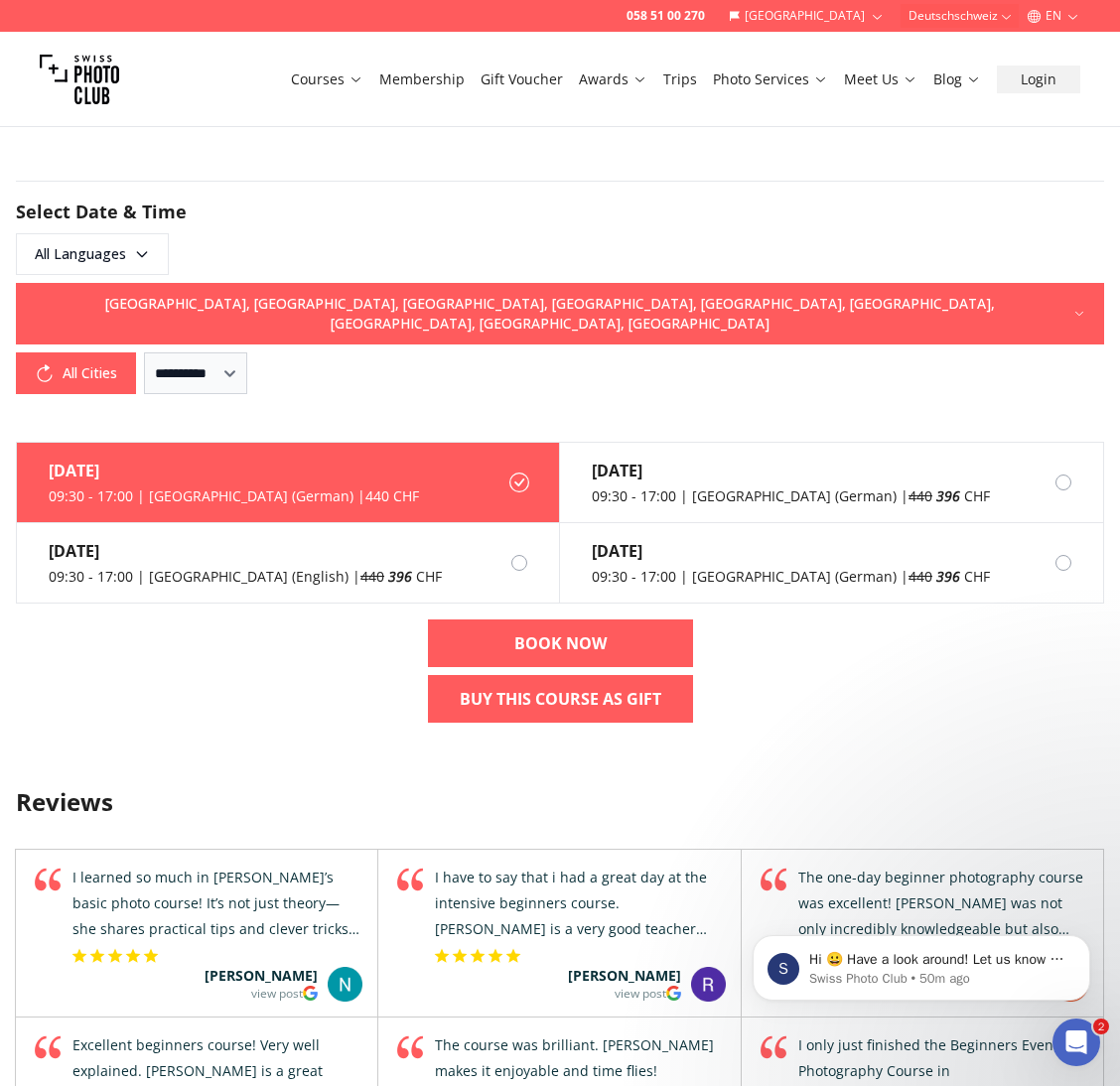 scroll, scrollTop: 2037, scrollLeft: 0, axis: vertical 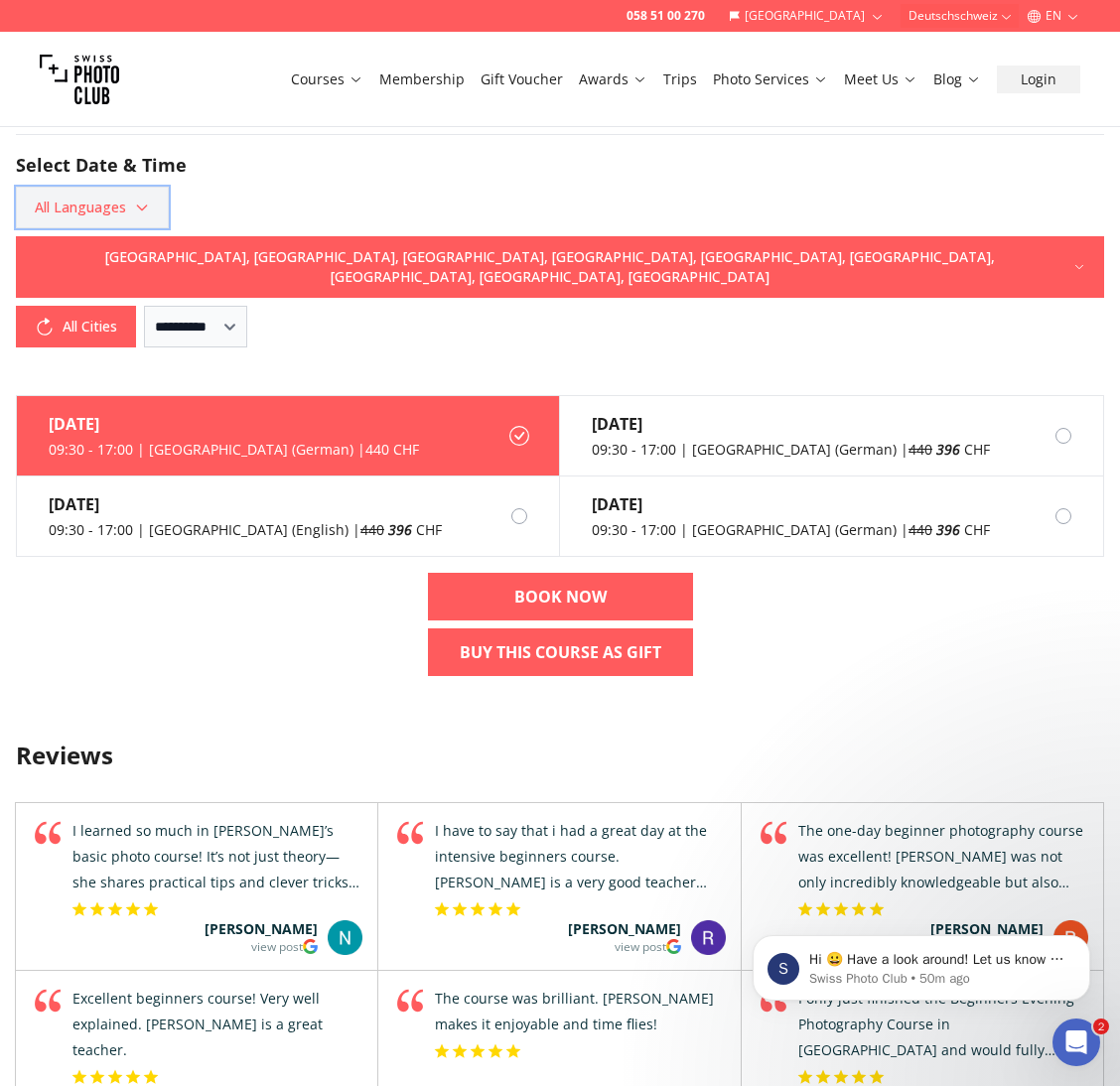 click on "All Languages" at bounding box center (92, 207) 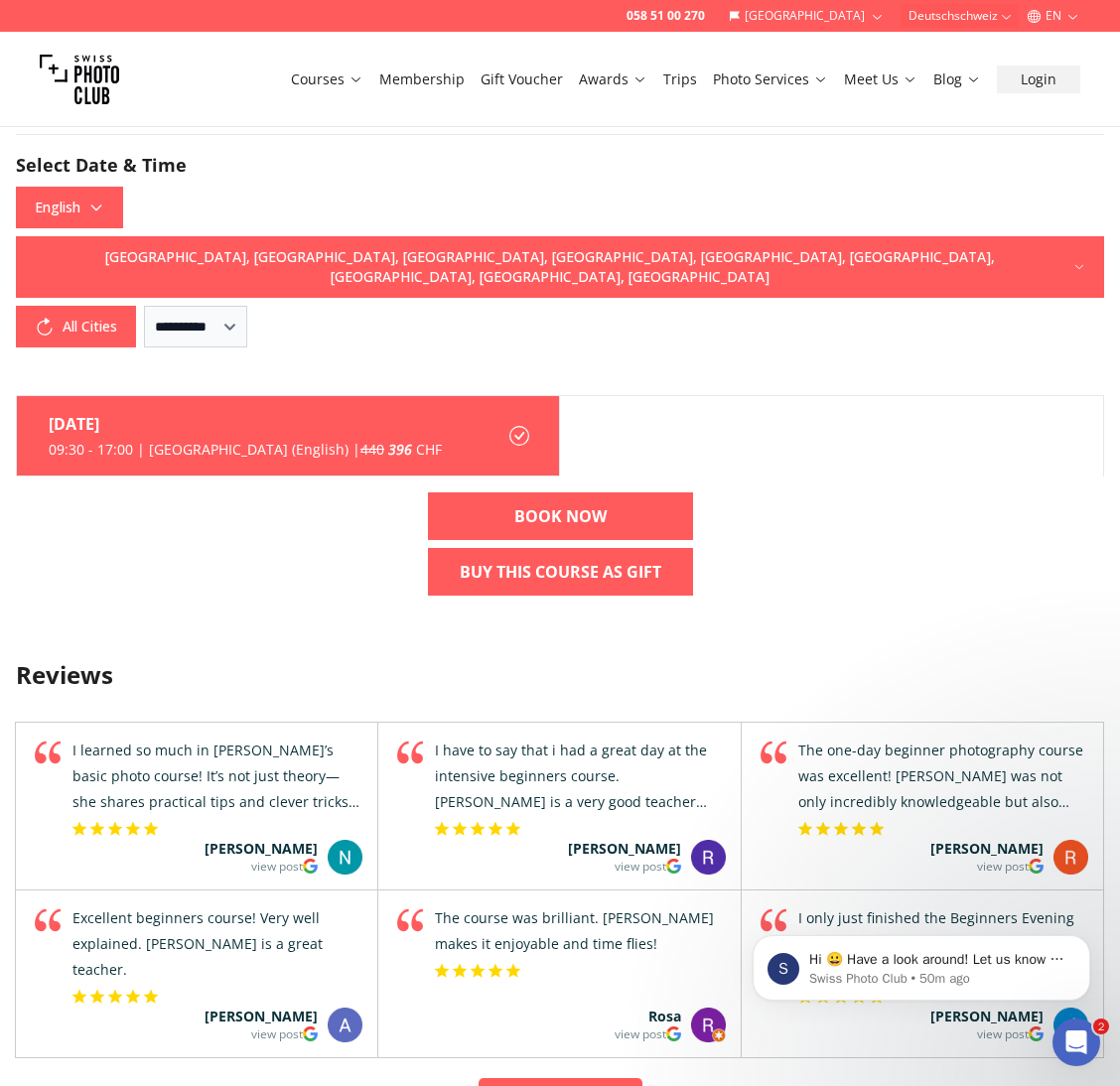 click on "[DATE] 09:30 - 17:00 | [GEOGRAPHIC_DATA] (English)    |  440   396   CHF BOOK NOW Buy This Course As Gift" at bounding box center (560, 503) 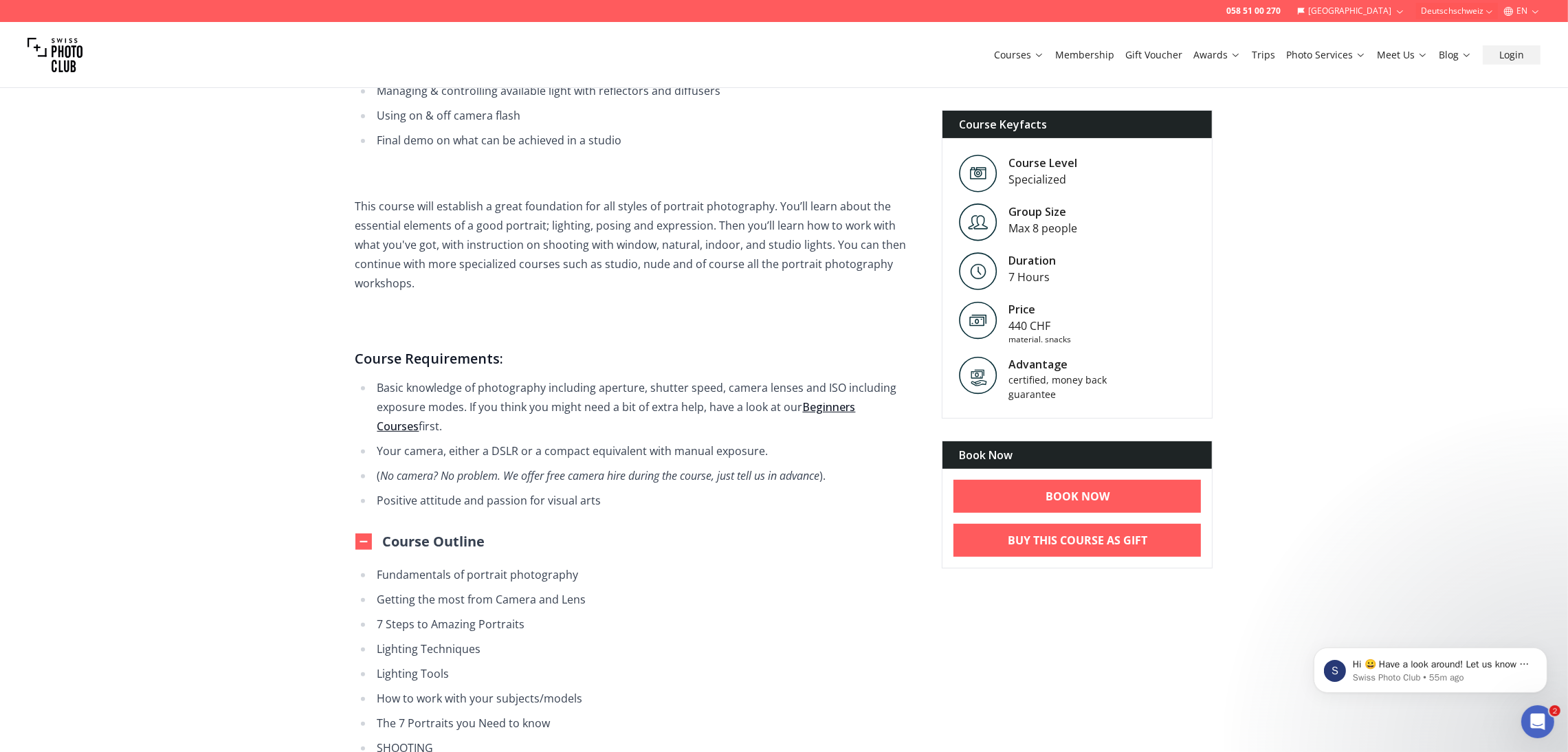 scroll, scrollTop: 0, scrollLeft: 0, axis: both 